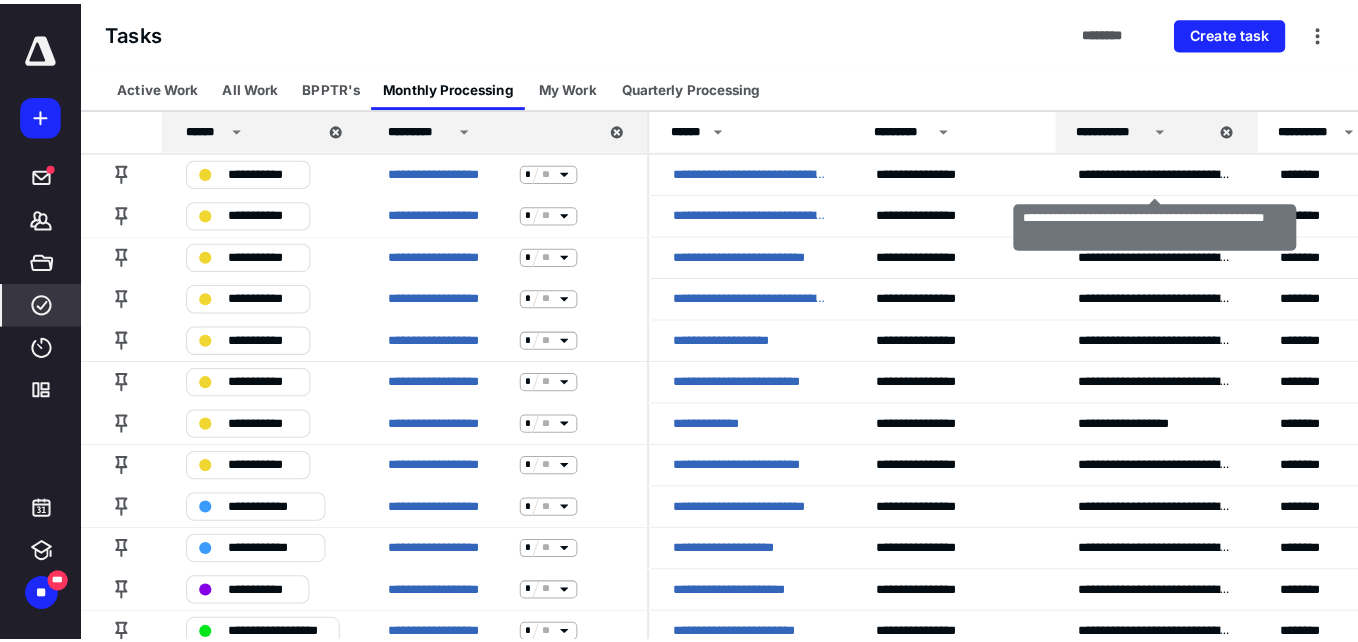 scroll, scrollTop: 0, scrollLeft: 0, axis: both 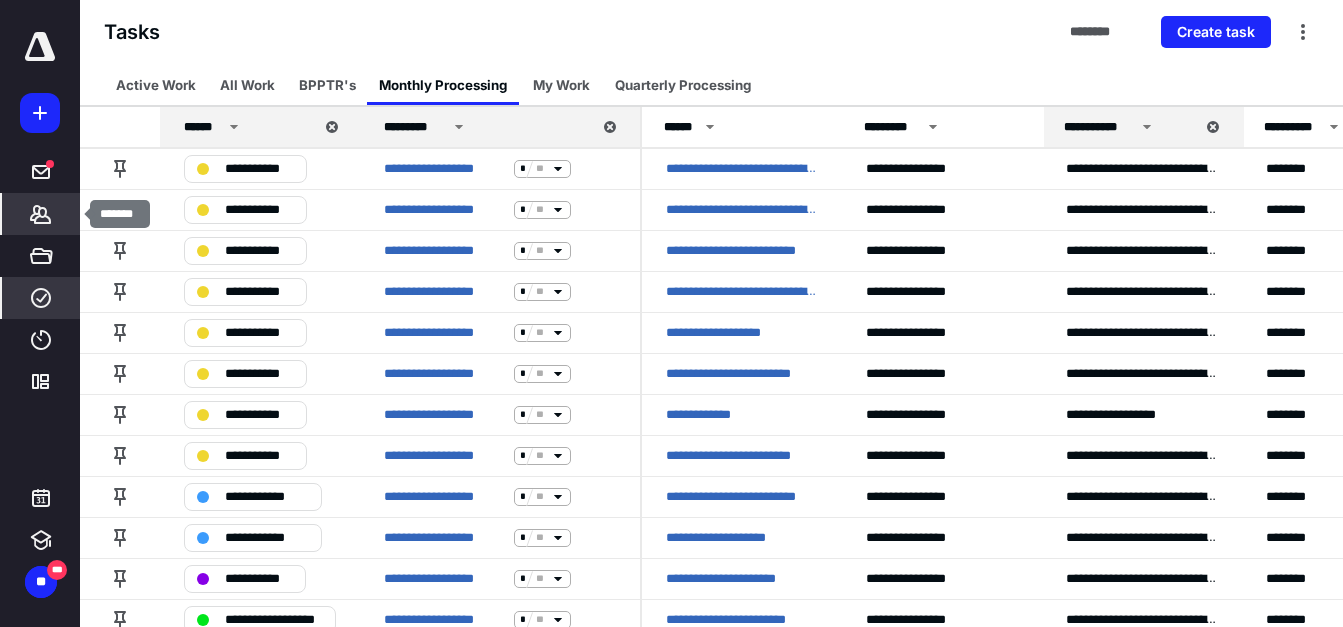click on "*******" at bounding box center [41, 214] 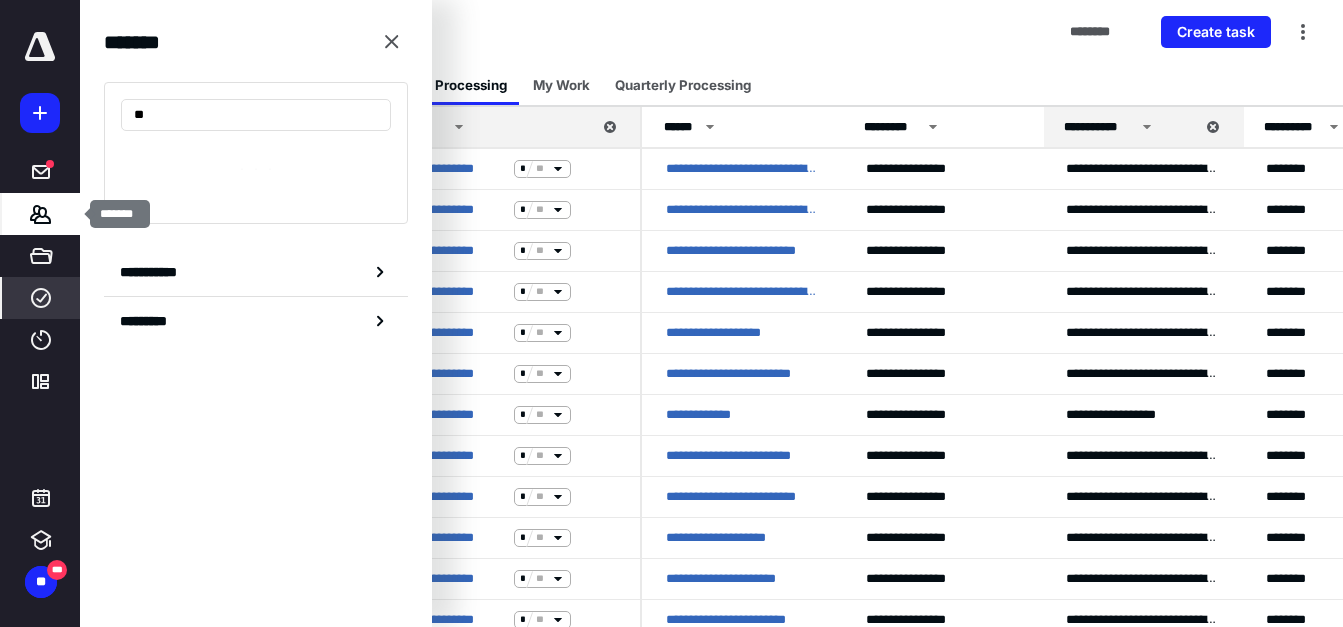 type on "***" 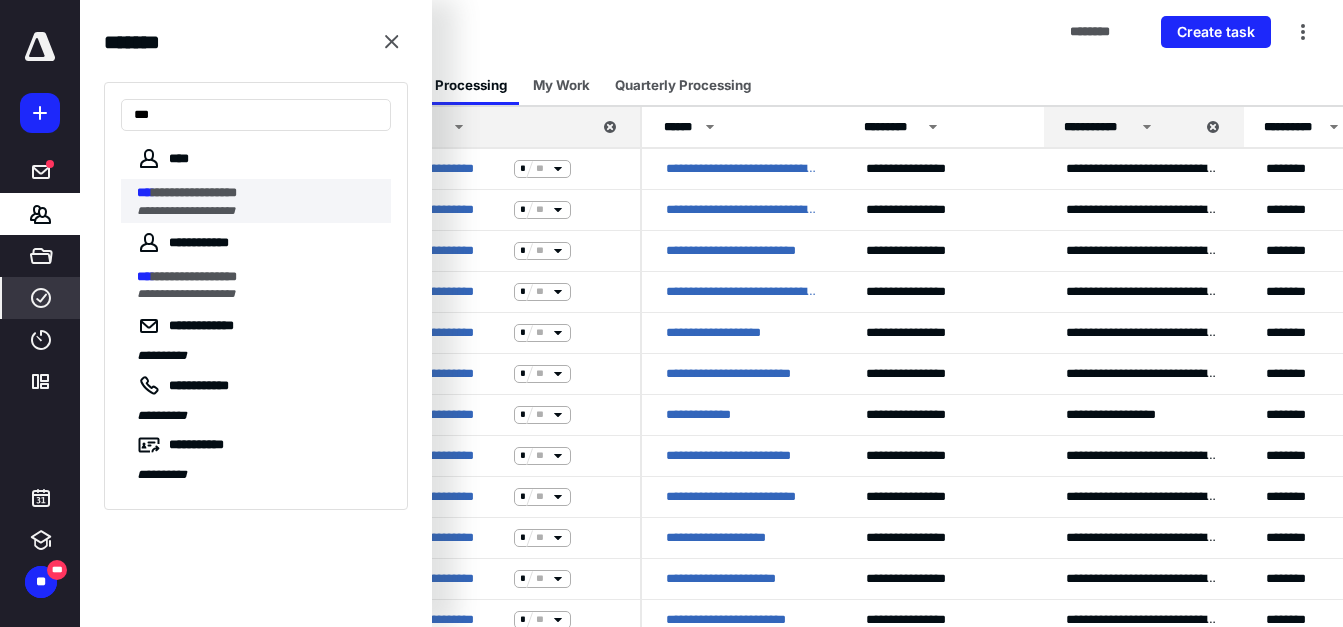 click on "**********" at bounding box center [186, 211] 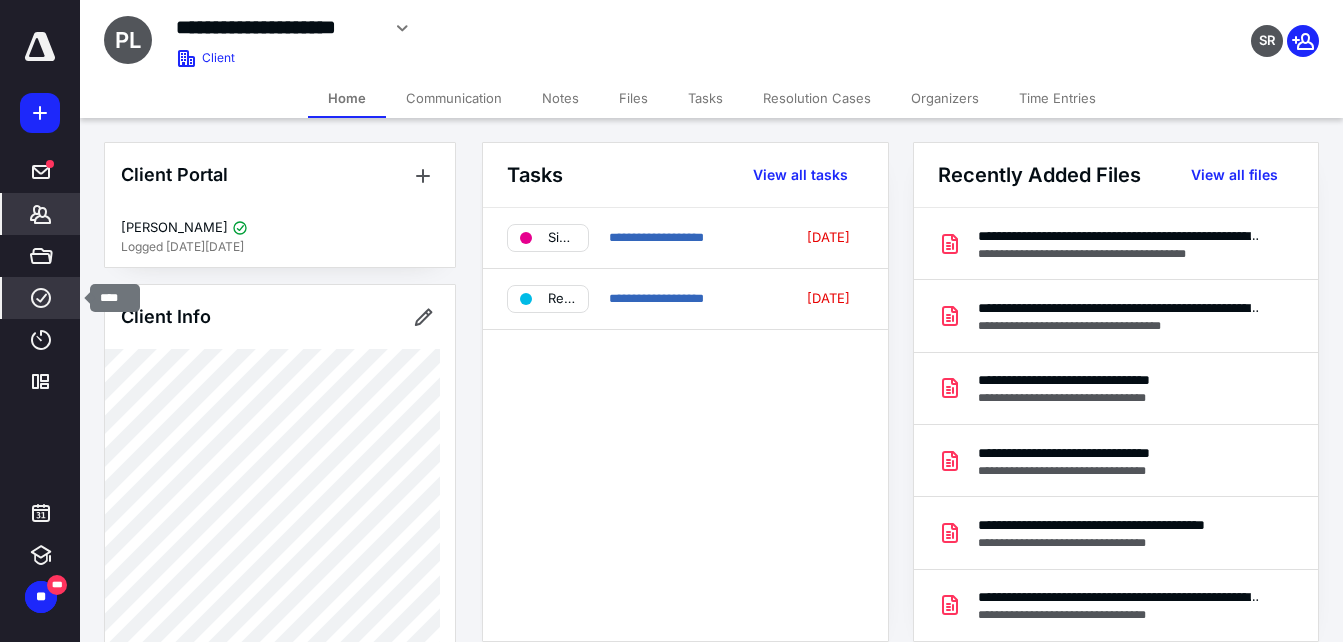 click on "****" at bounding box center [41, 298] 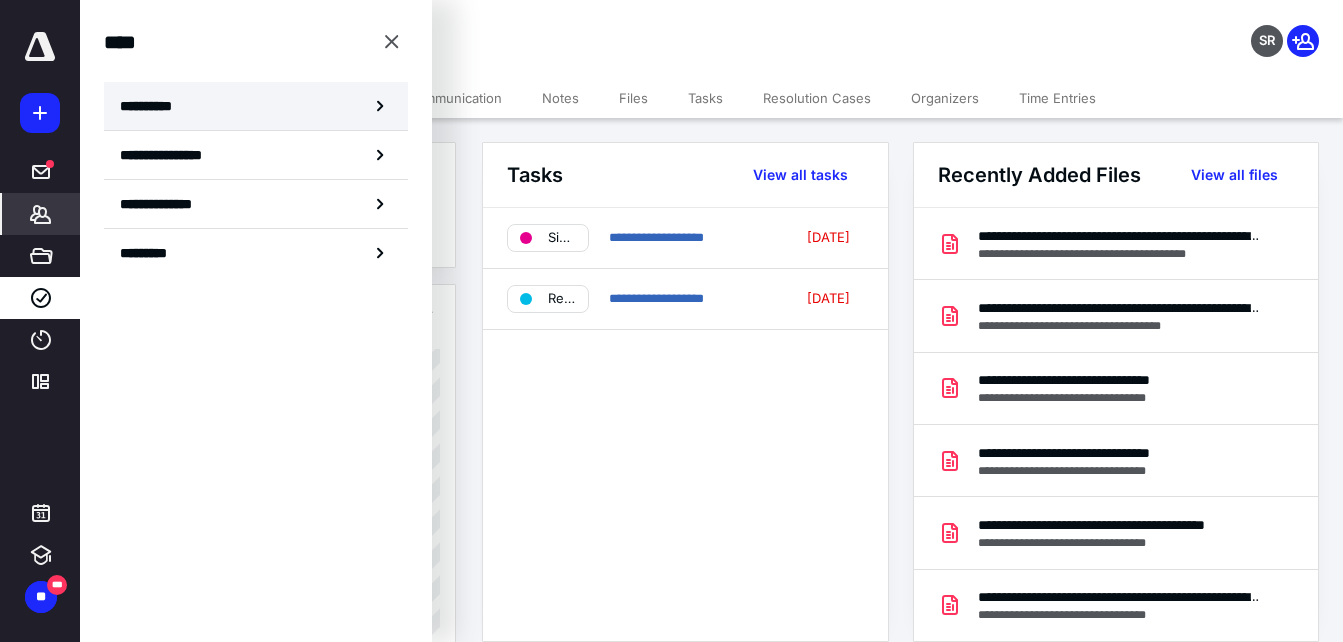 click on "**********" at bounding box center (256, 106) 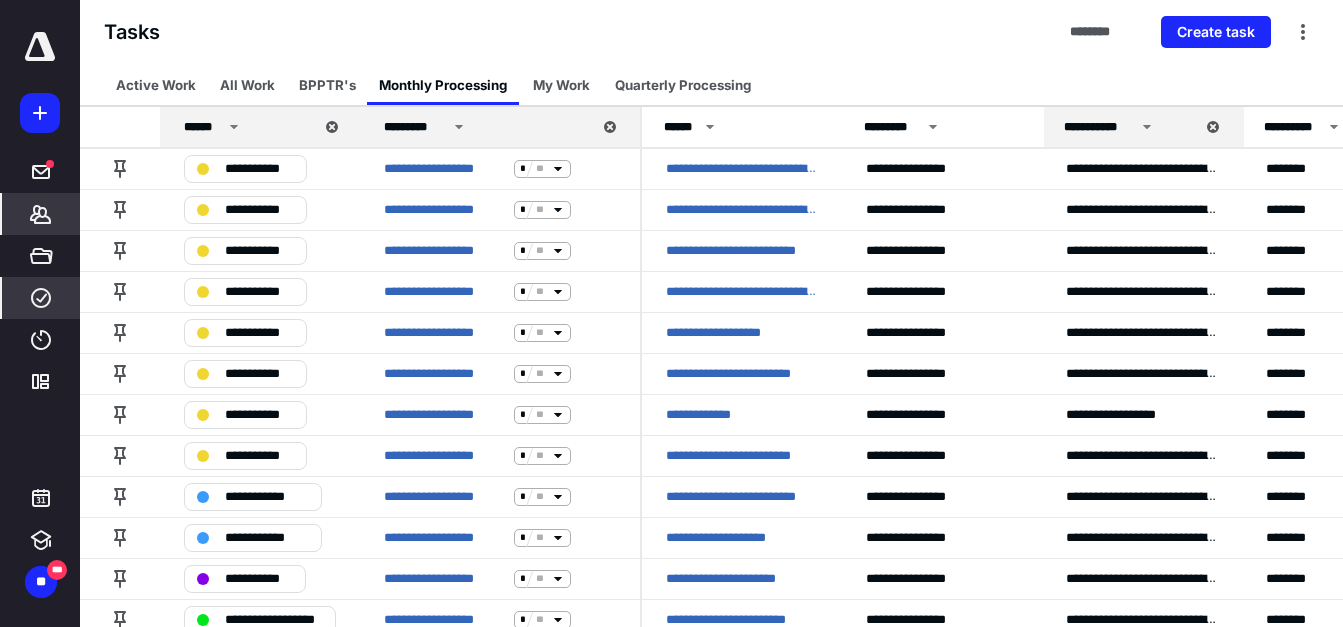 click 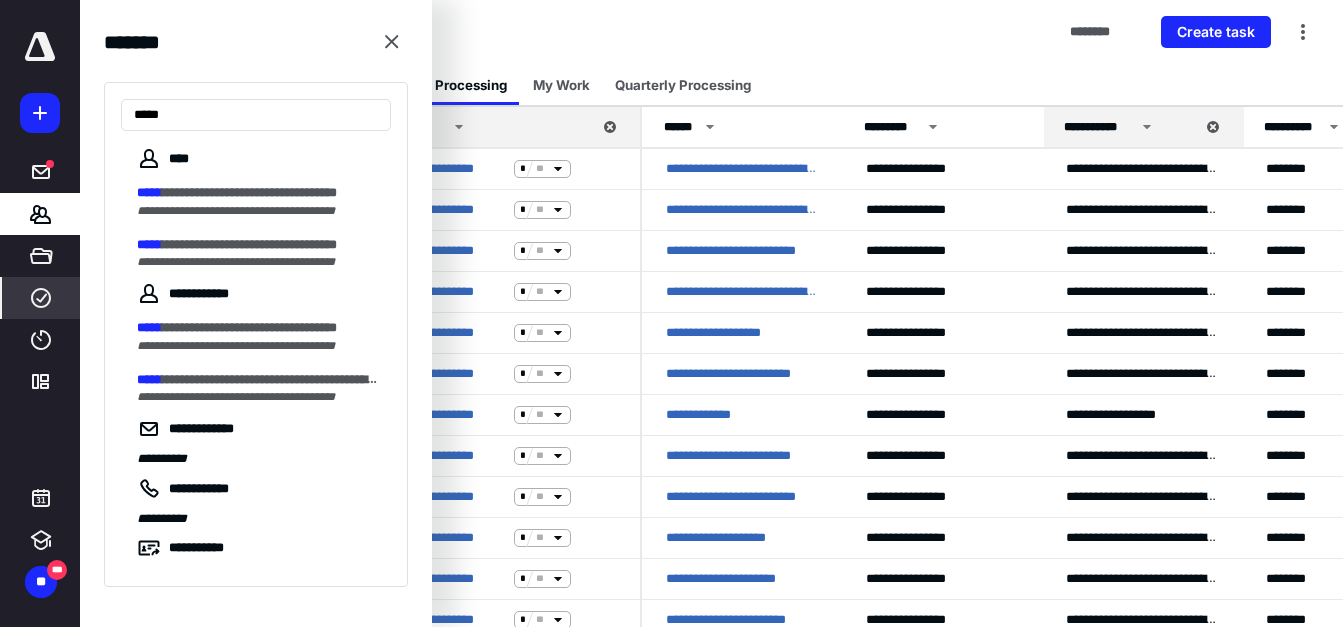 type on "*****" 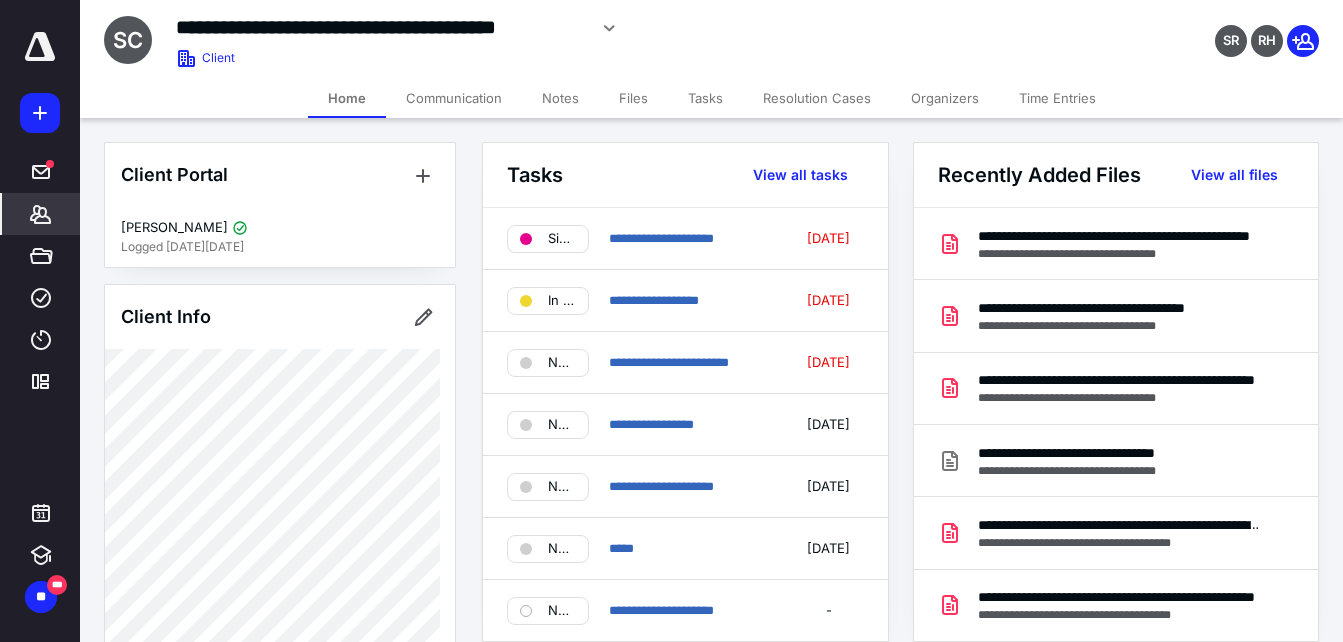 click on "Files" at bounding box center [633, 98] 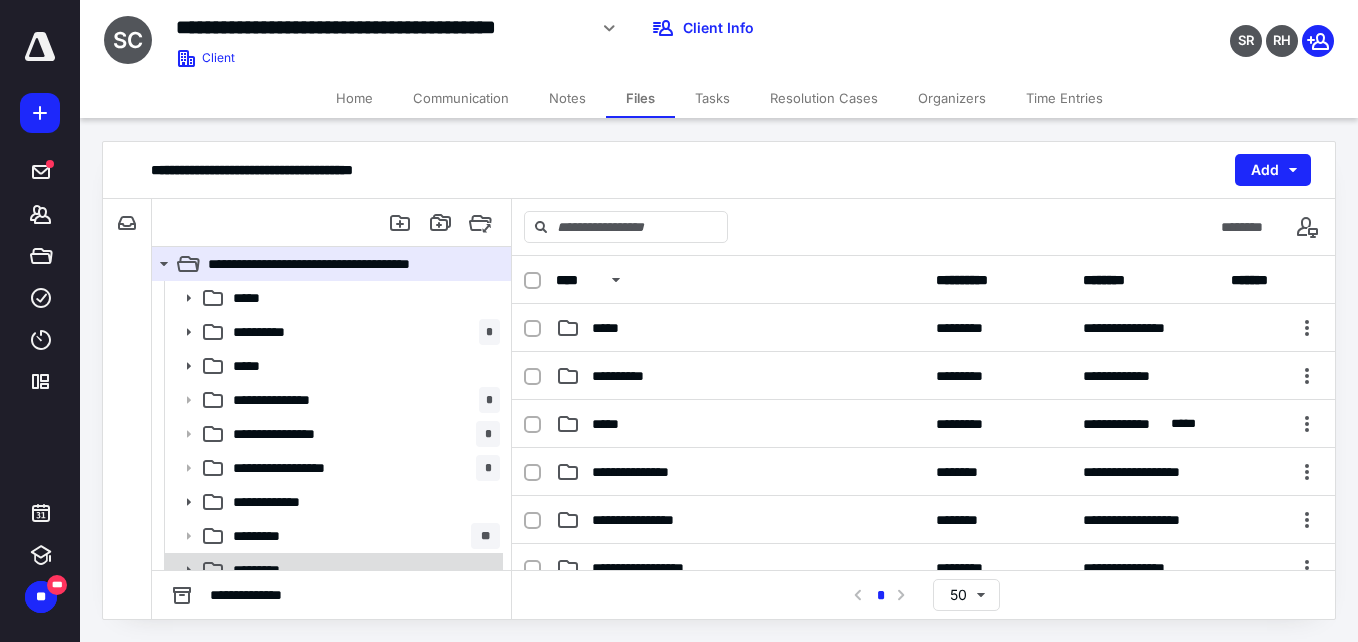click on "*********" at bounding box center [362, 570] 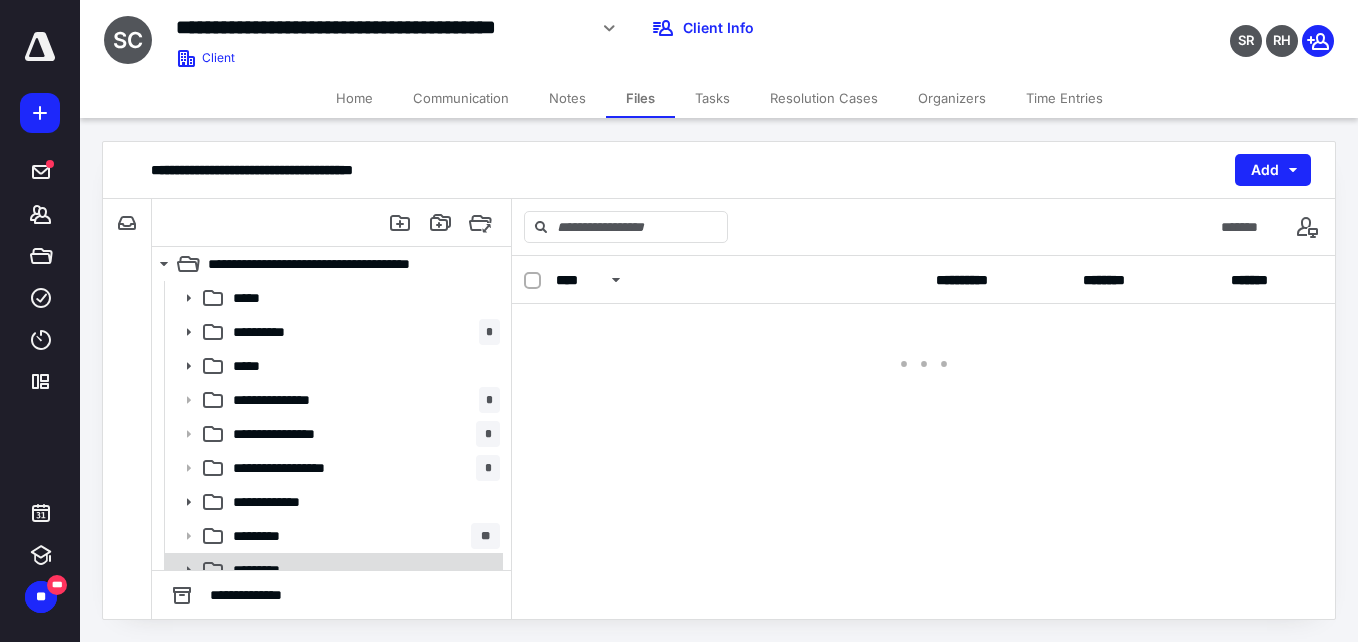 click on "*********" at bounding box center (362, 570) 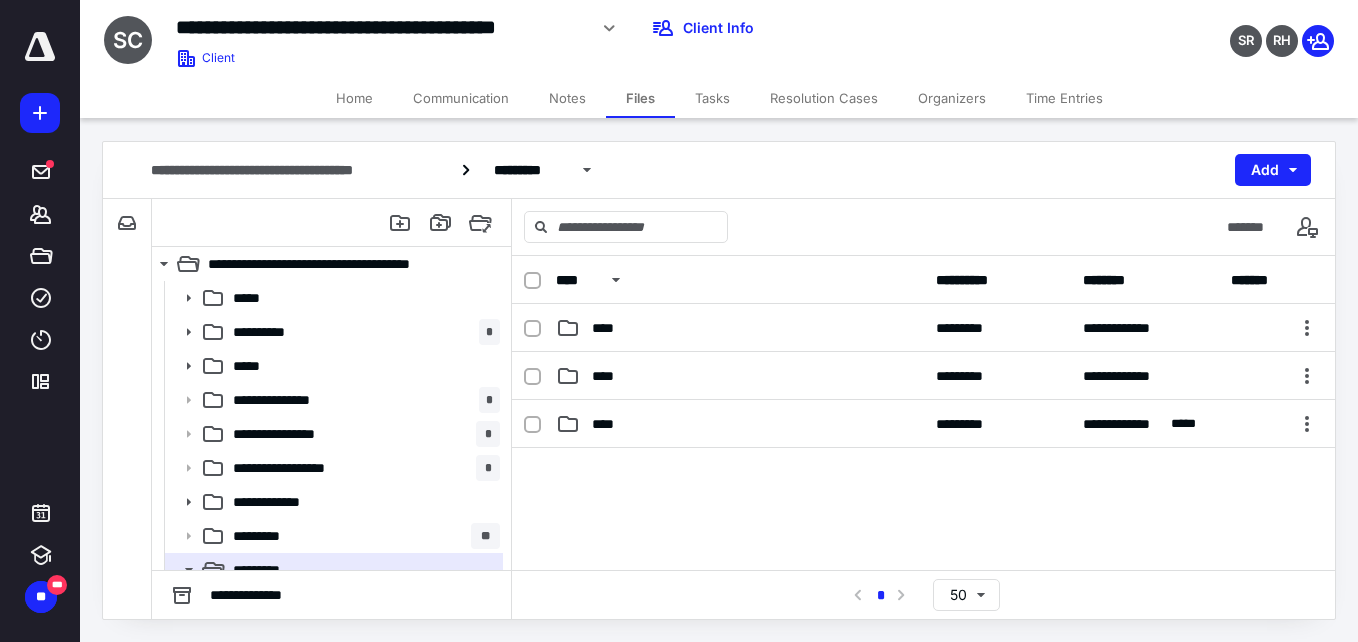 scroll, scrollTop: 153, scrollLeft: 0, axis: vertical 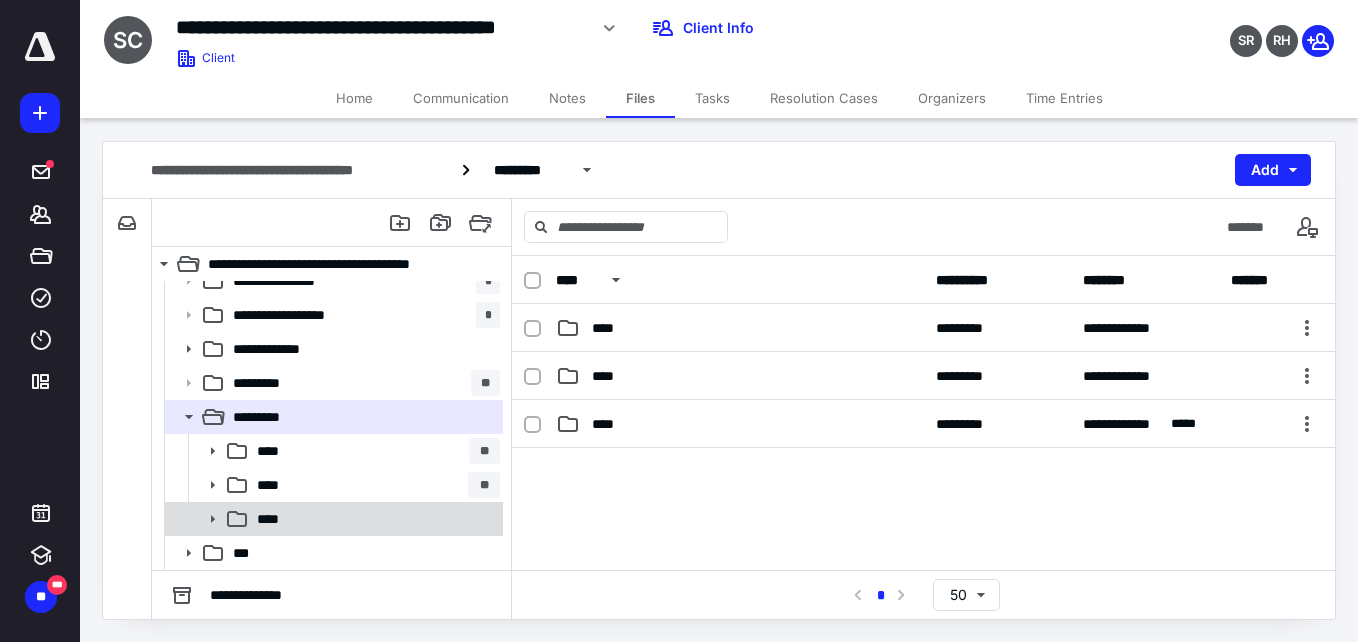click on "****" at bounding box center (374, 519) 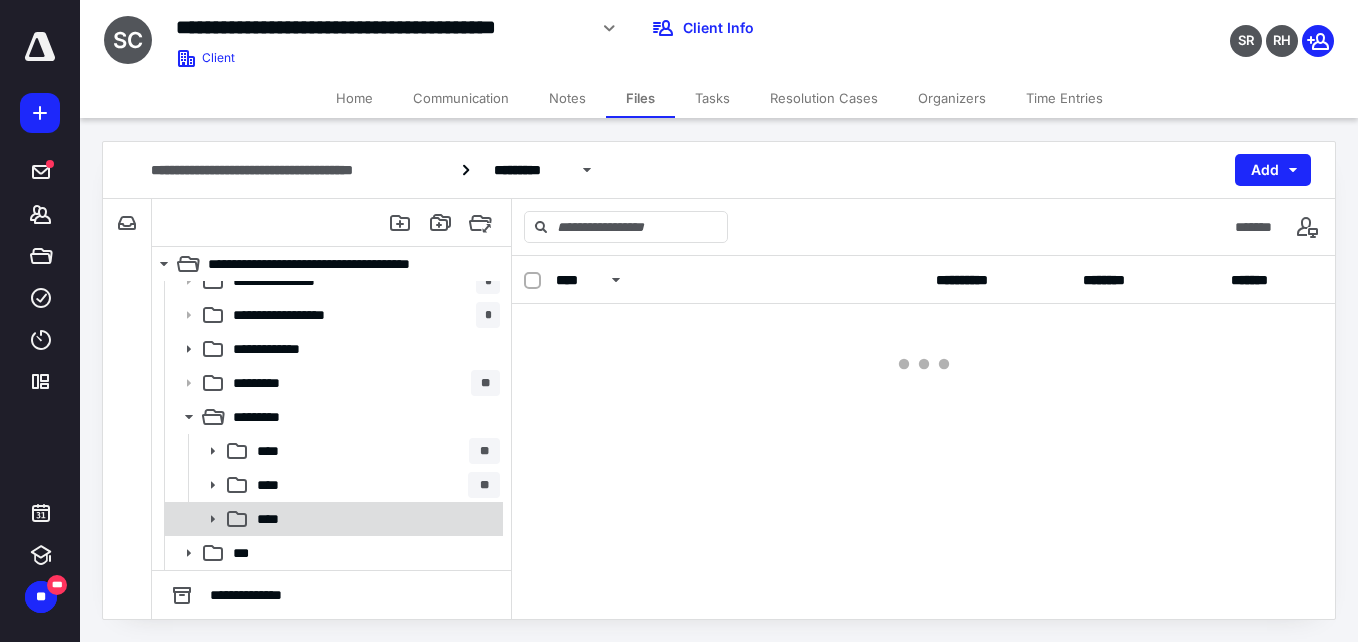 click on "****" at bounding box center [374, 519] 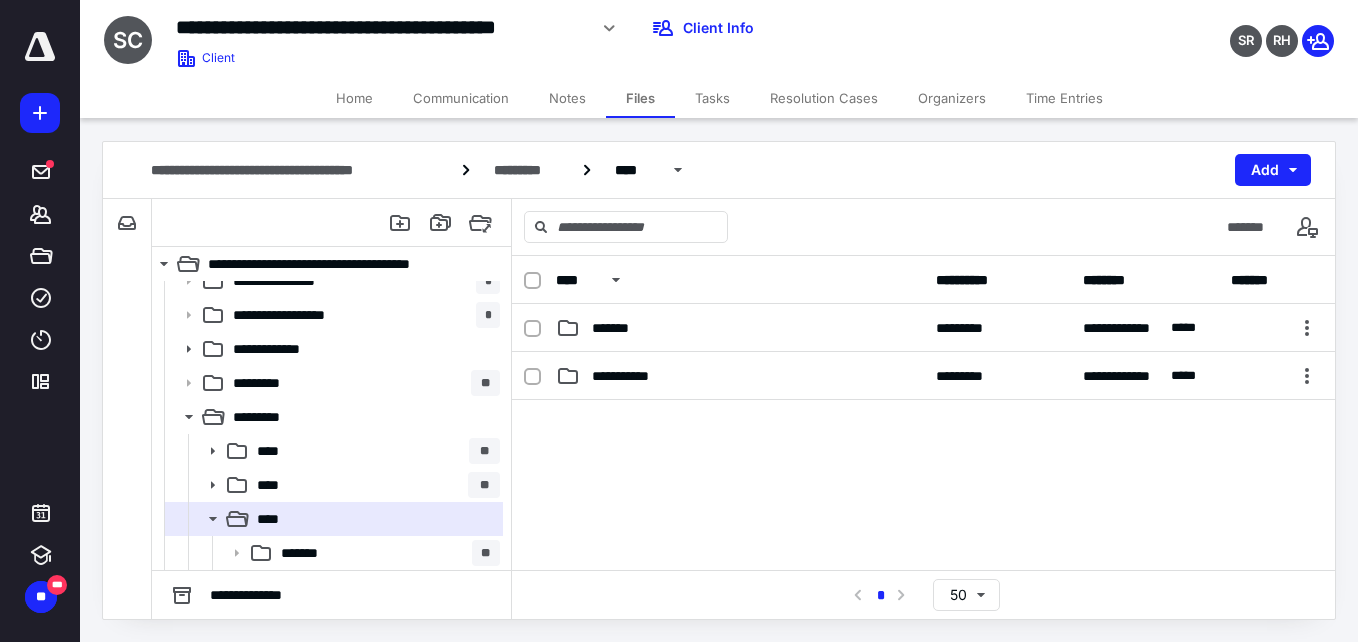 scroll, scrollTop: 221, scrollLeft: 0, axis: vertical 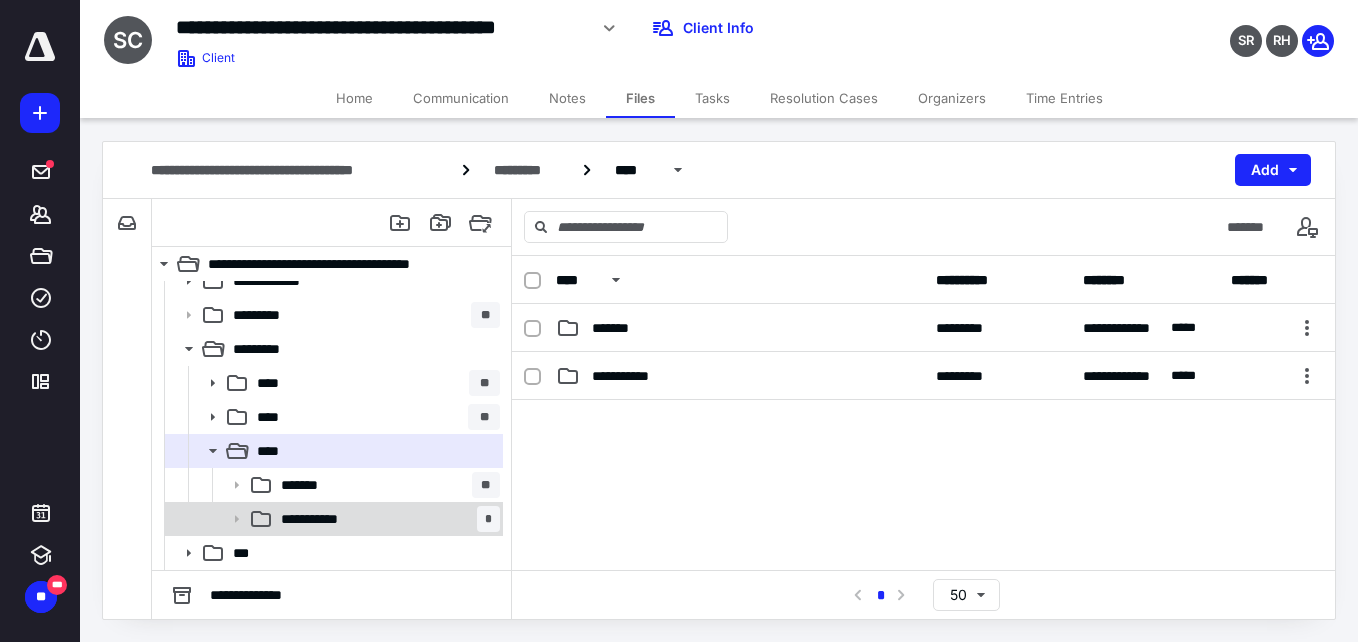 click on "**********" at bounding box center (386, 519) 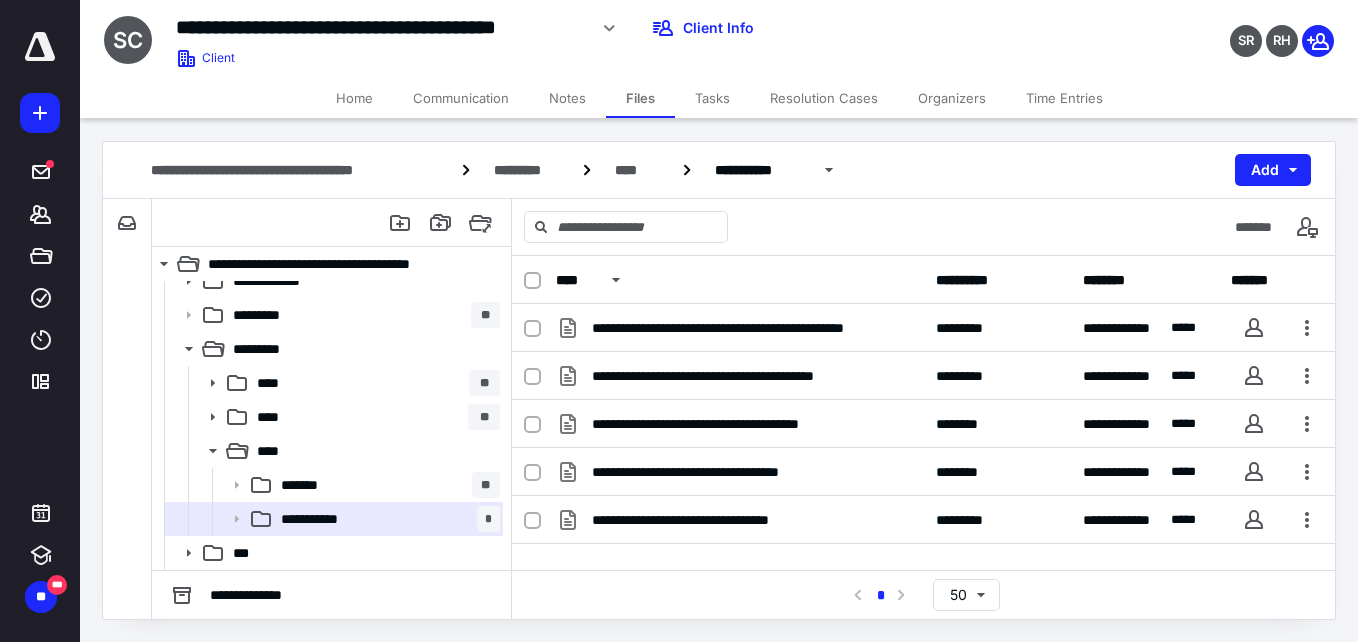 drag, startPoint x: 386, startPoint y: 514, endPoint x: 549, endPoint y: -61, distance: 597.6571 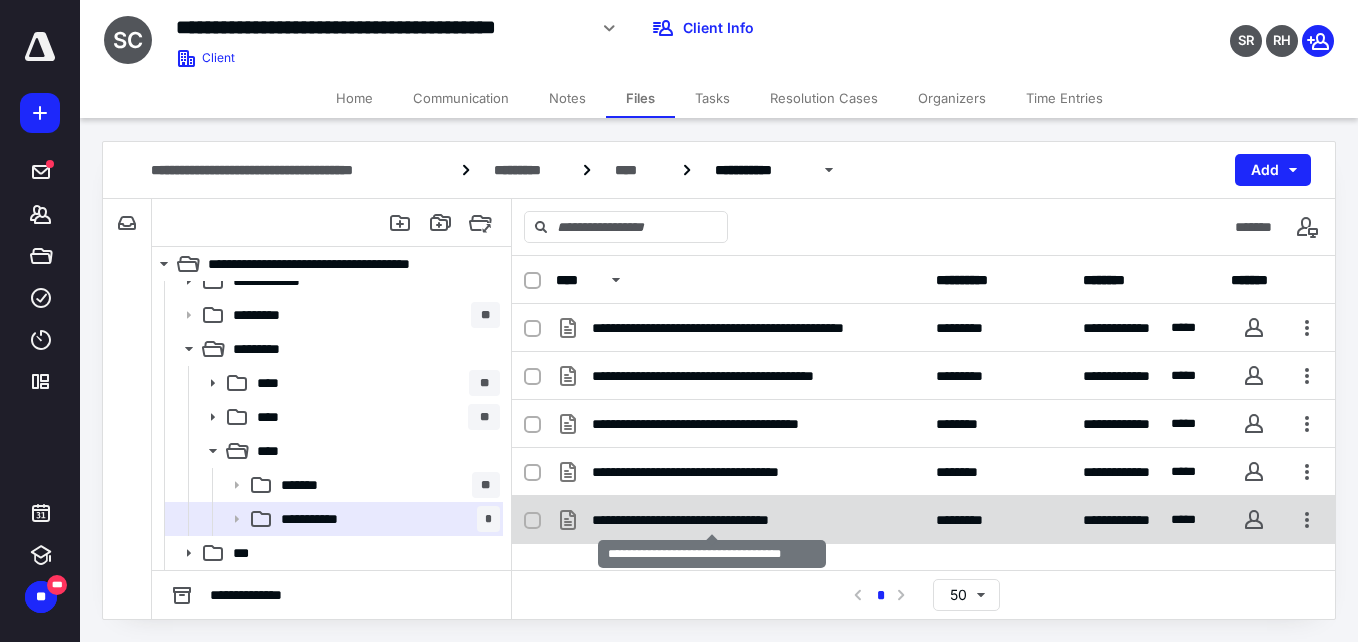 click on "**********" at bounding box center [712, 520] 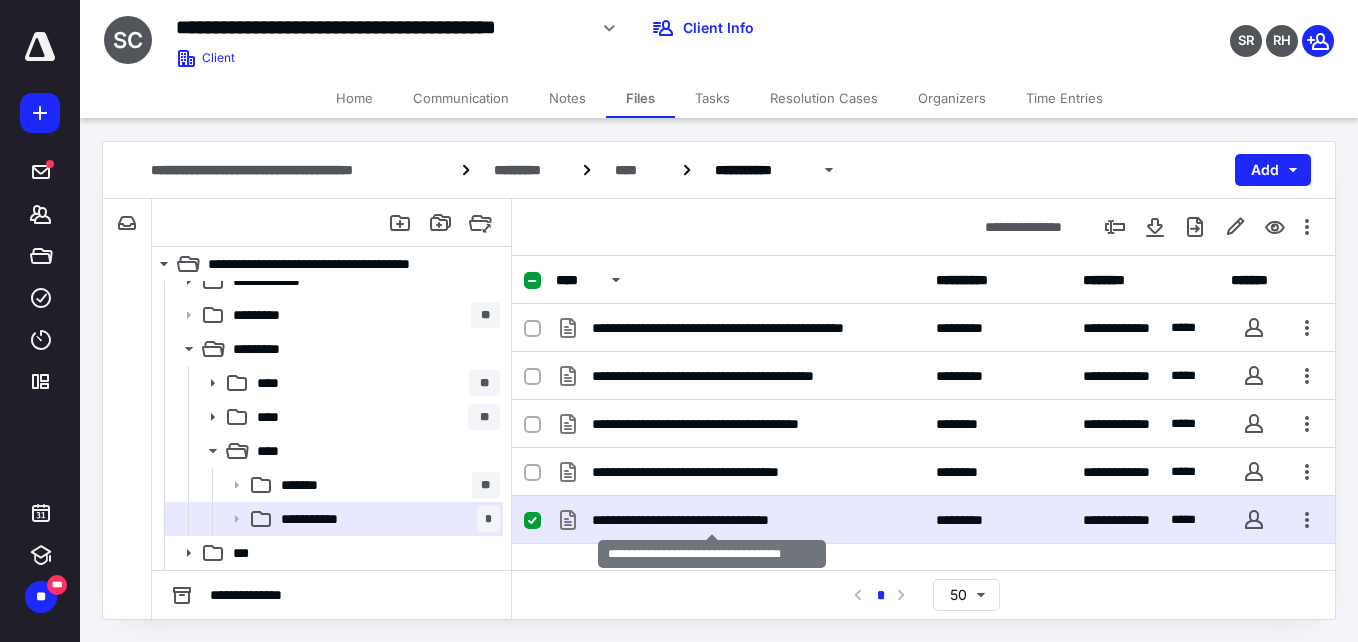 click on "**********" at bounding box center (712, 520) 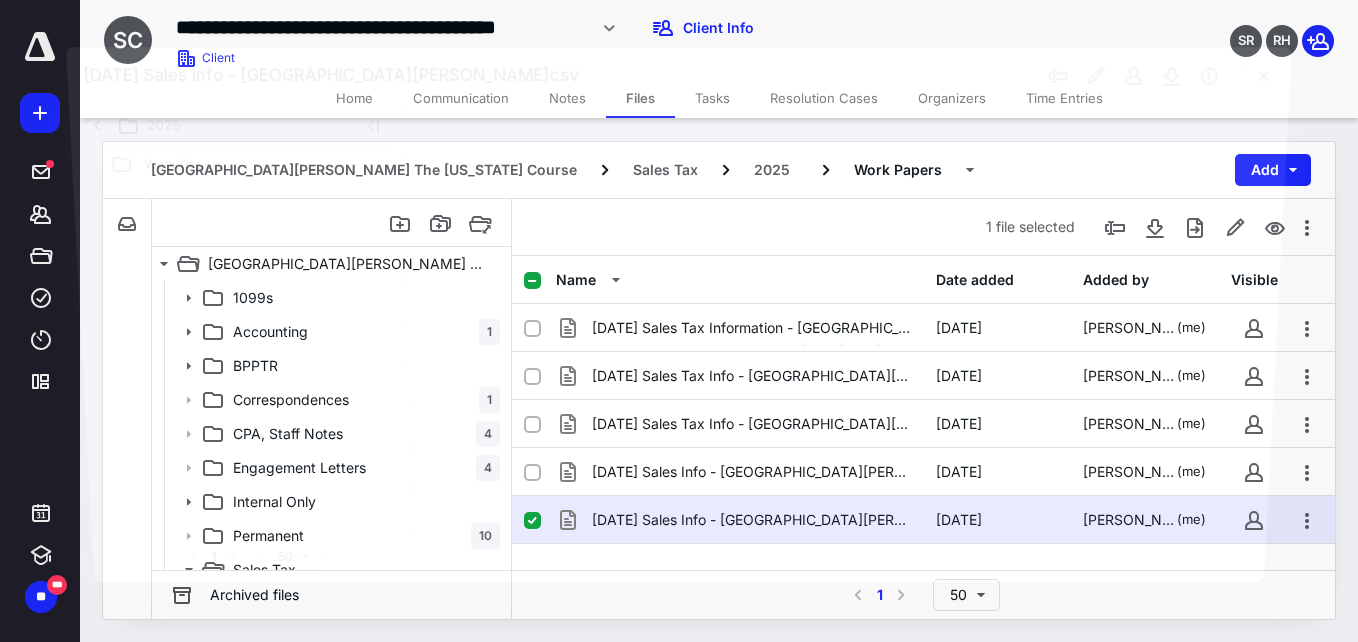 scroll, scrollTop: 221, scrollLeft: 0, axis: vertical 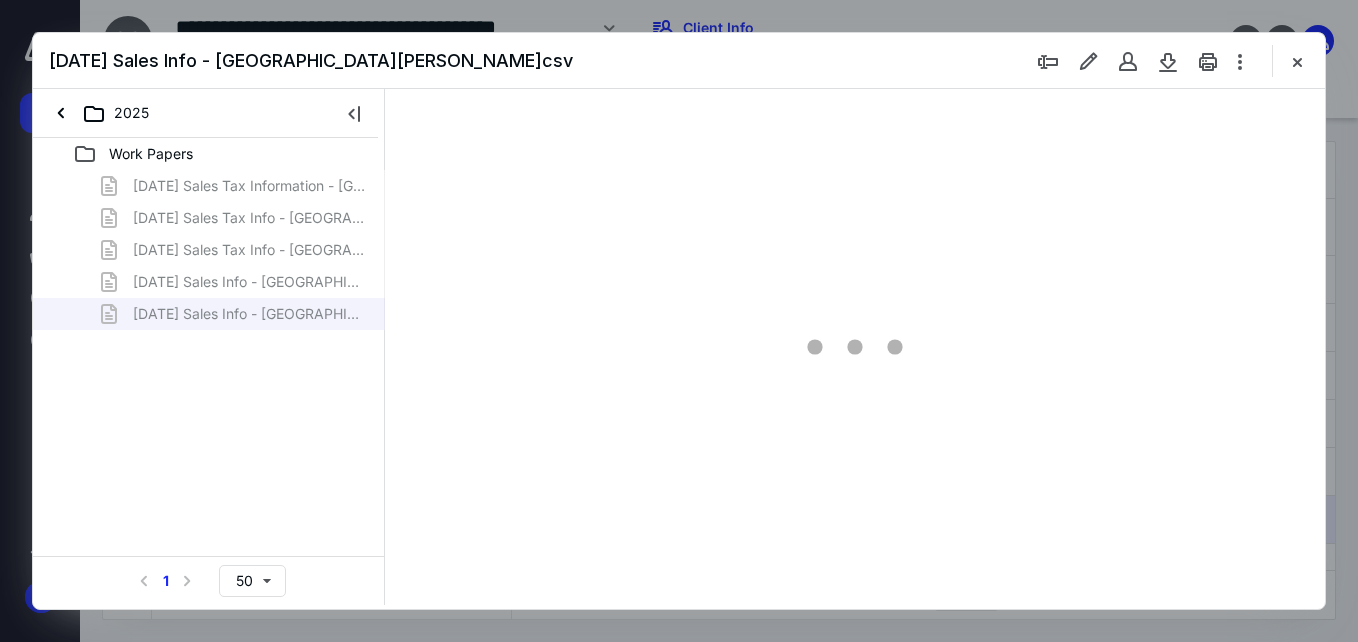 type on "150" 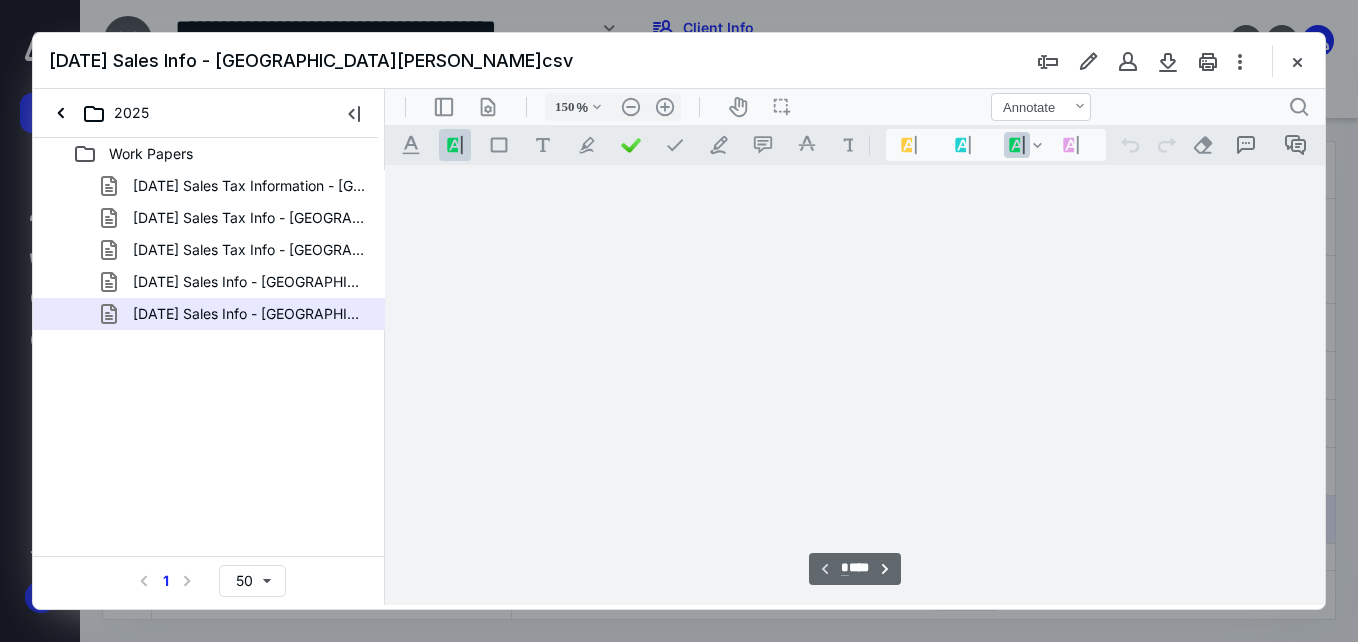 scroll, scrollTop: 82, scrollLeft: 0, axis: vertical 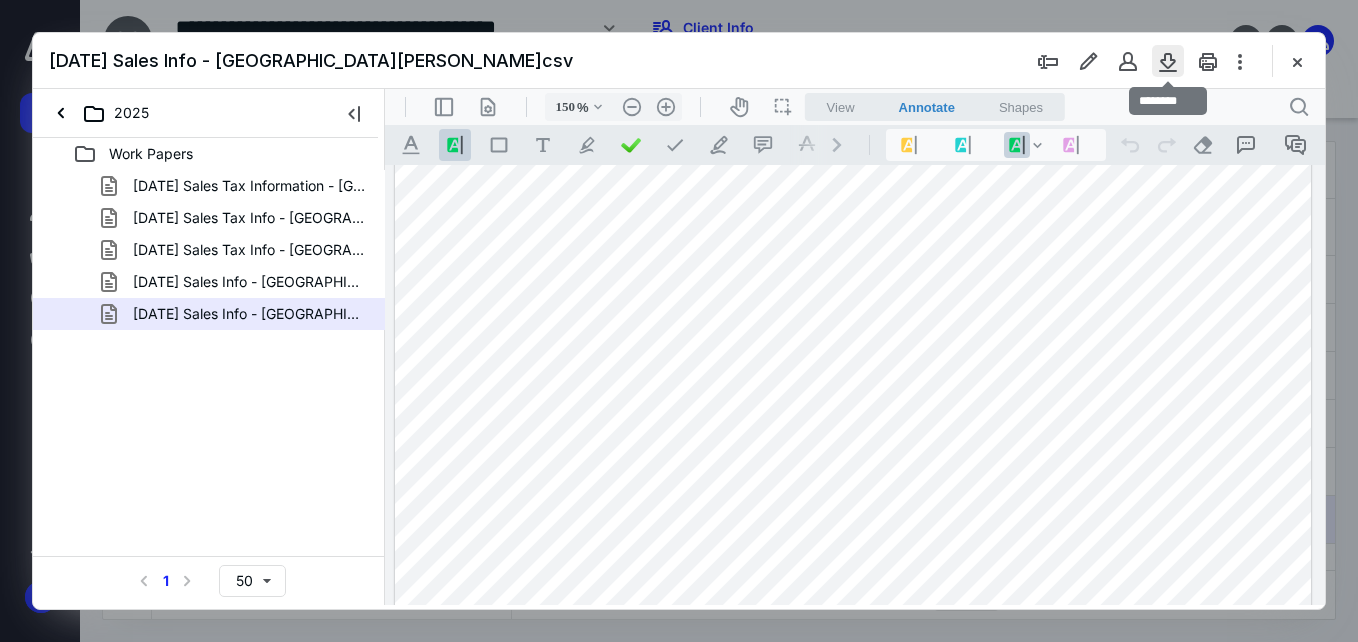 click at bounding box center [1168, 61] 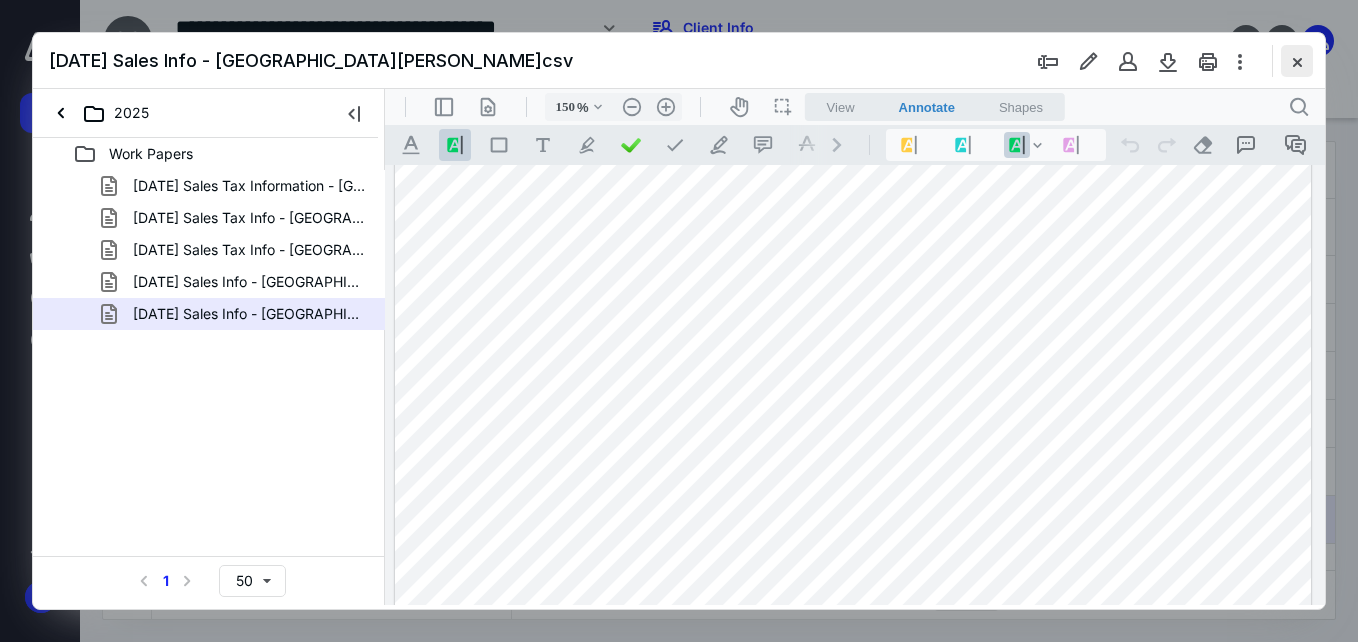 click at bounding box center [1297, 61] 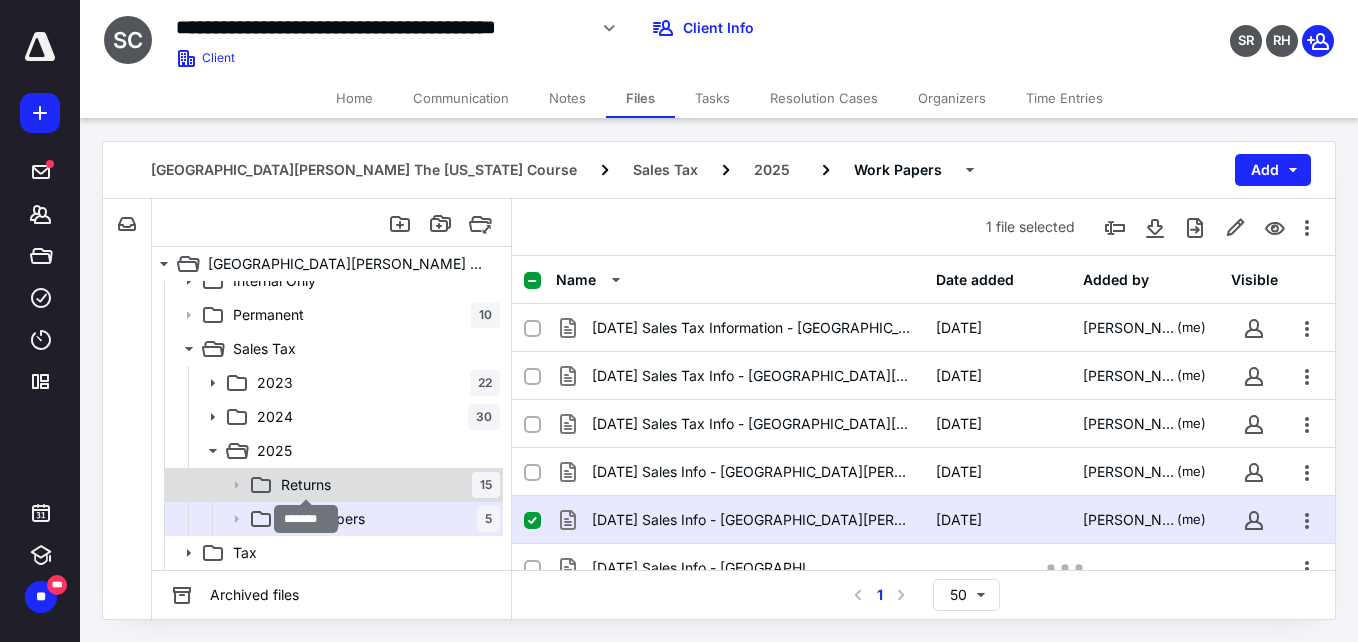 click on "Returns" at bounding box center [306, 485] 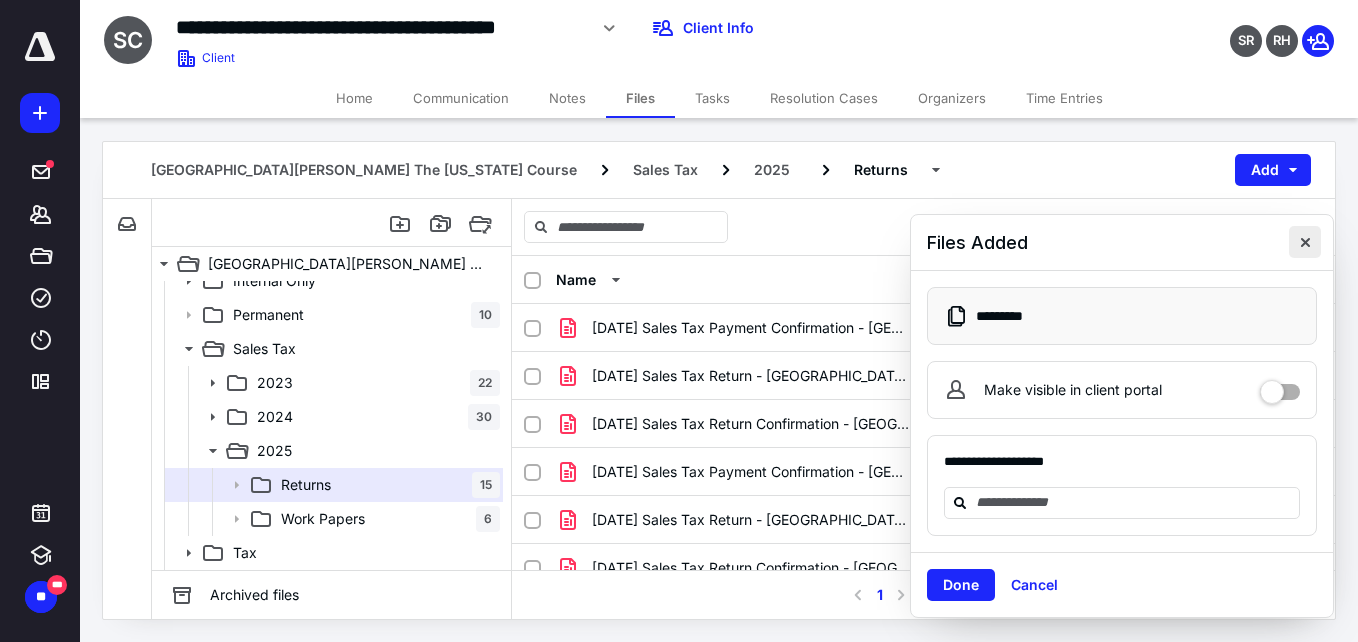 click at bounding box center [1305, 242] 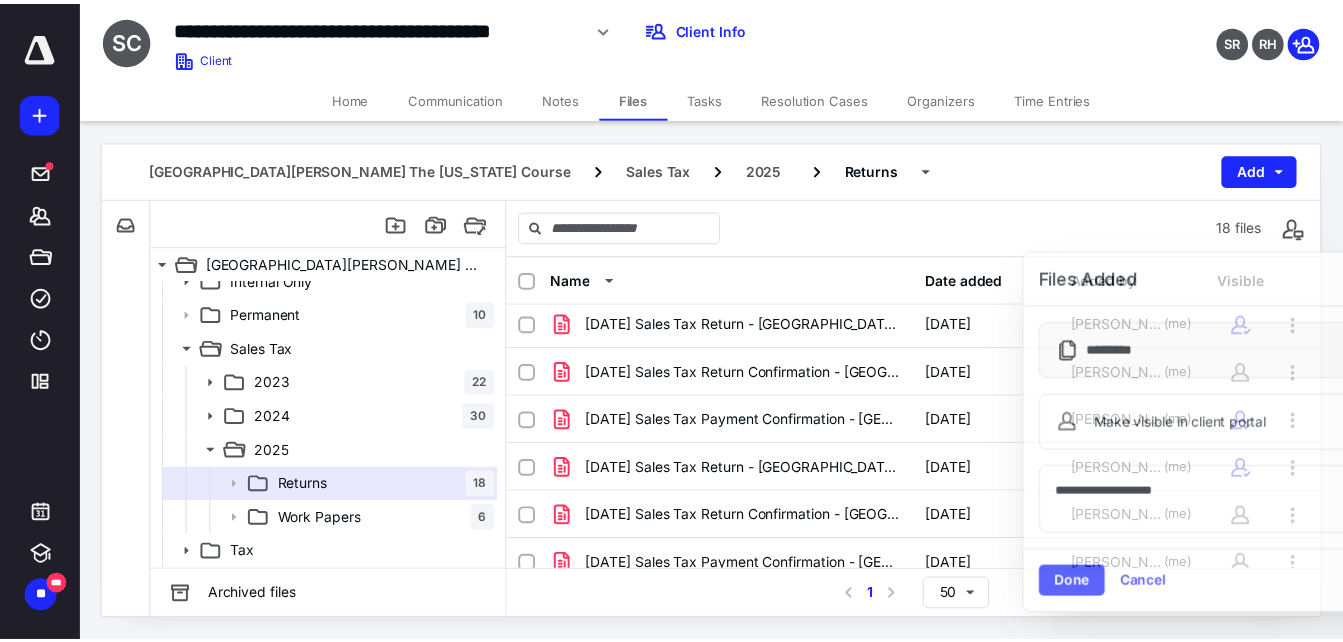 scroll, scrollTop: 598, scrollLeft: 0, axis: vertical 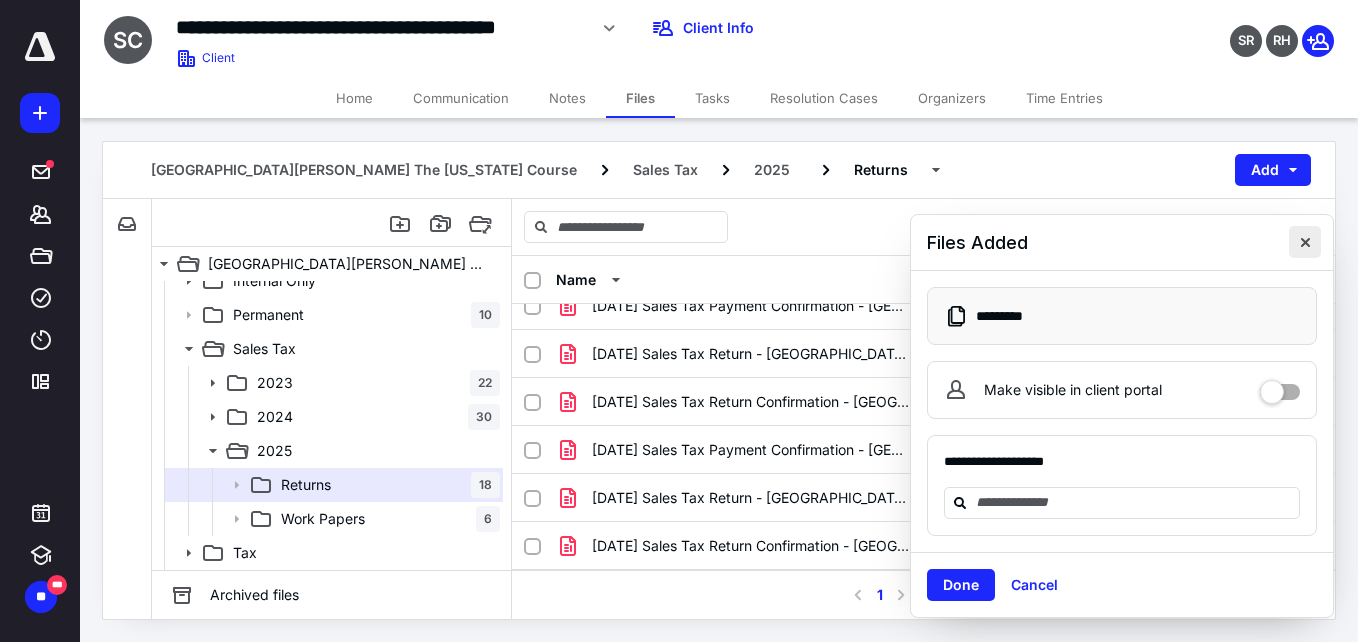 click at bounding box center [1305, 242] 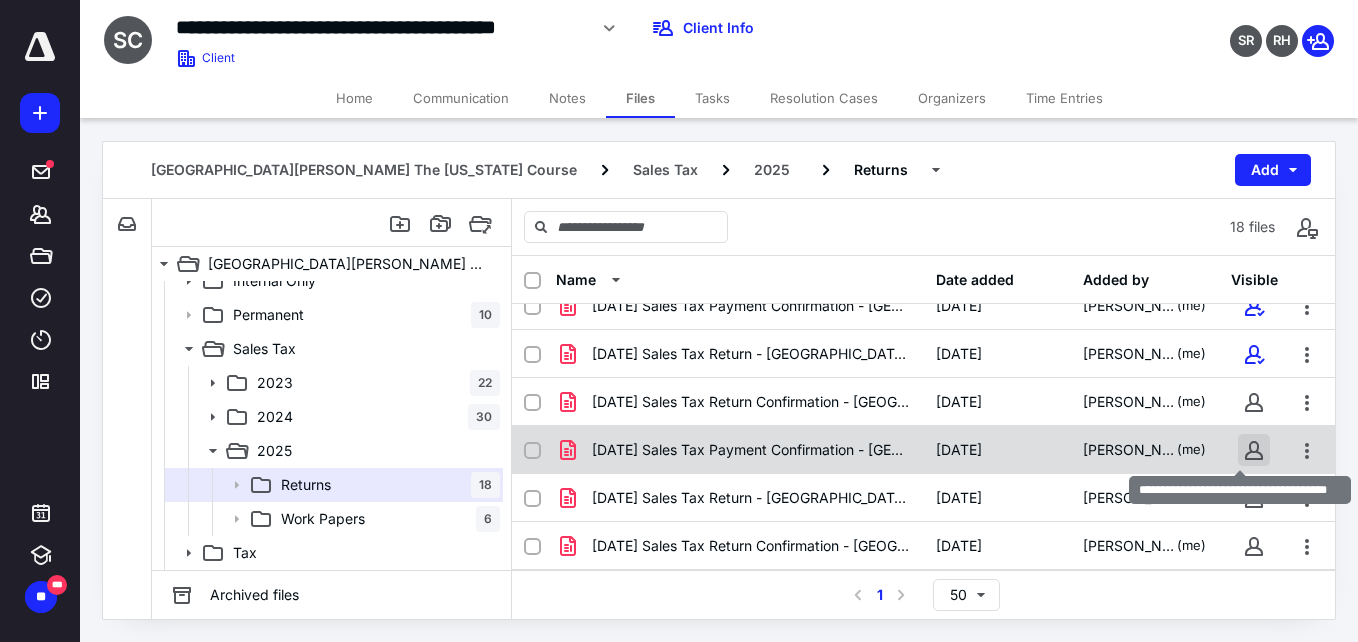 click at bounding box center (1254, 450) 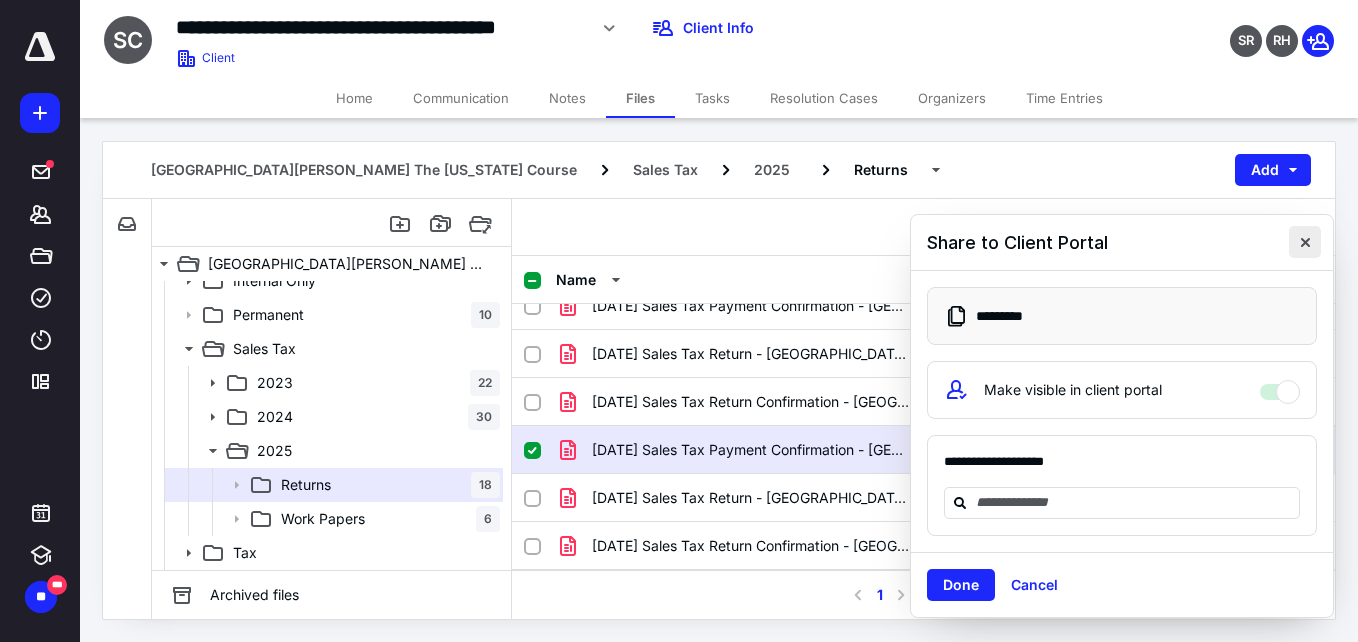 click at bounding box center [1305, 242] 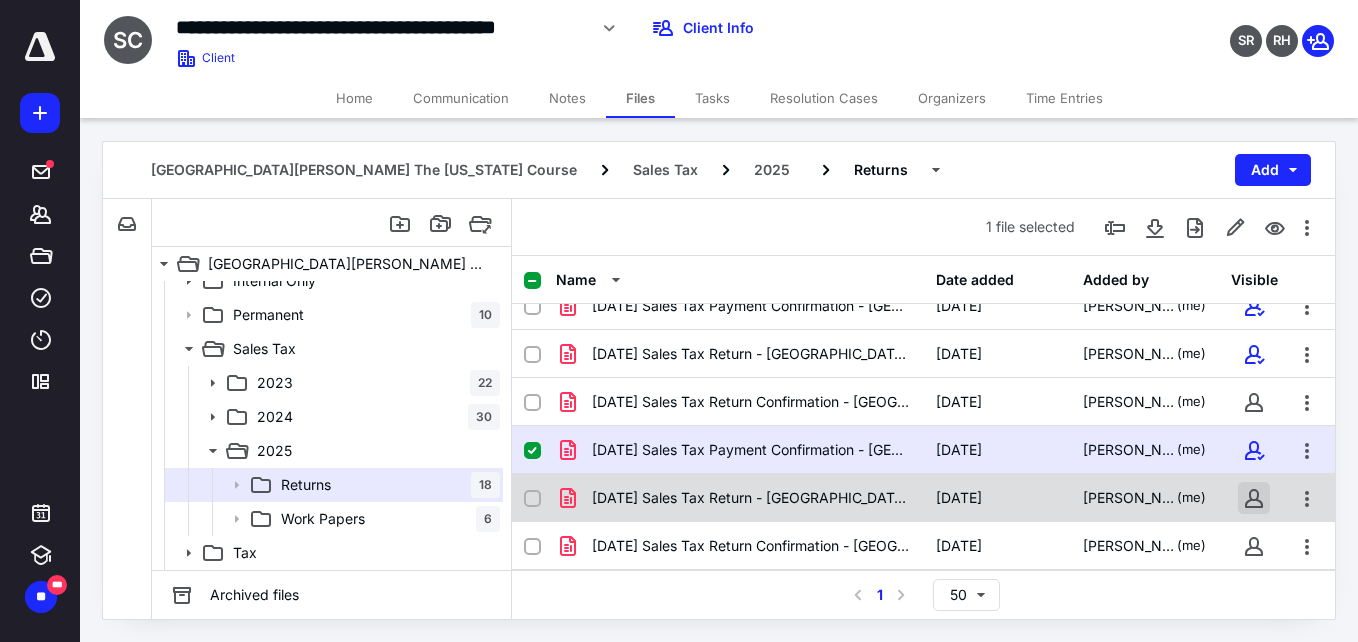 click at bounding box center (1254, 498) 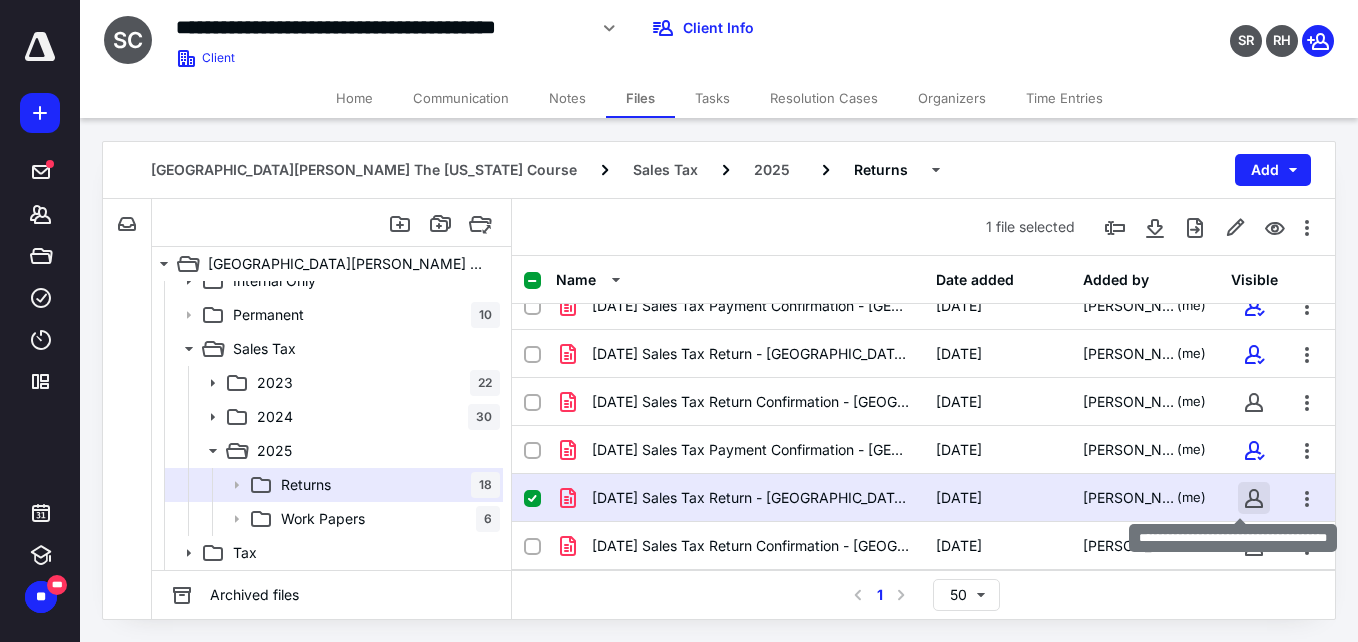 checkbox on "false" 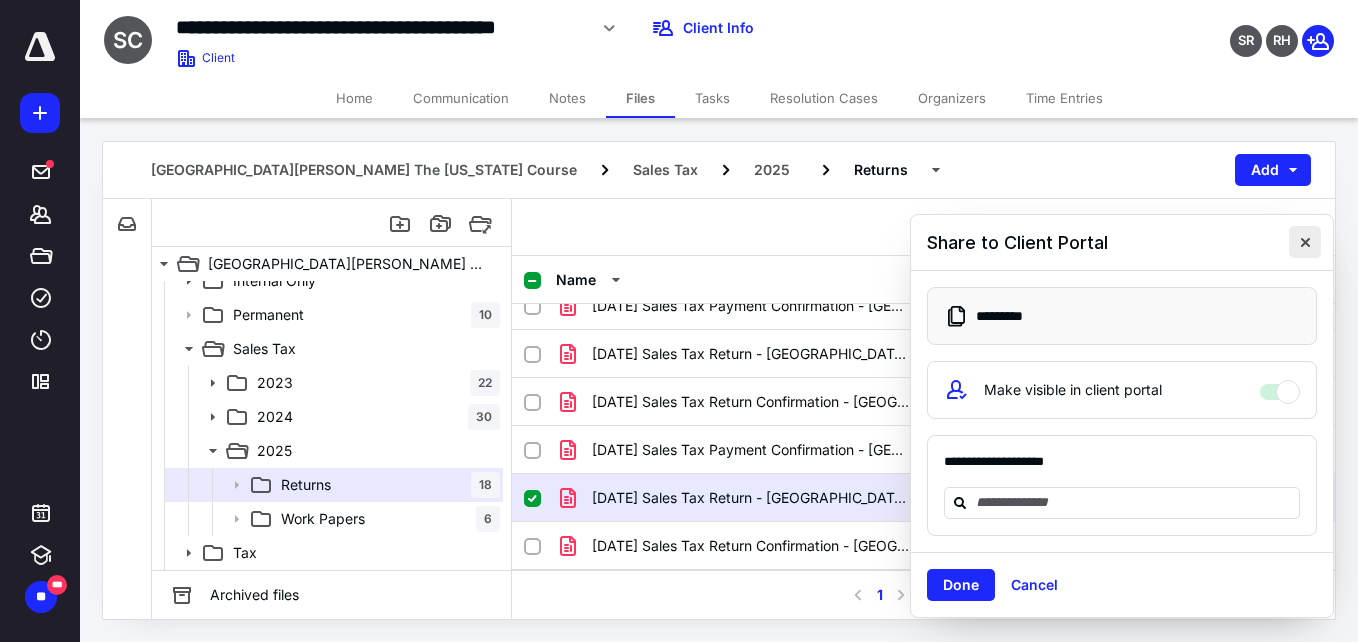 click at bounding box center (1305, 242) 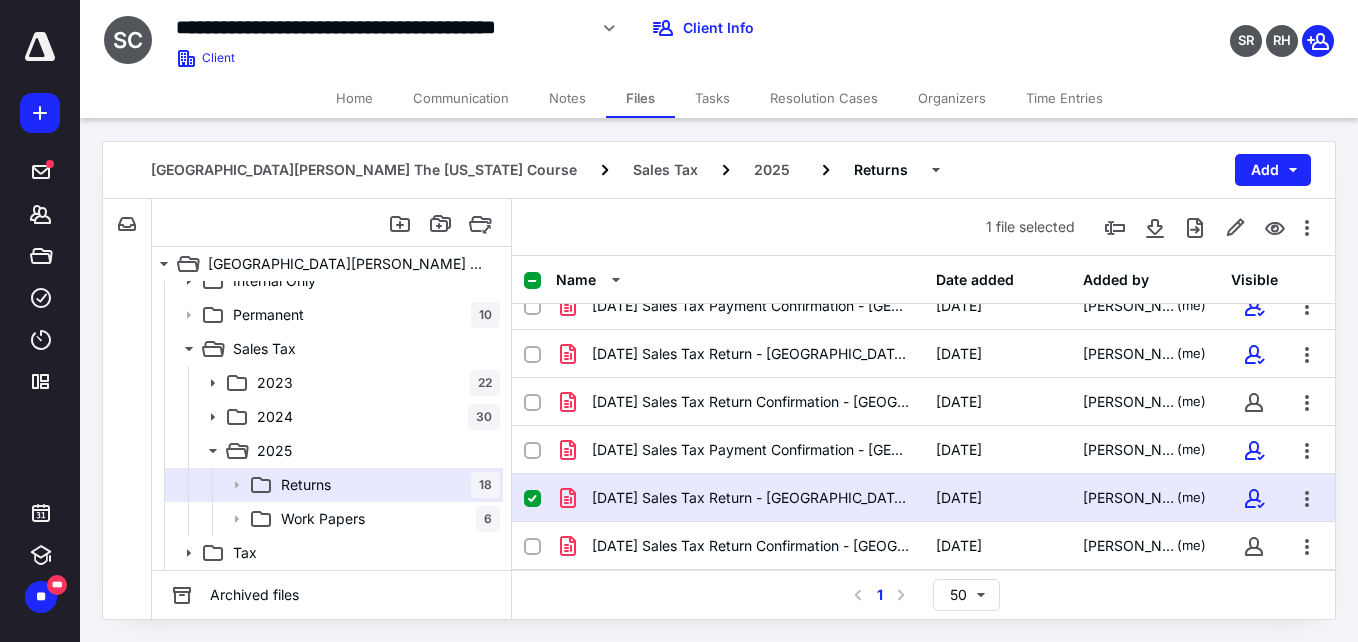 click on "Tasks" at bounding box center (712, 98) 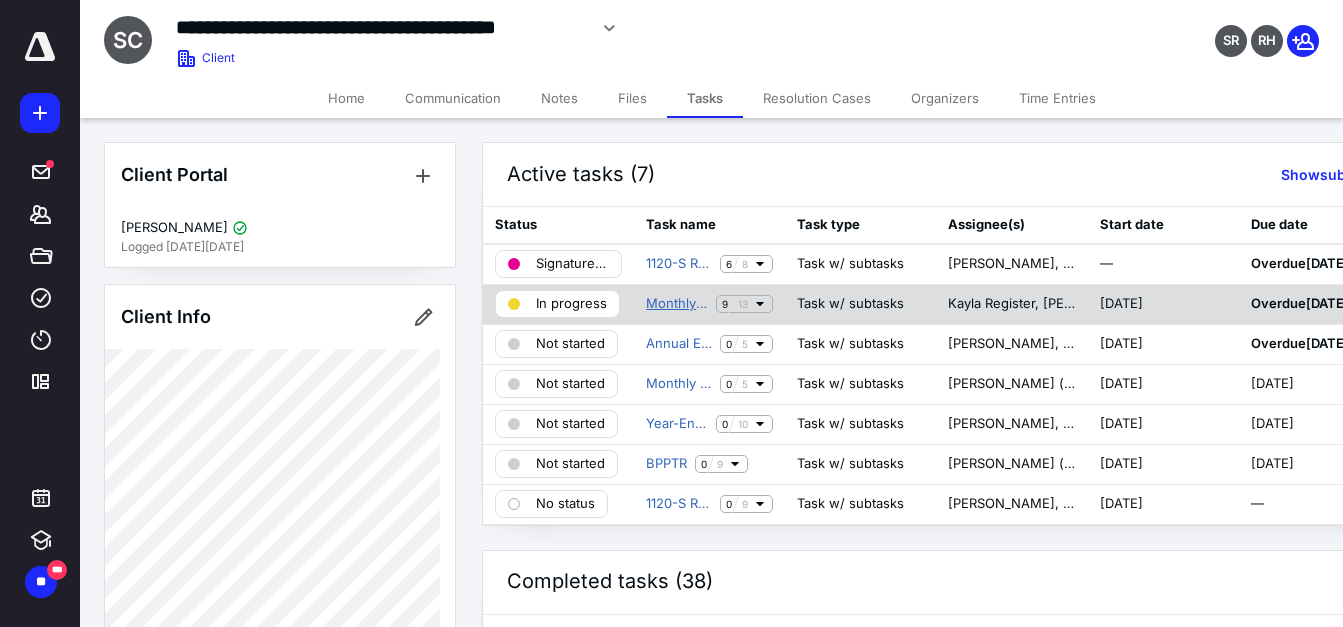 click on "Monthly Processing" at bounding box center [677, 304] 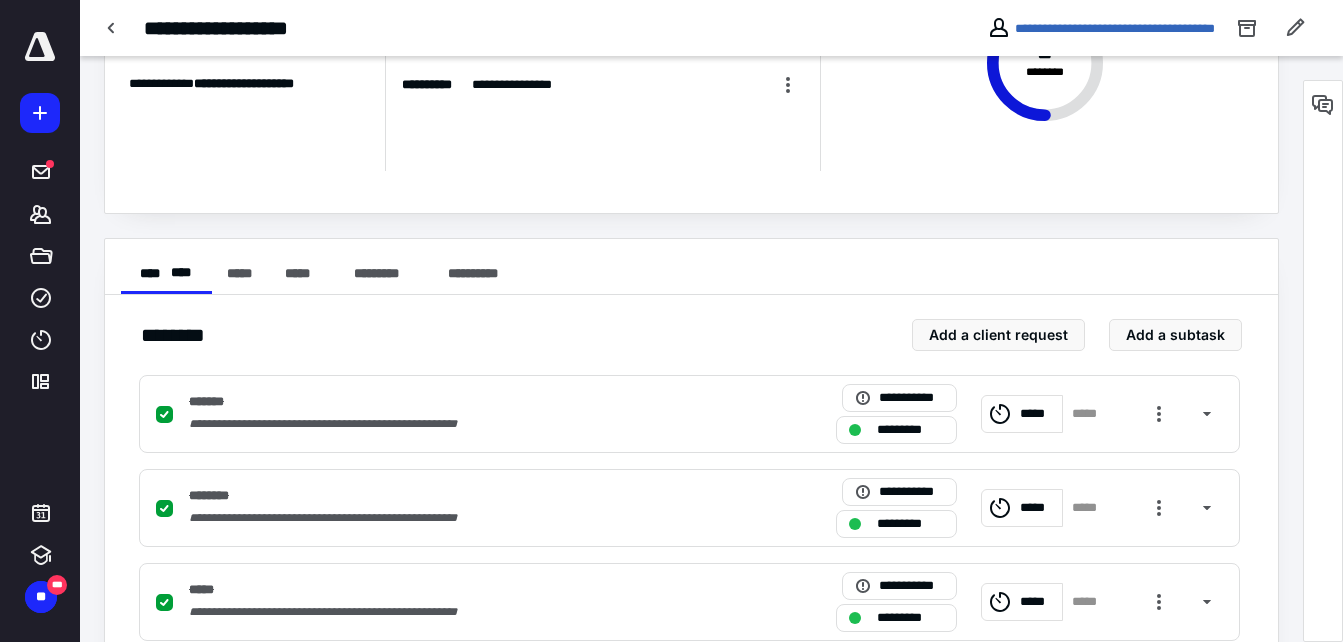 scroll, scrollTop: 55, scrollLeft: 0, axis: vertical 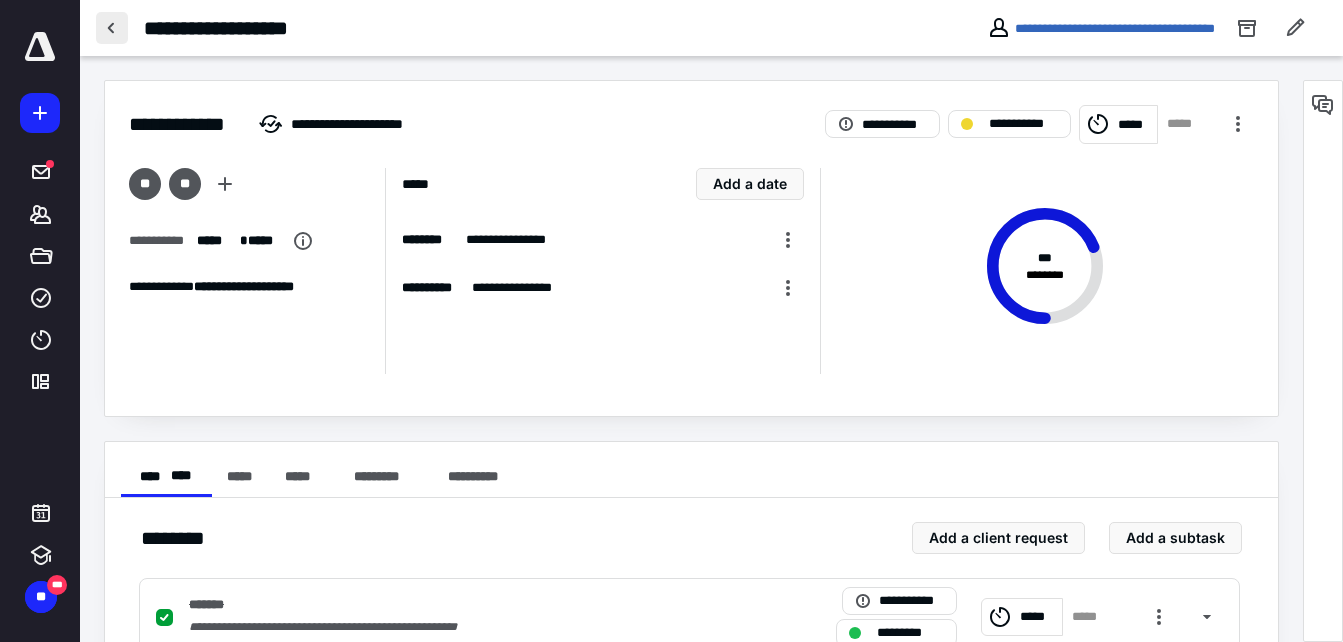 click at bounding box center (112, 28) 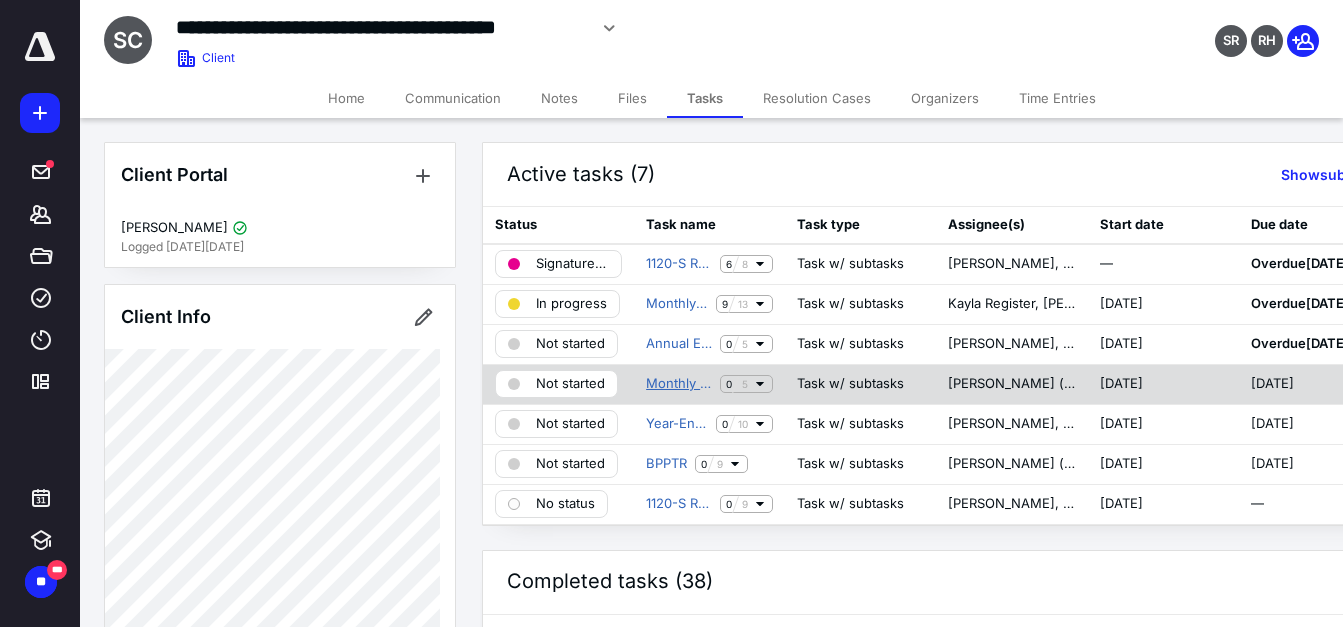 click on "Monthly Sales Tax" at bounding box center (679, 384) 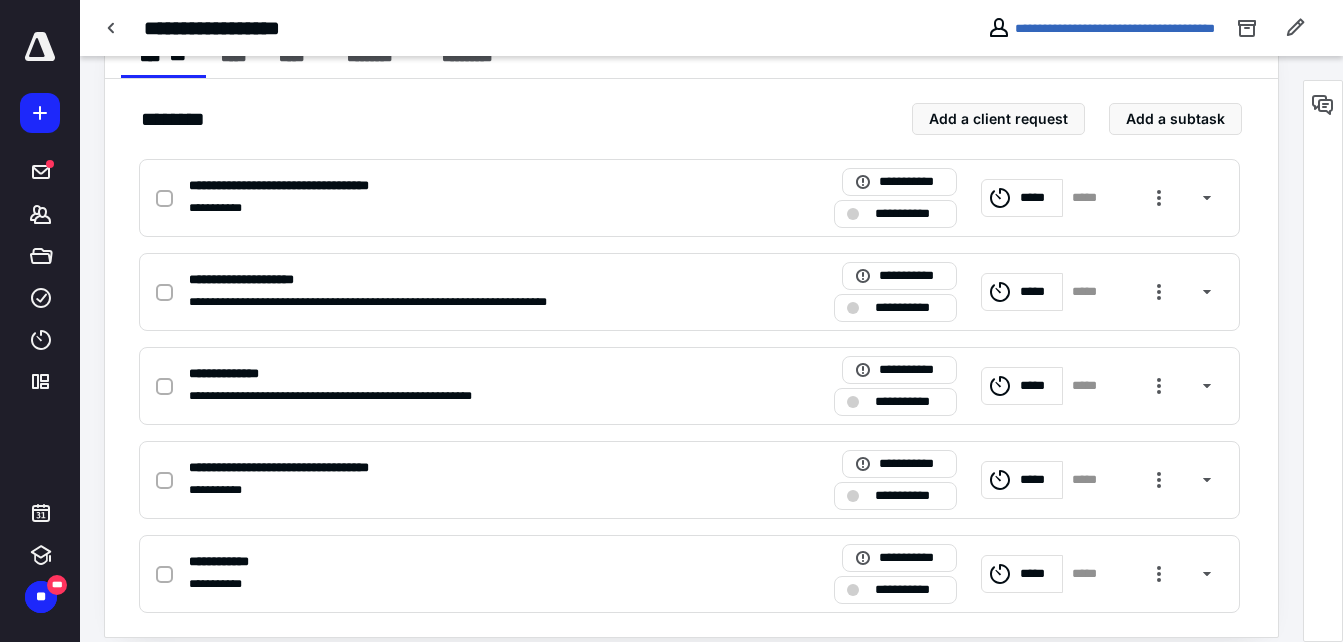 scroll, scrollTop: 430, scrollLeft: 0, axis: vertical 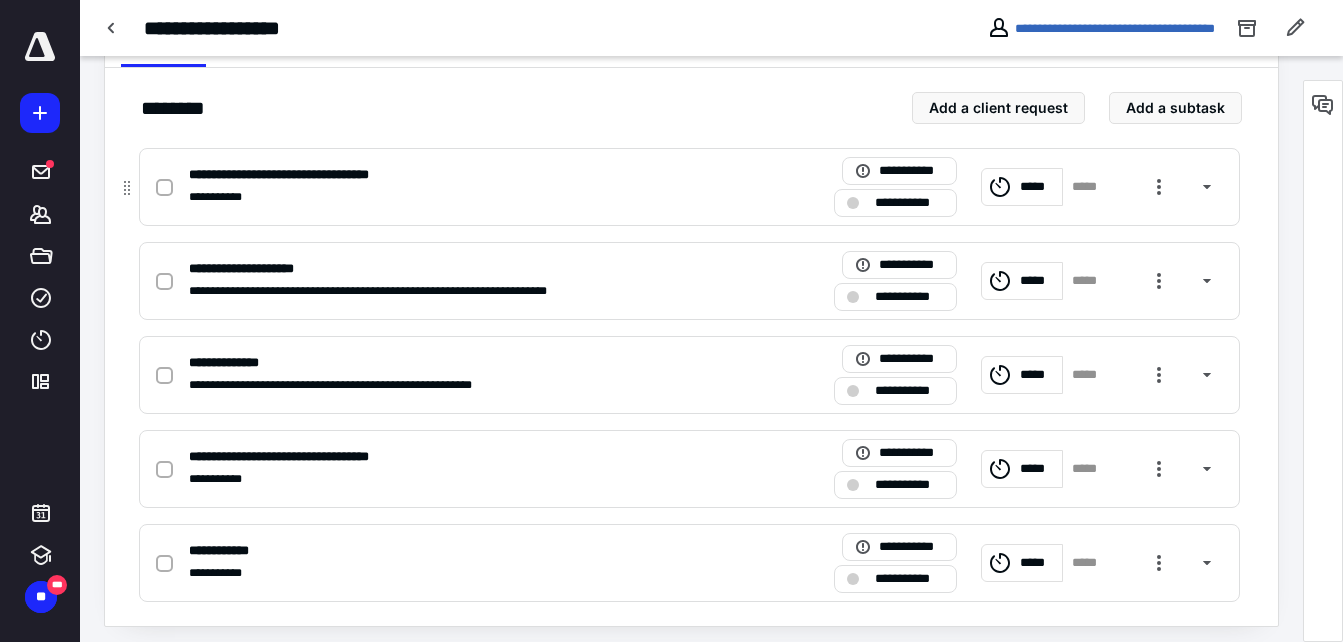 click 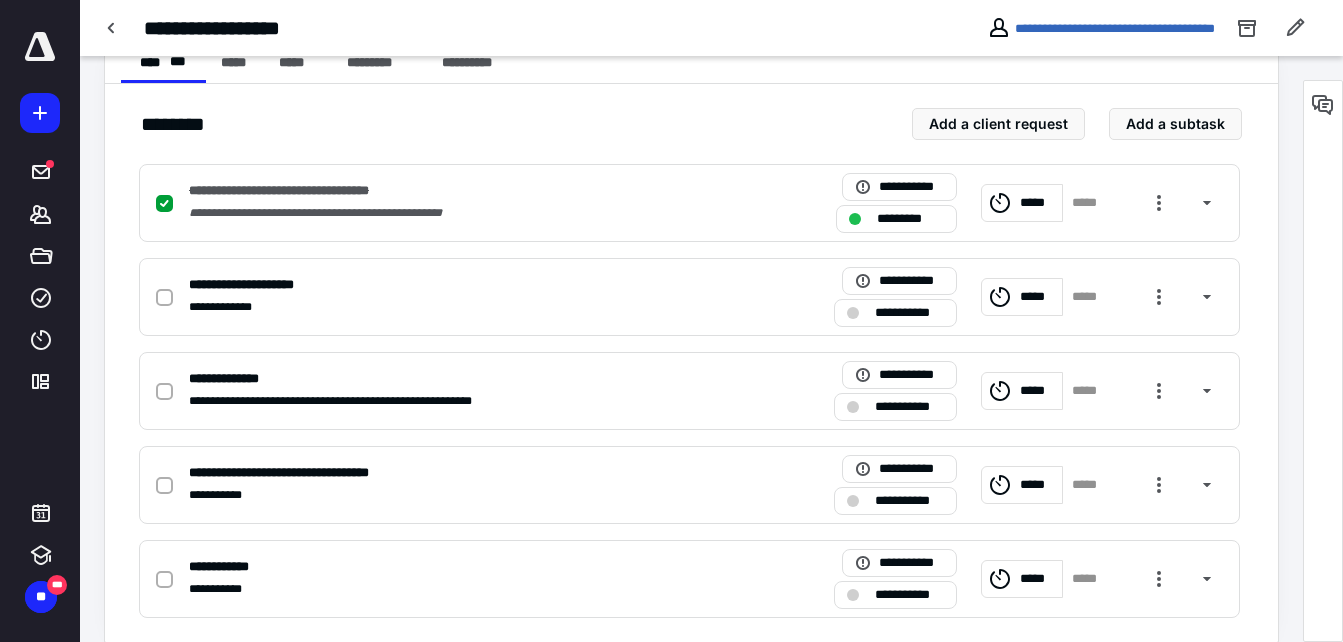 scroll, scrollTop: 439, scrollLeft: 0, axis: vertical 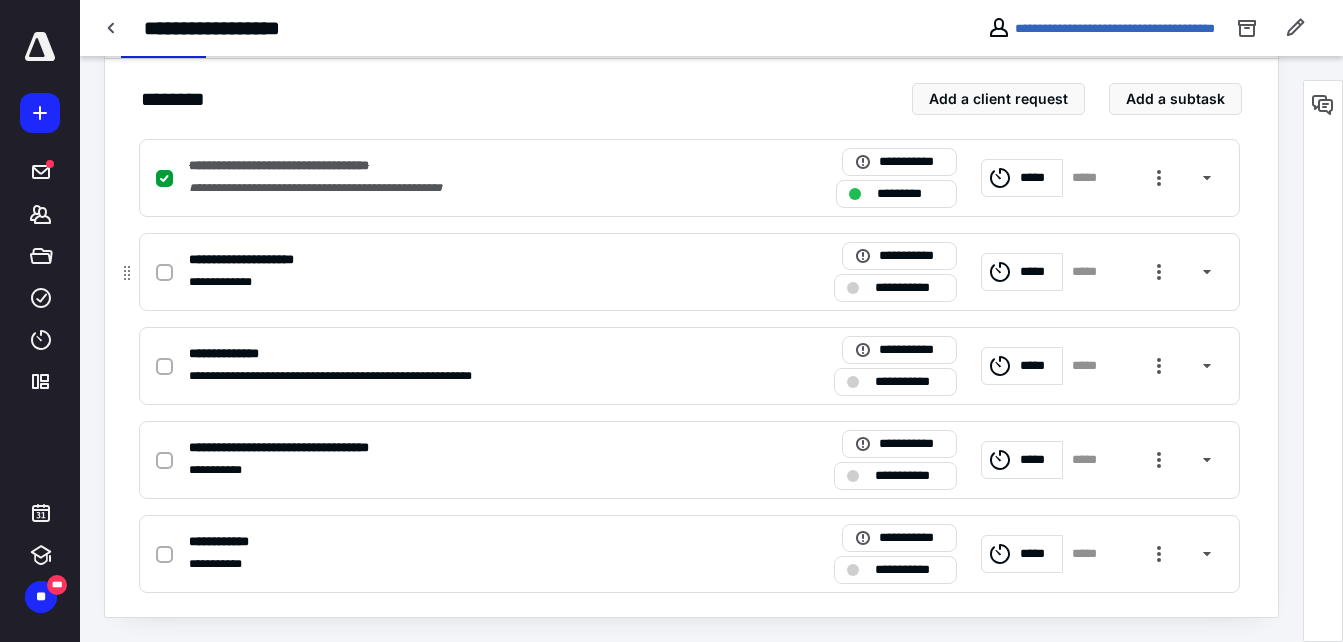 click 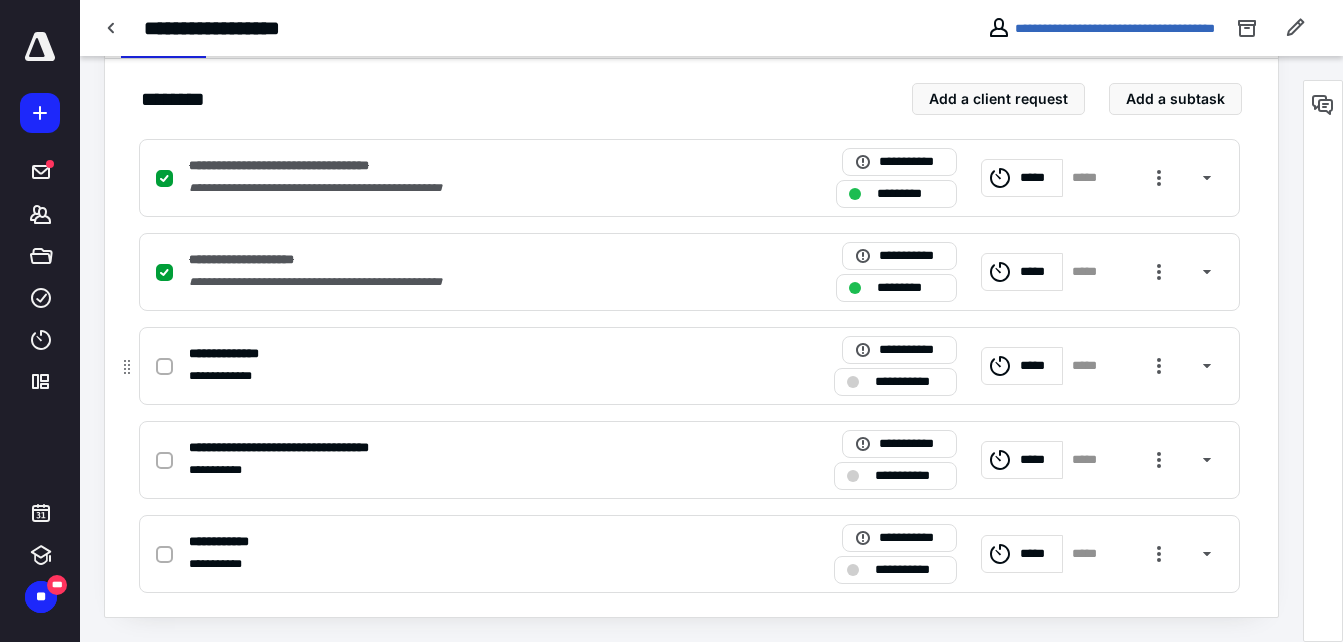 click at bounding box center [164, 367] 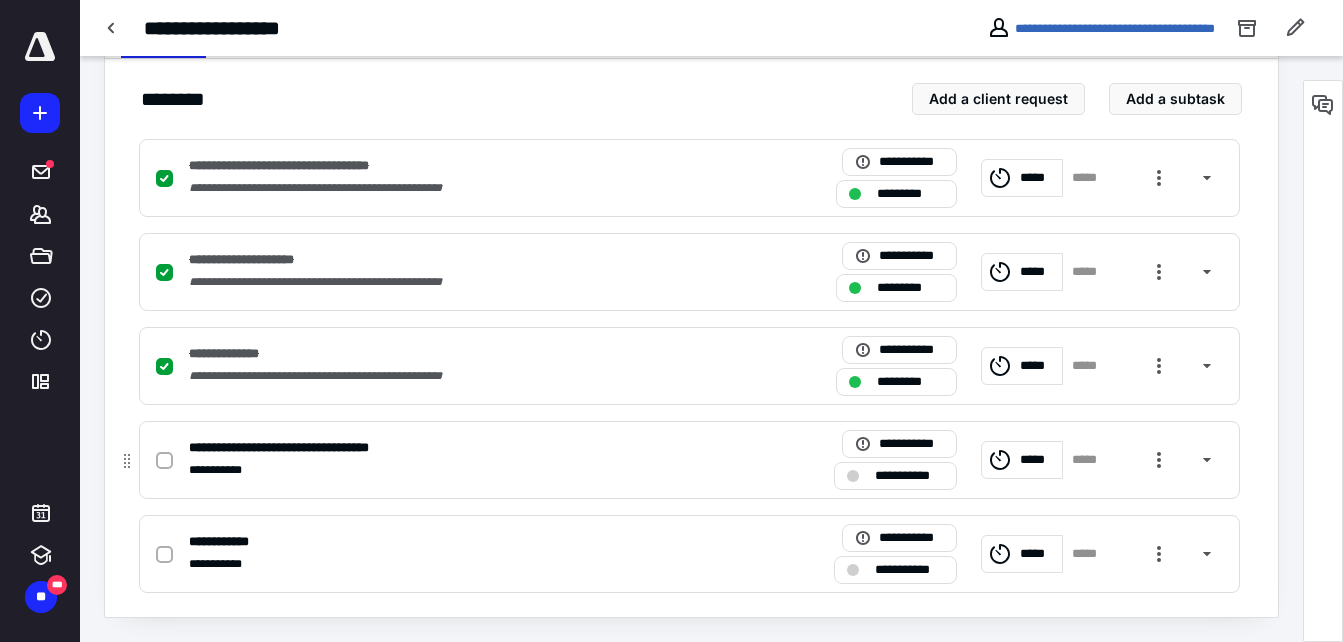 click at bounding box center [164, 461] 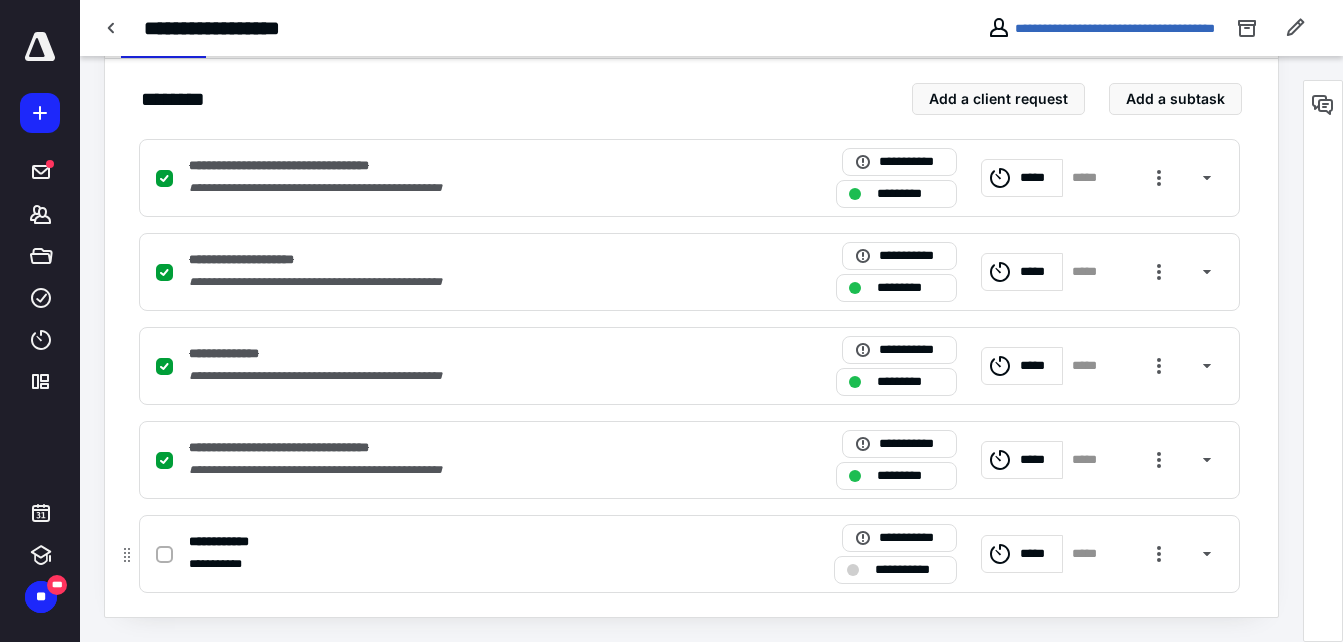 click at bounding box center [164, 555] 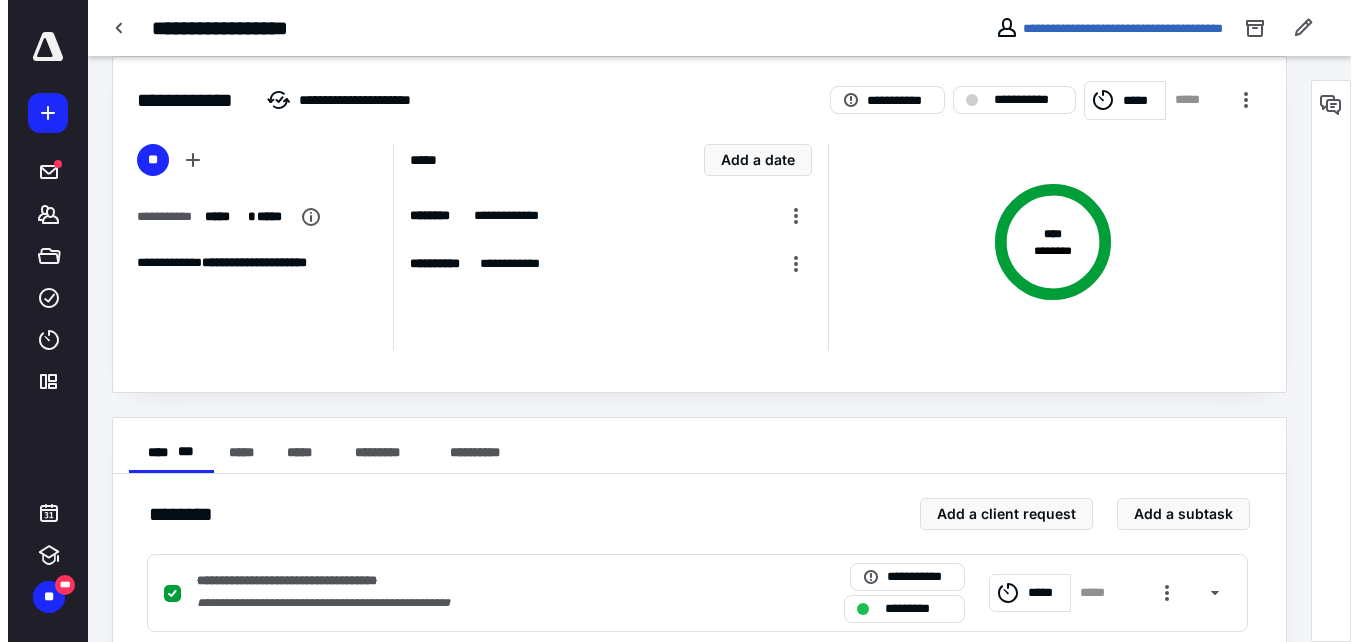 scroll, scrollTop: 0, scrollLeft: 0, axis: both 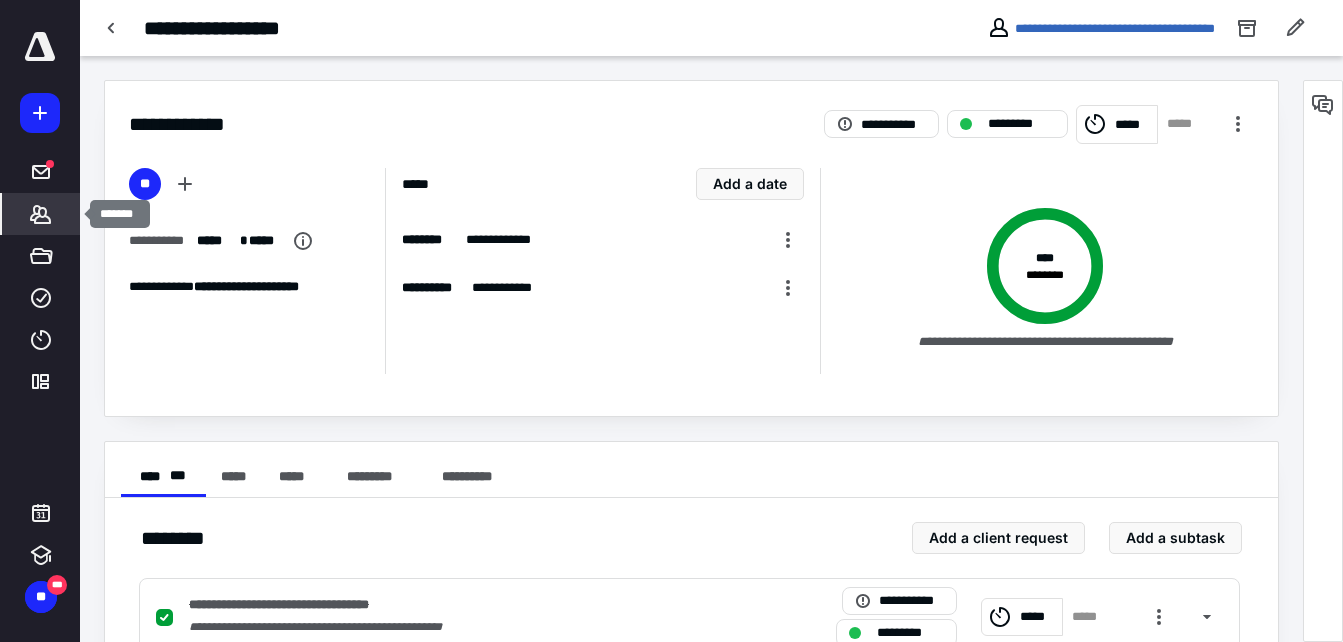 click 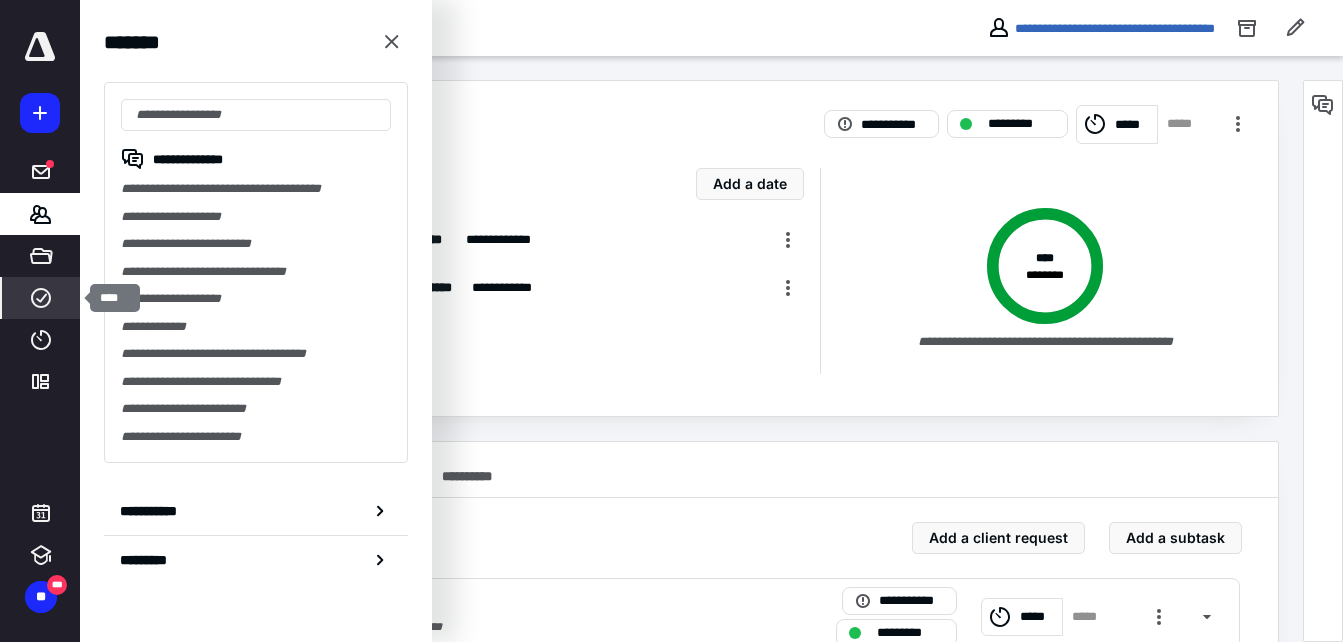 click on "****" at bounding box center (41, 298) 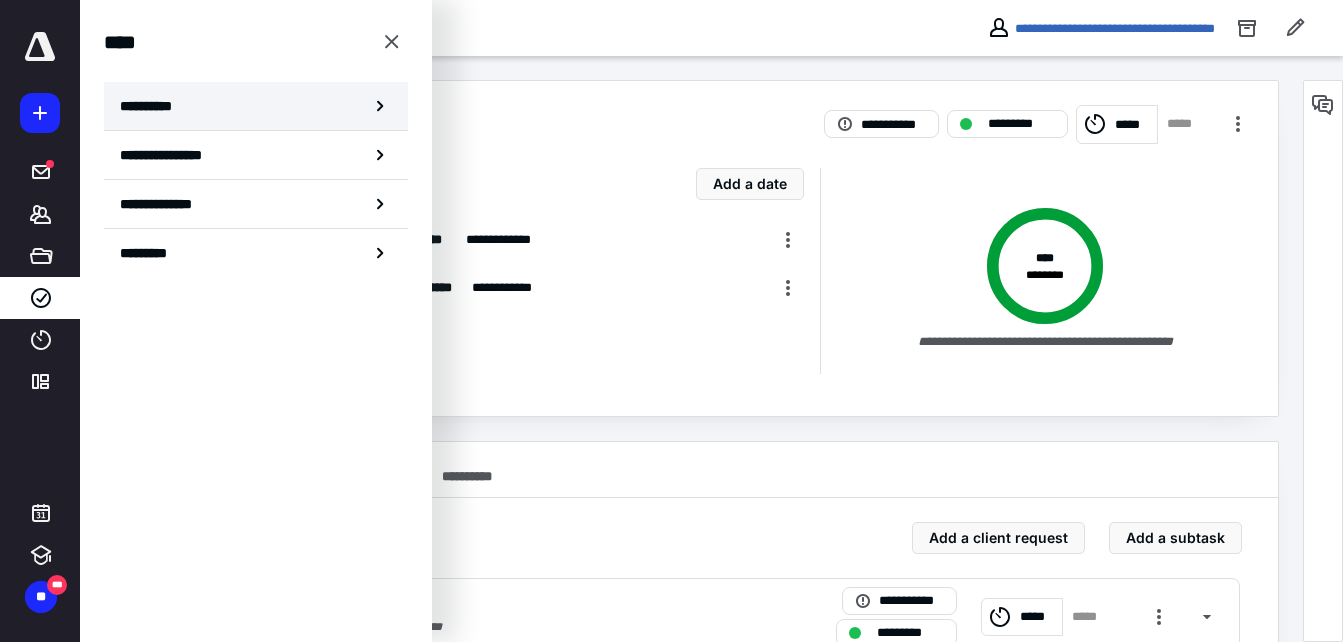 click on "**********" at bounding box center [256, 106] 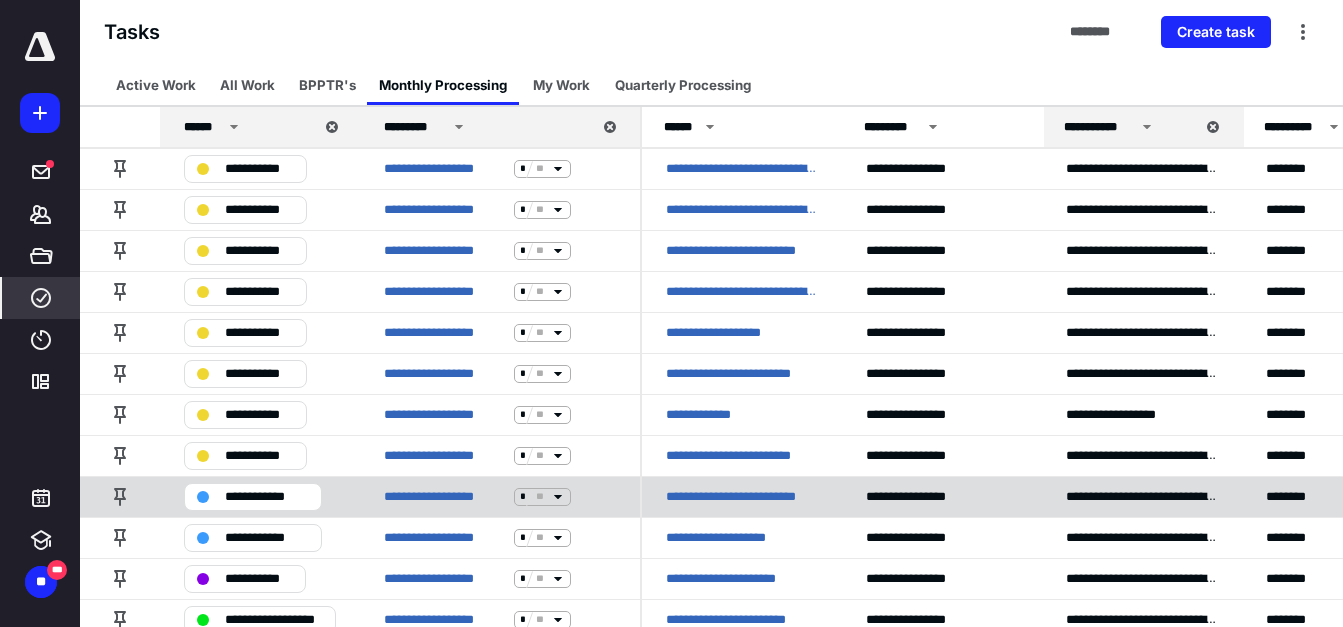click on "**********" at bounding box center (742, 497) 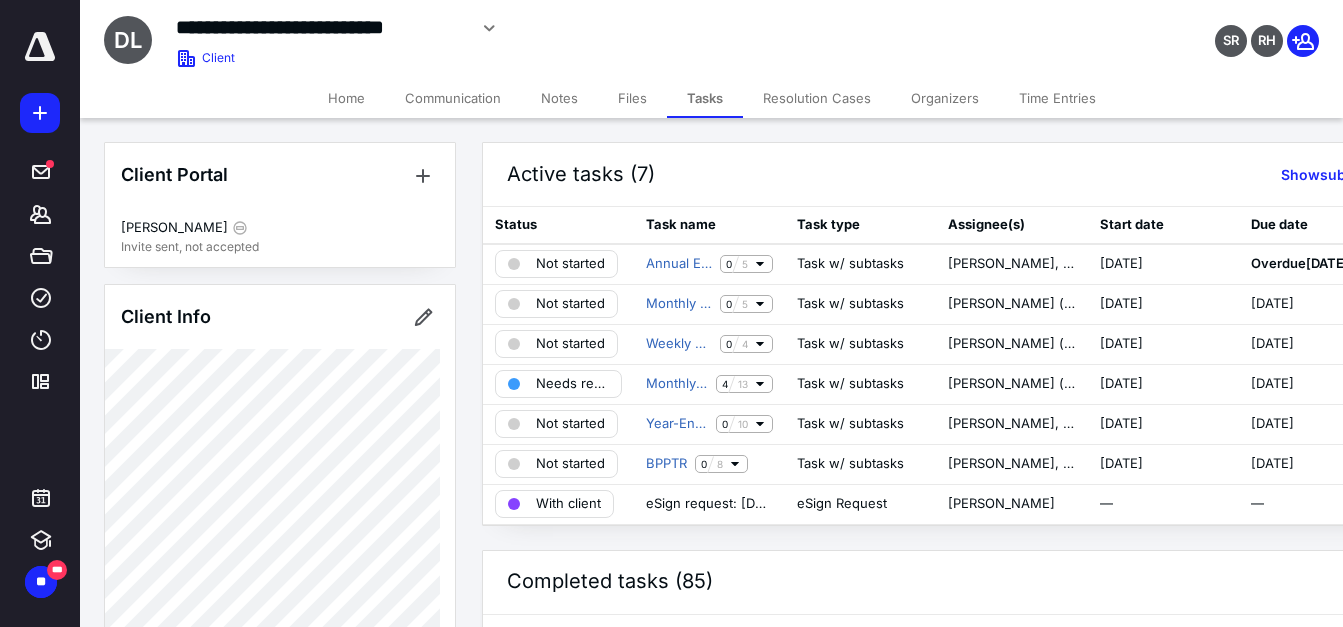 click on "Files" at bounding box center (632, 98) 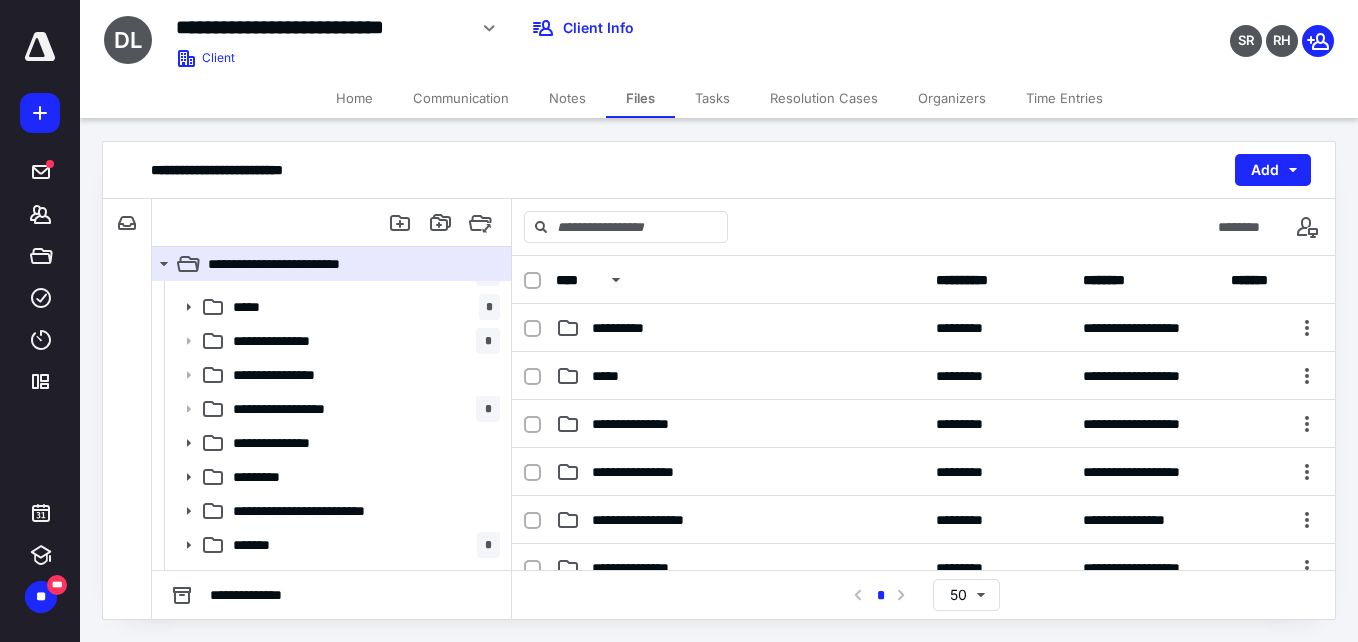scroll, scrollTop: 4, scrollLeft: 0, axis: vertical 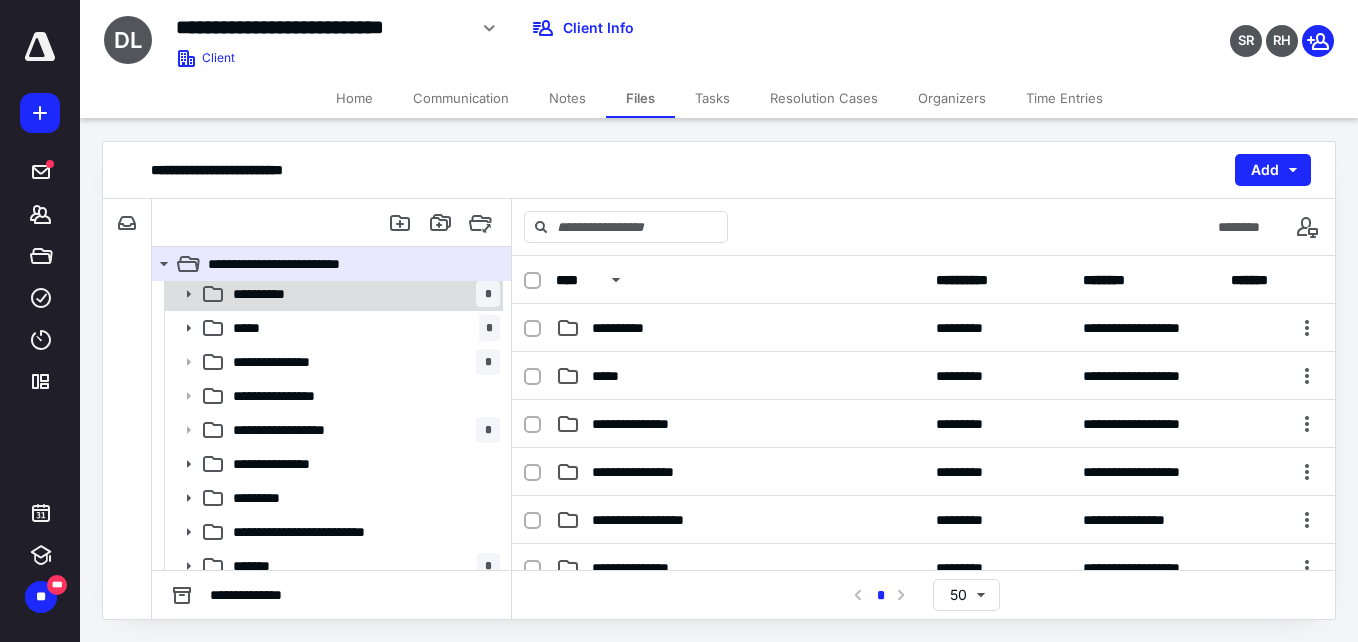 click on "**********" at bounding box center [362, 294] 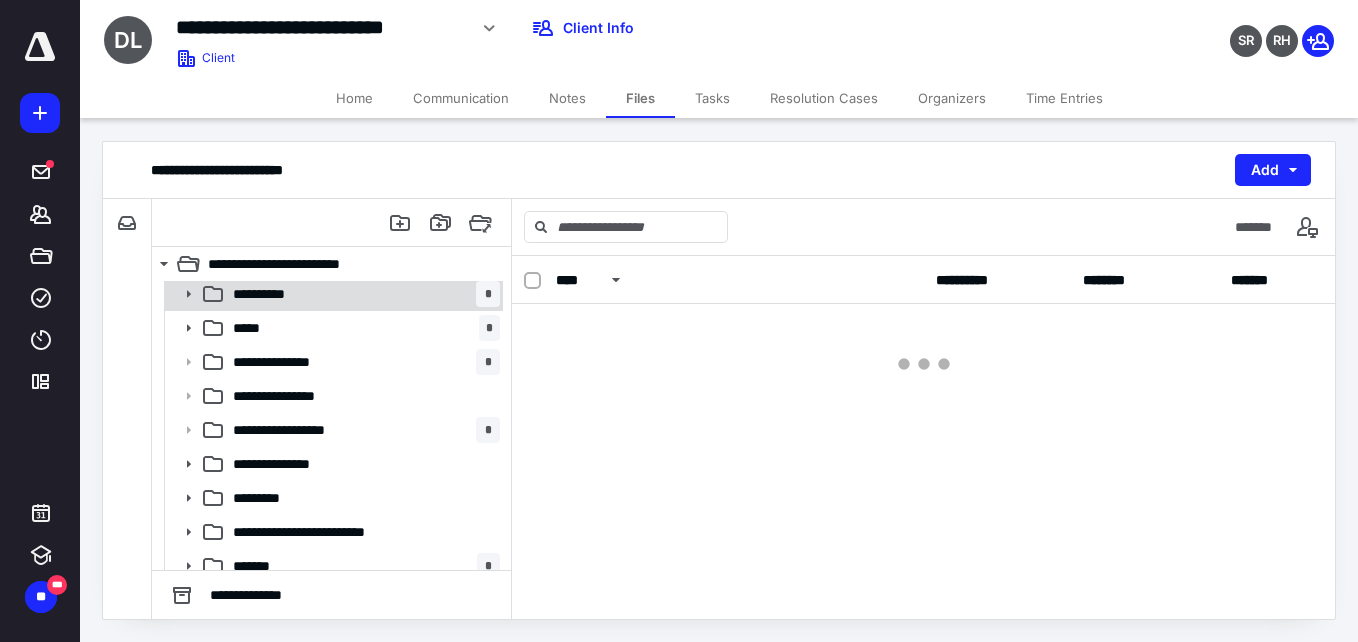 click on "**********" at bounding box center [362, 294] 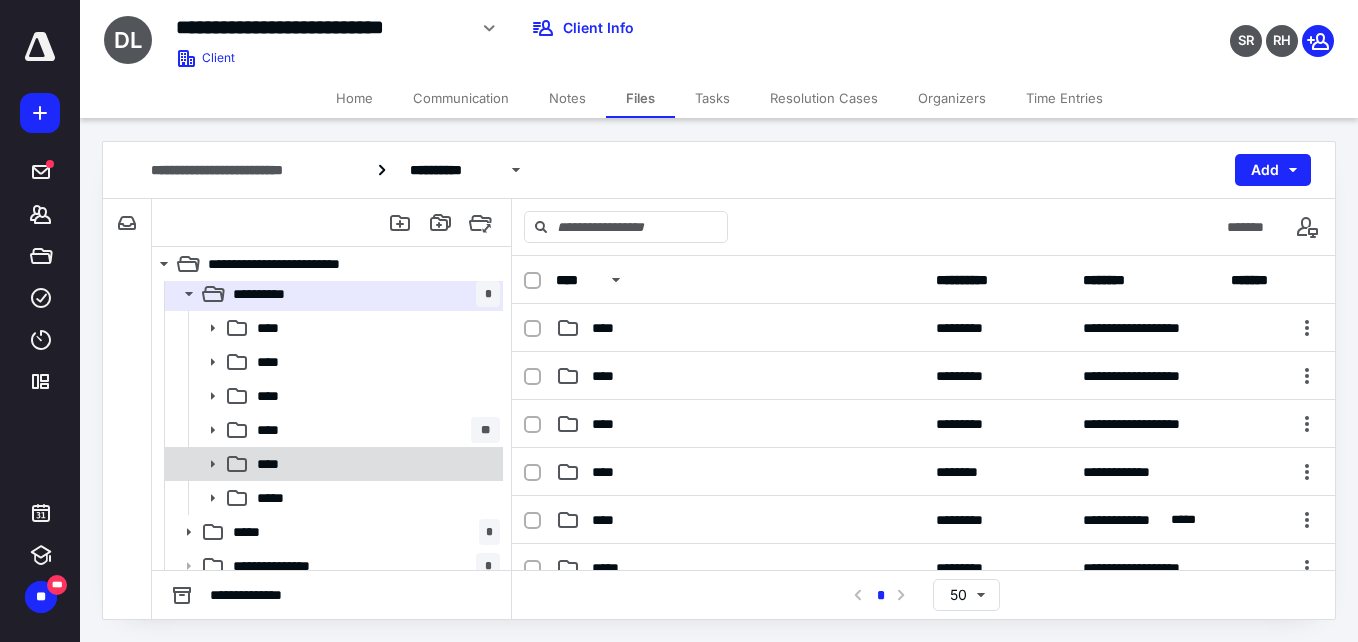 click on "****" at bounding box center [374, 464] 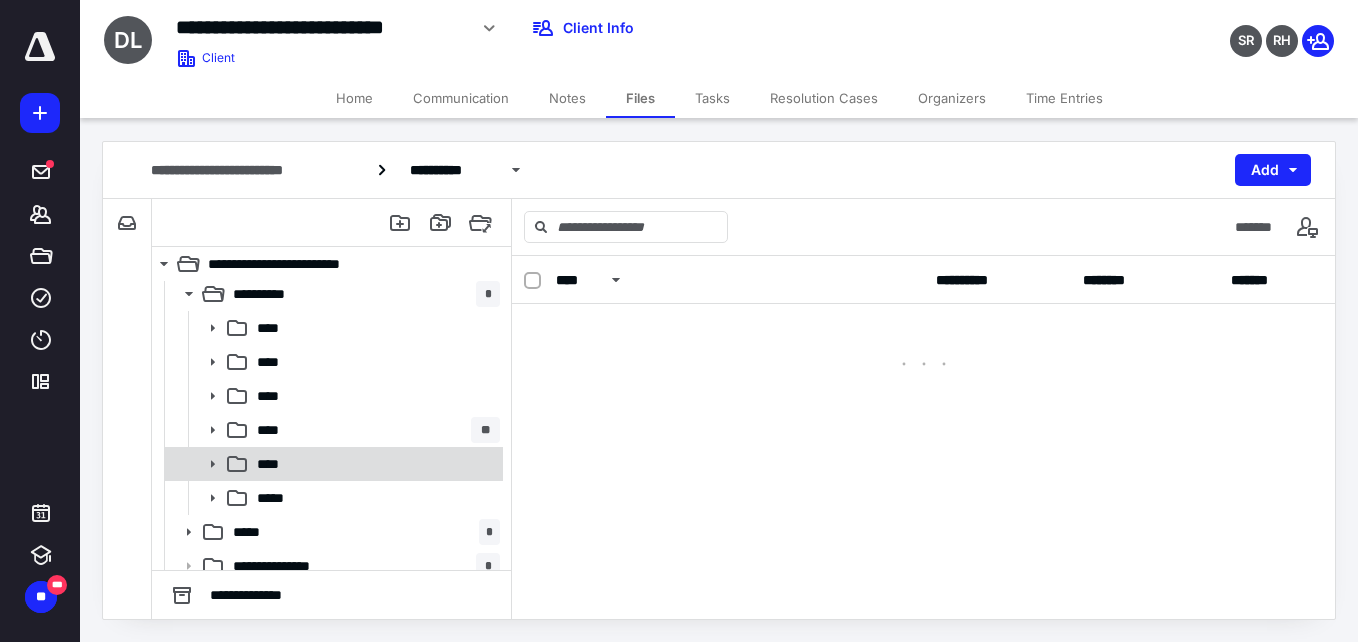 click on "****" at bounding box center (374, 464) 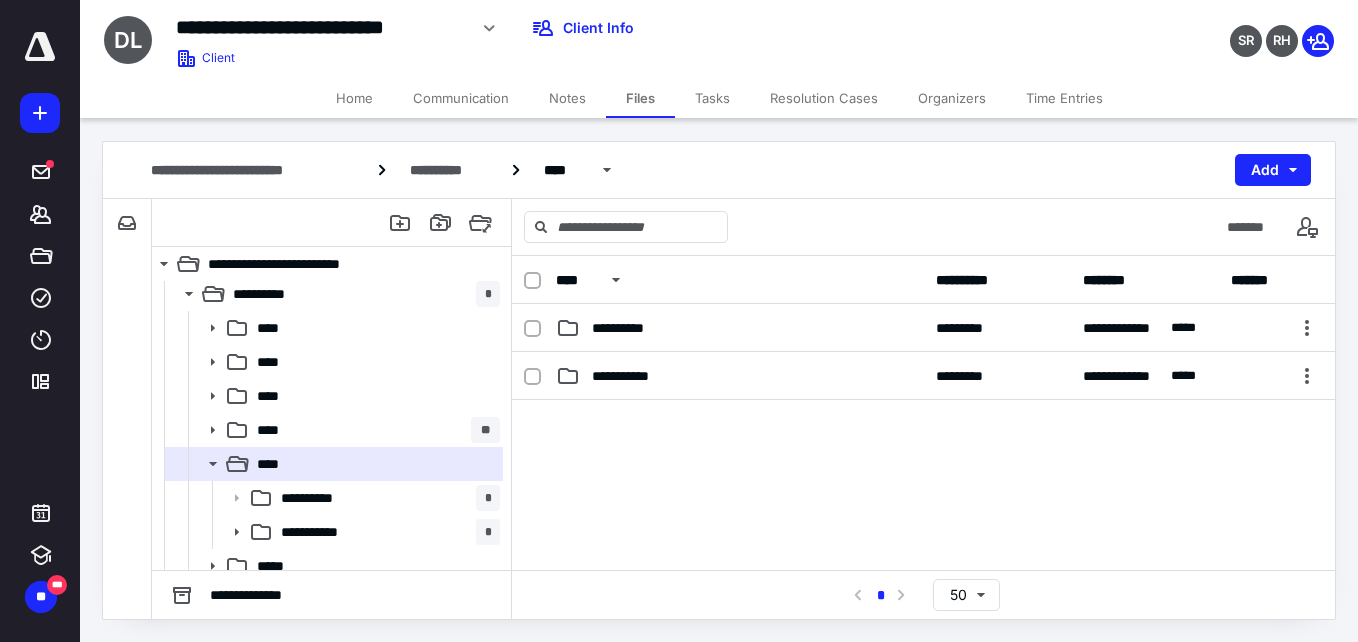 scroll, scrollTop: 67, scrollLeft: 0, axis: vertical 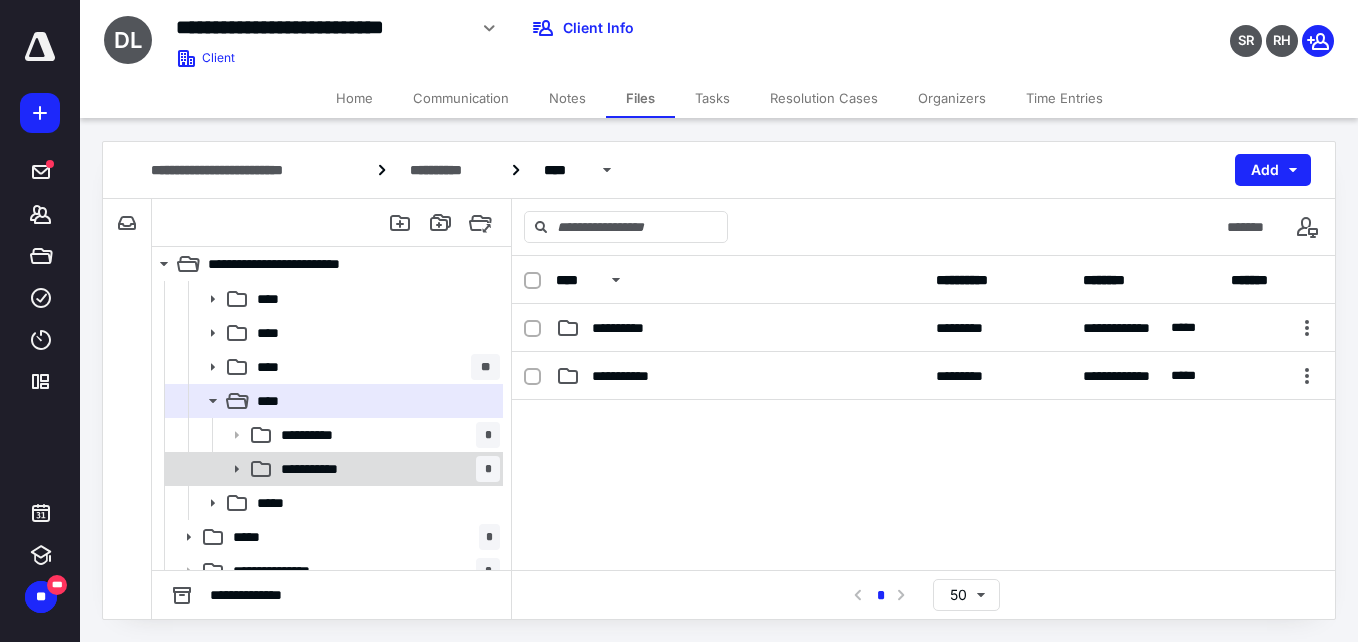click on "**********" at bounding box center [323, 469] 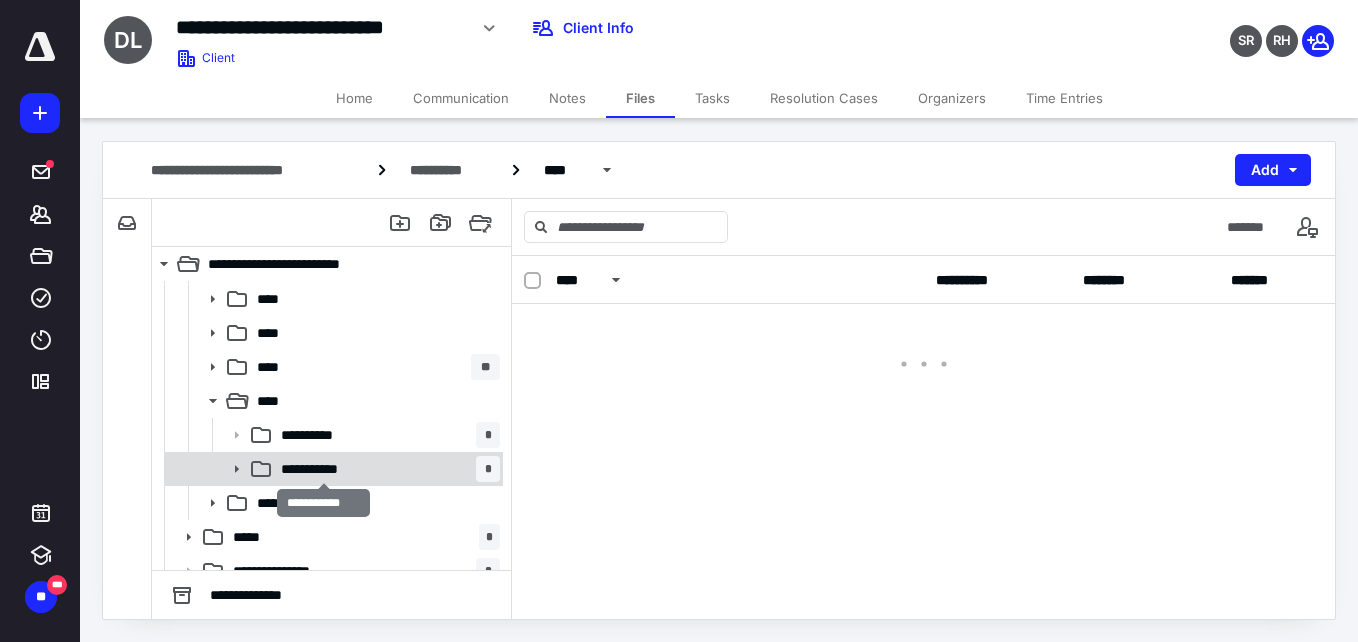 click on "**********" at bounding box center [323, 469] 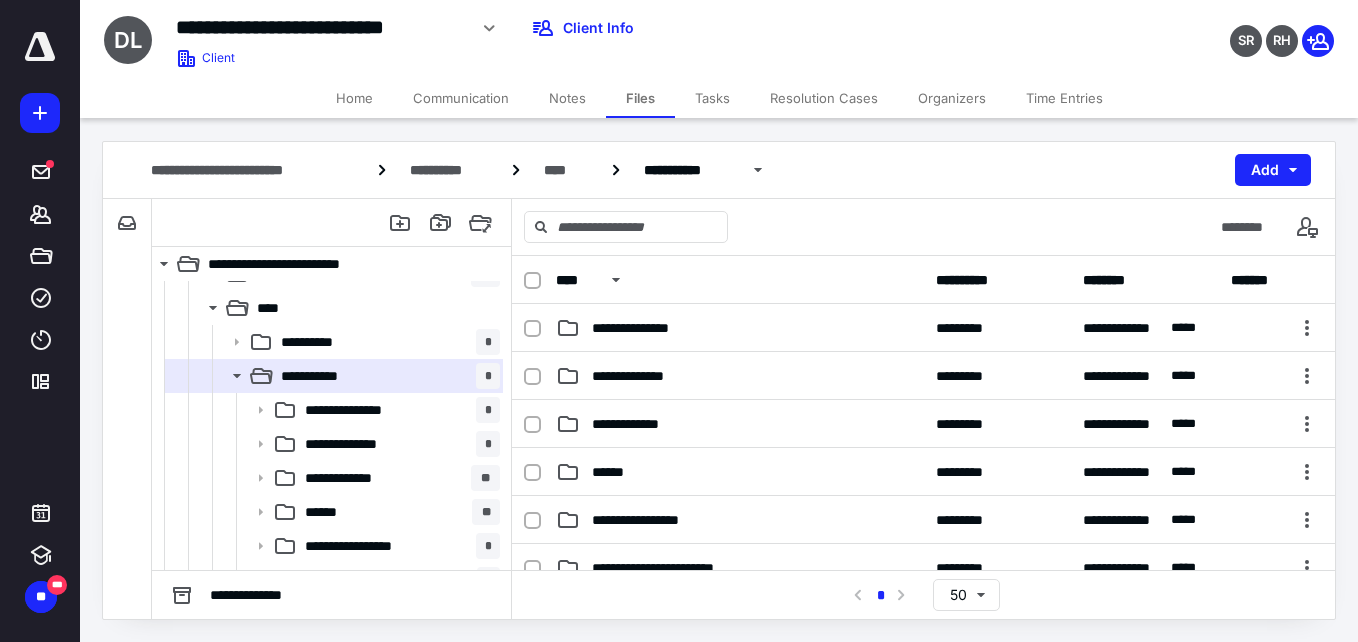 scroll, scrollTop: 235, scrollLeft: 0, axis: vertical 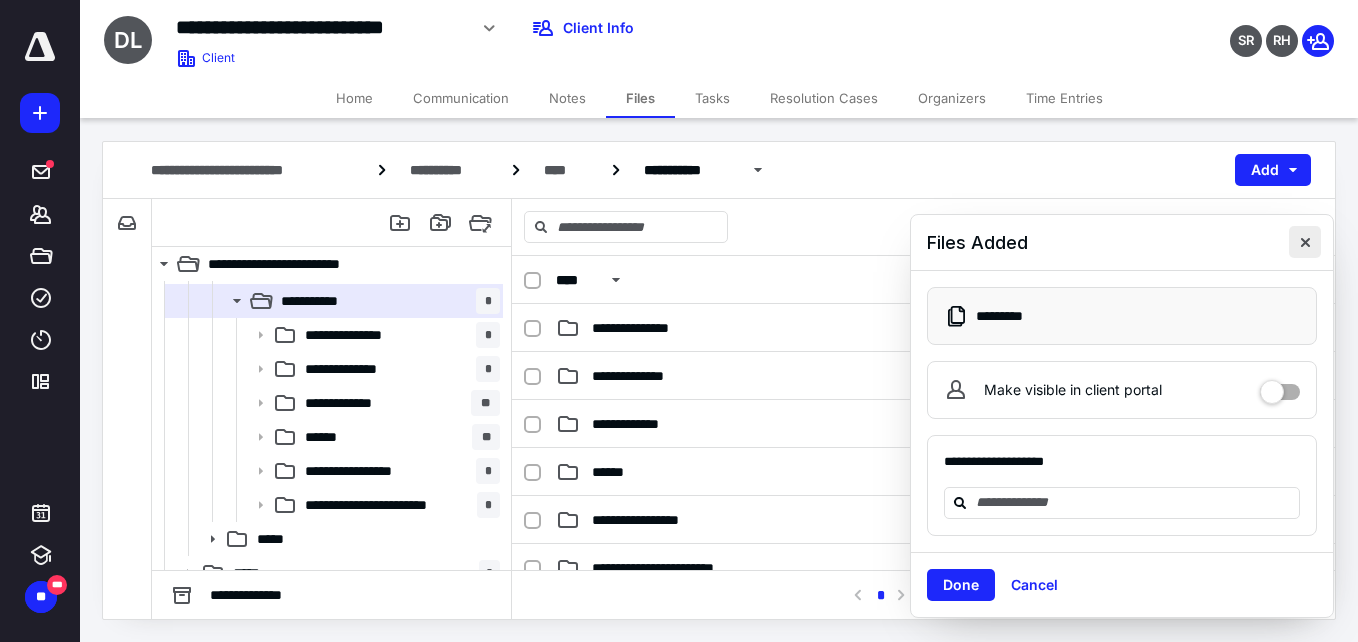 click at bounding box center (1305, 242) 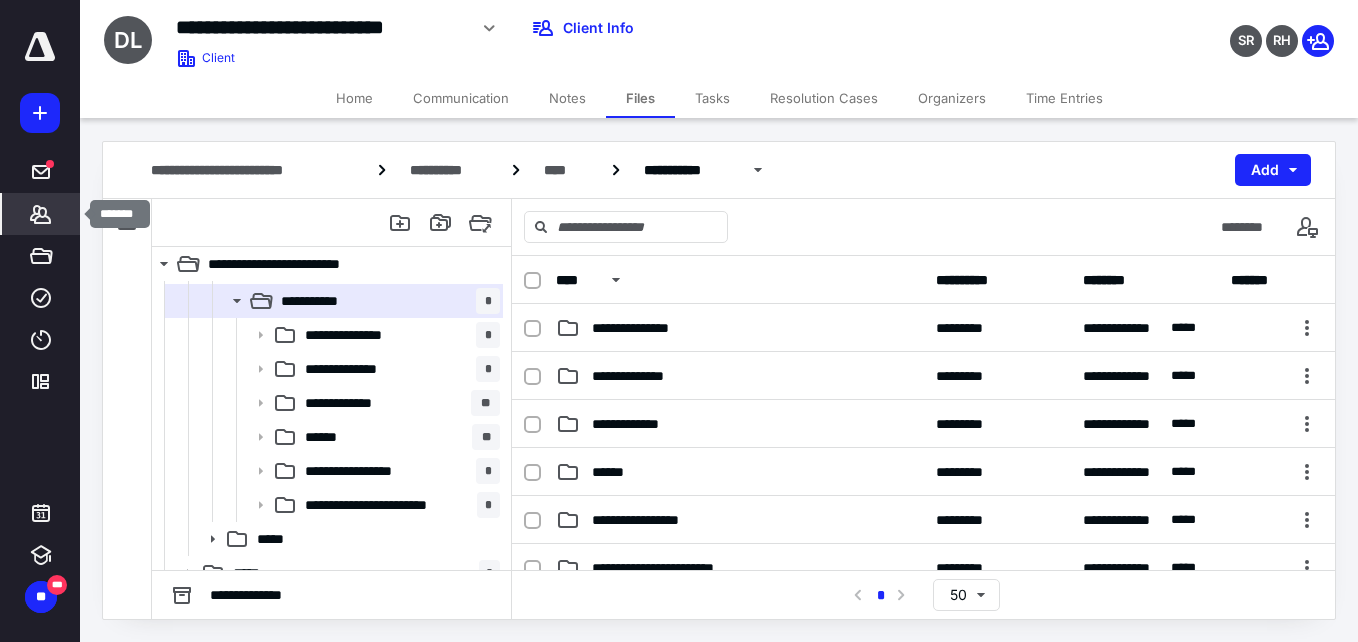 click on "*******" at bounding box center [41, 214] 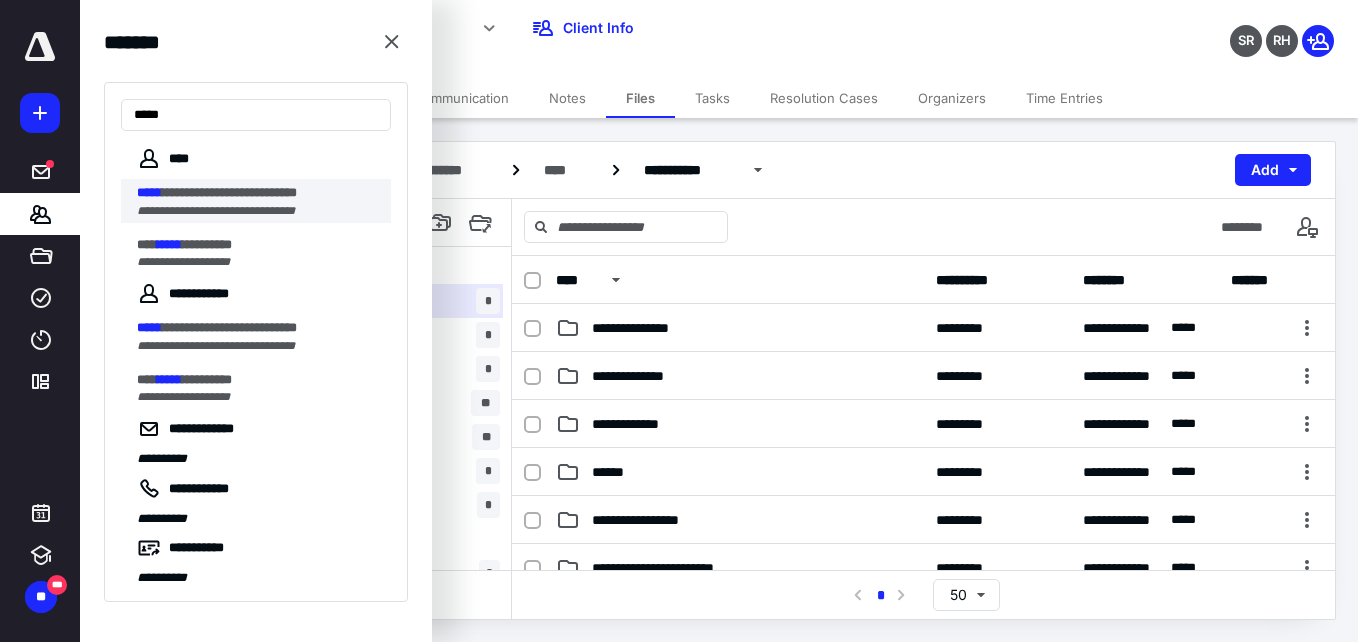 type on "*****" 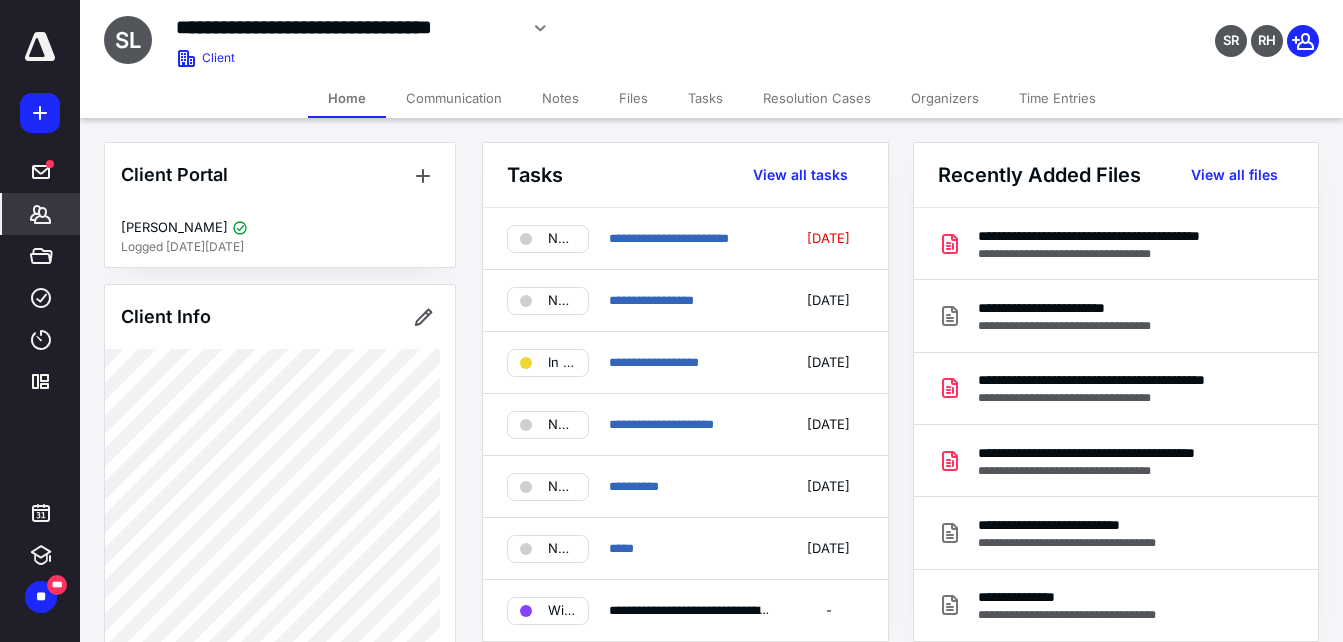 click on "Files" at bounding box center [633, 98] 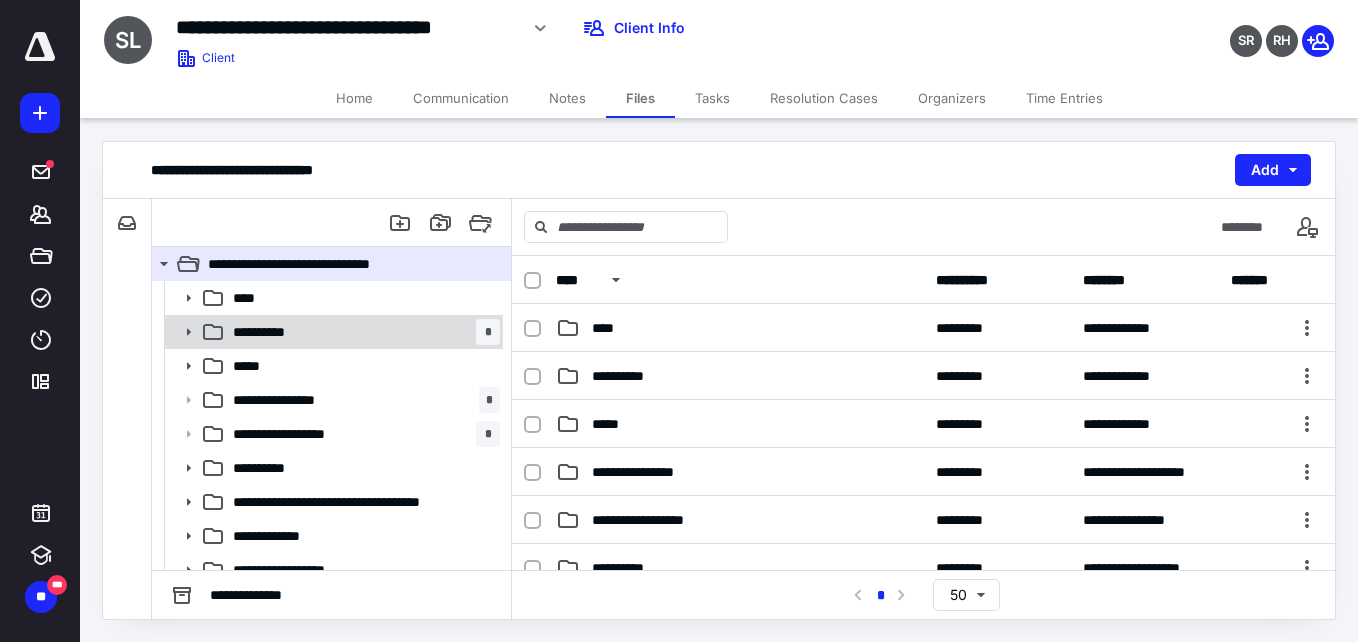 click on "**********" at bounding box center (362, 332) 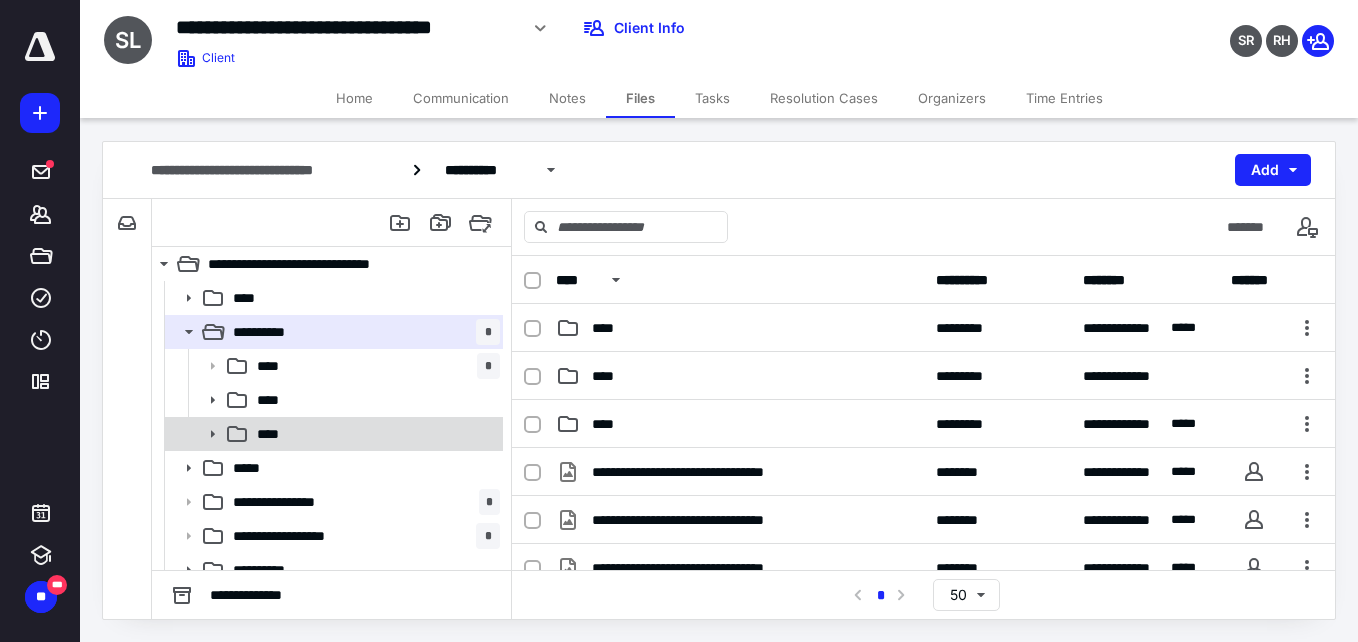 click on "****" at bounding box center (374, 434) 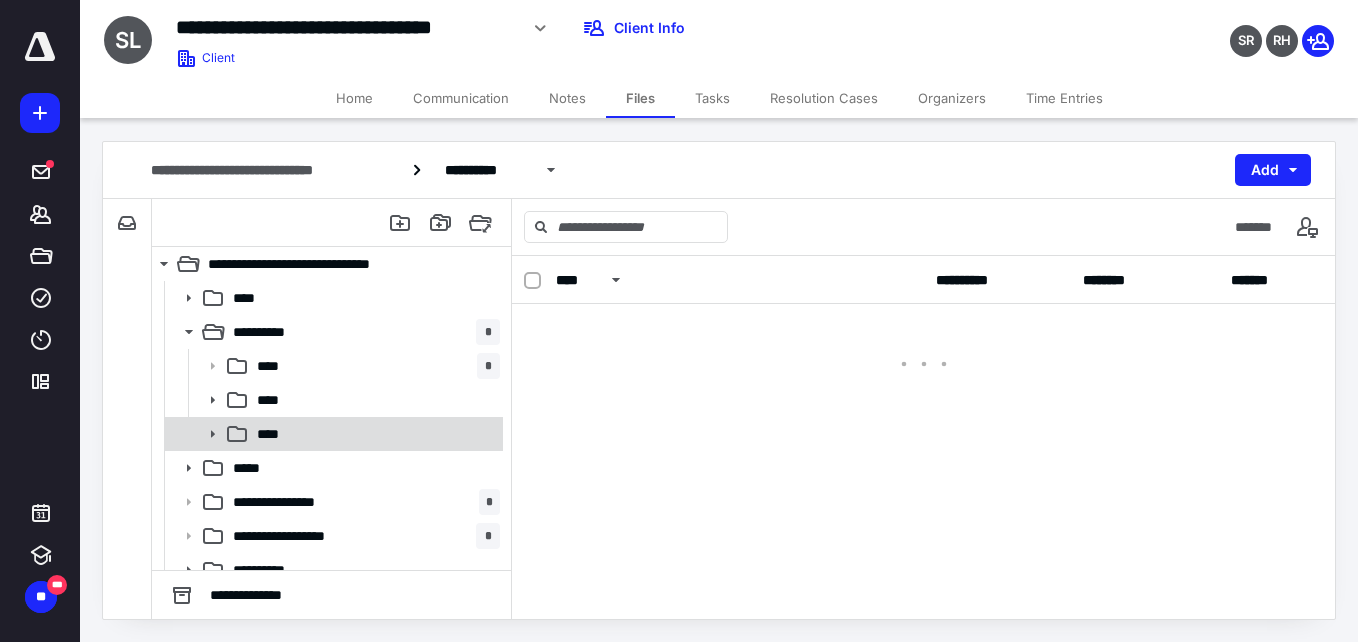 click on "****" at bounding box center (374, 434) 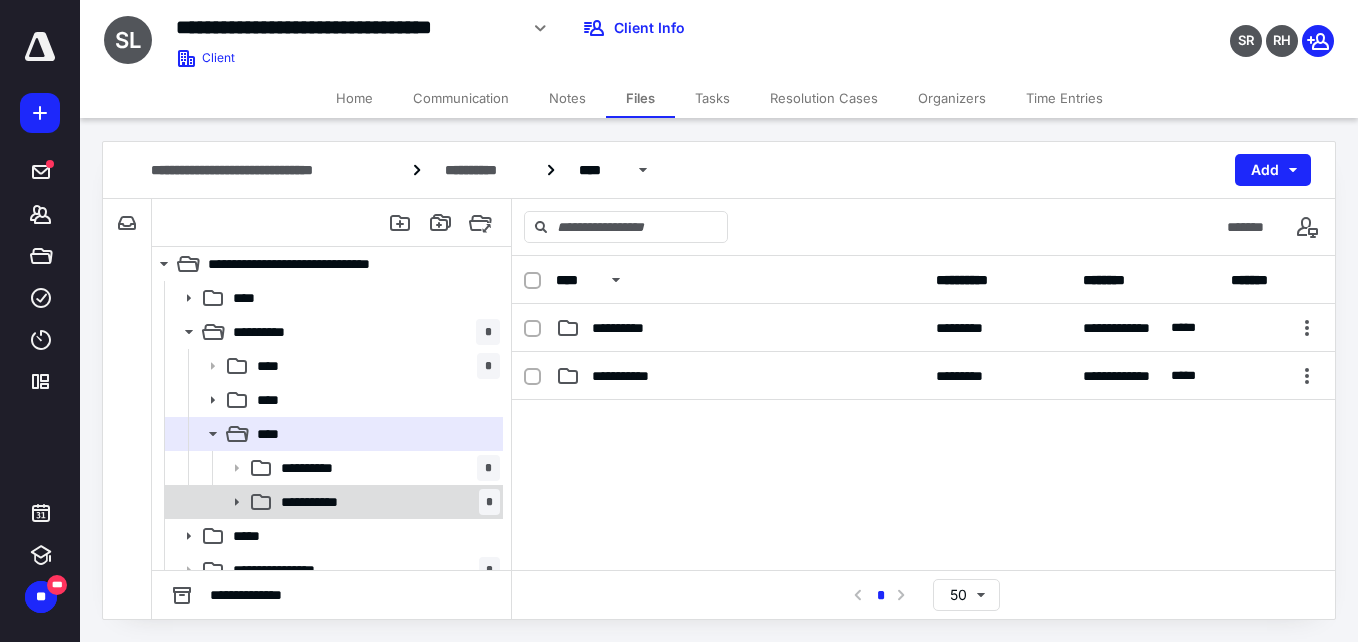 click on "**********" at bounding box center (323, 502) 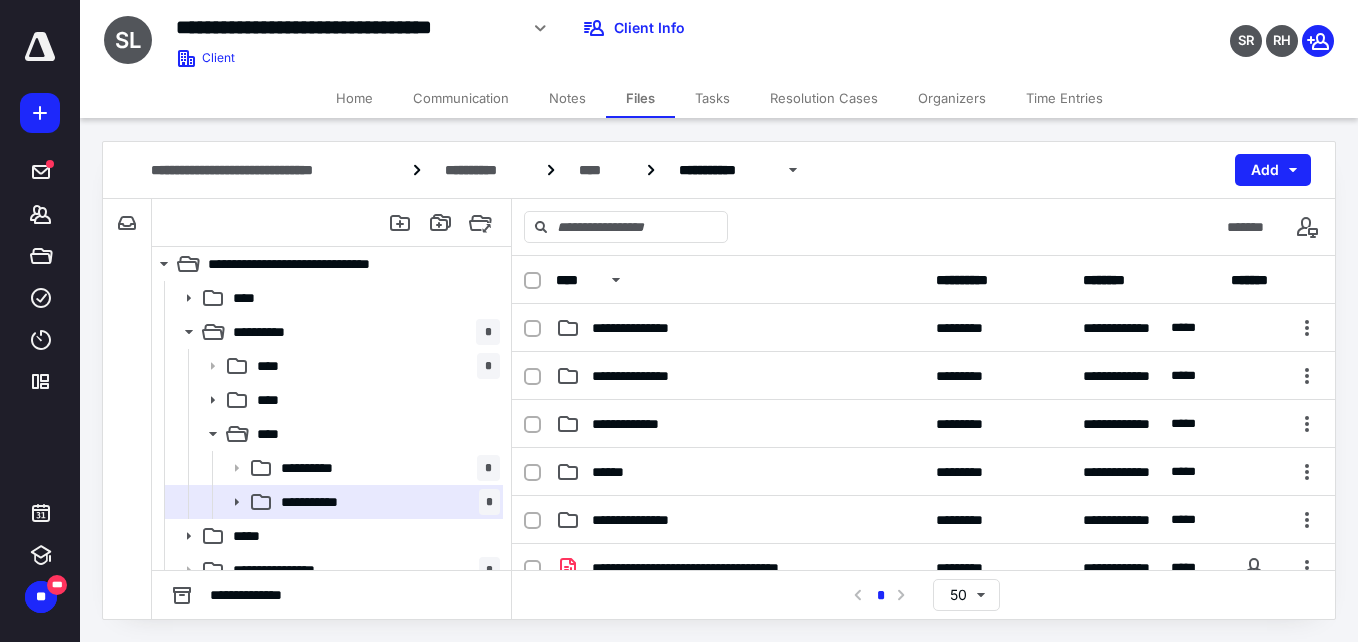 drag, startPoint x: 353, startPoint y: 496, endPoint x: 492, endPoint y: 352, distance: 200.14246 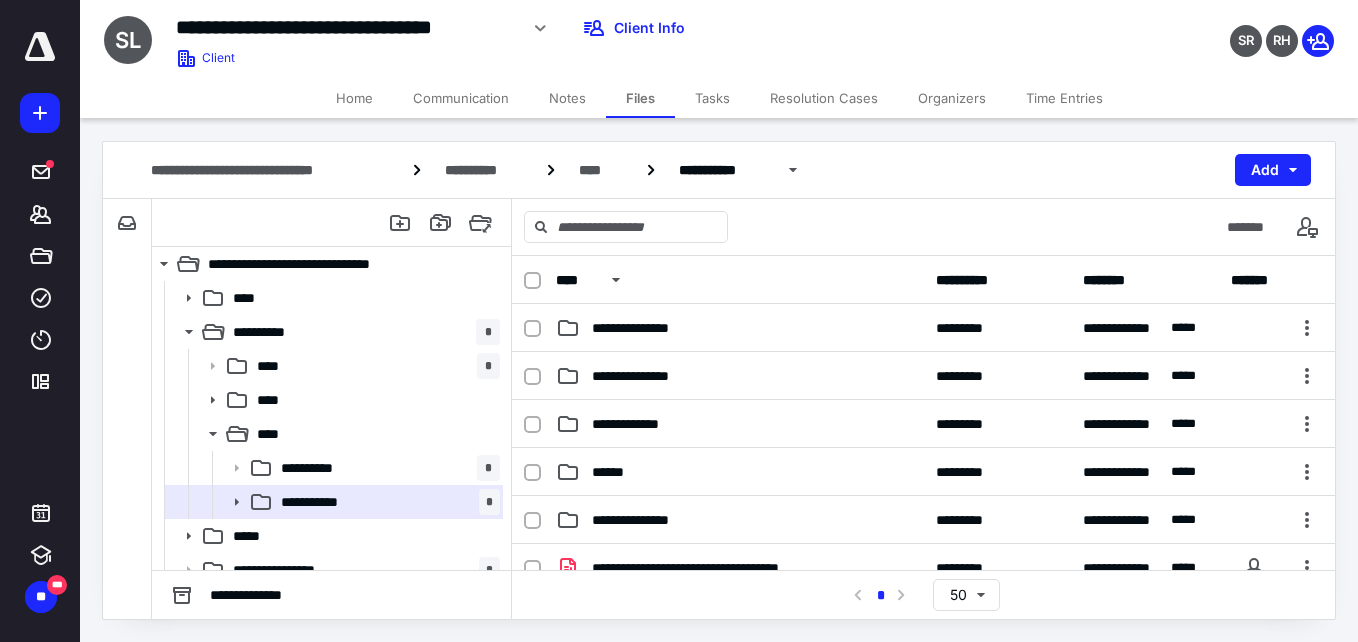 drag, startPoint x: 492, startPoint y: 352, endPoint x: 499, endPoint y: 403, distance: 51.47815 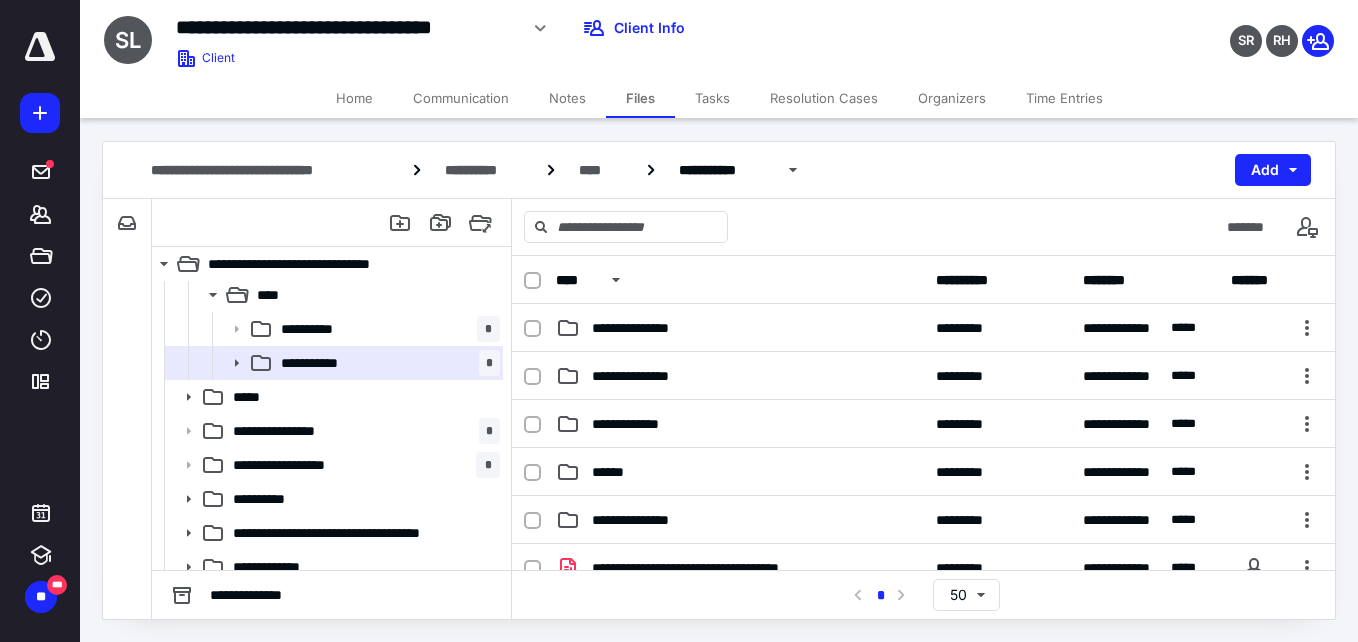 scroll, scrollTop: 134, scrollLeft: 0, axis: vertical 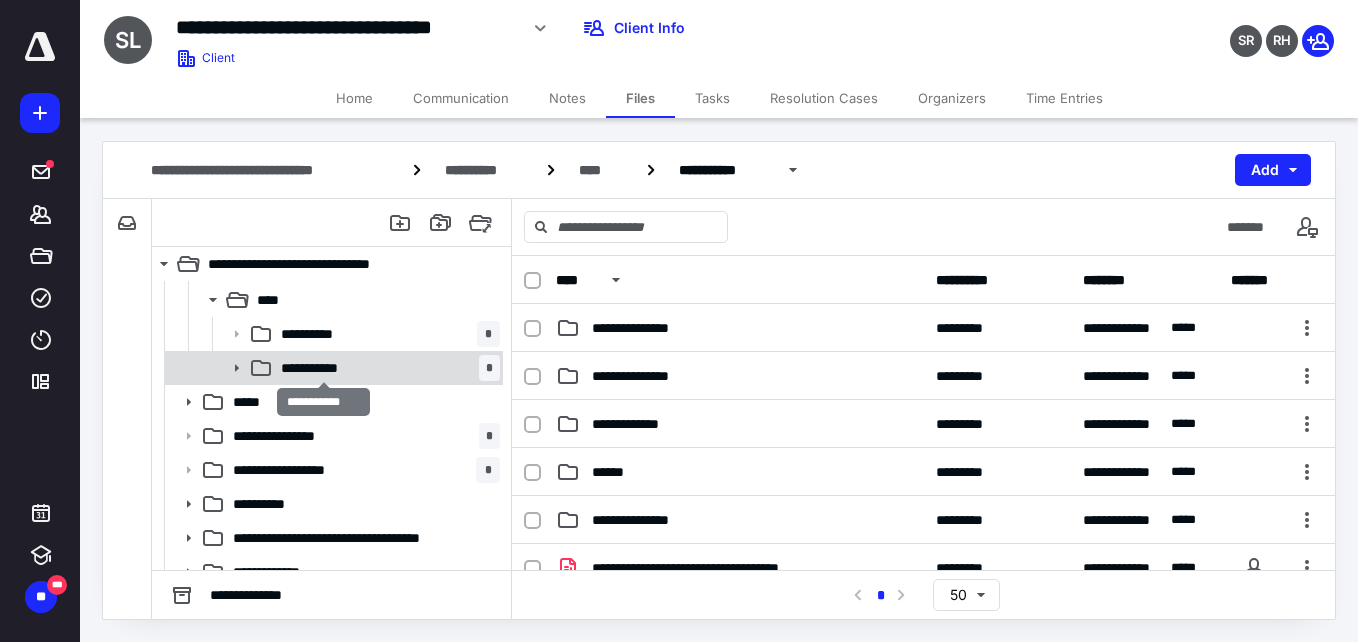 click on "**********" at bounding box center [323, 368] 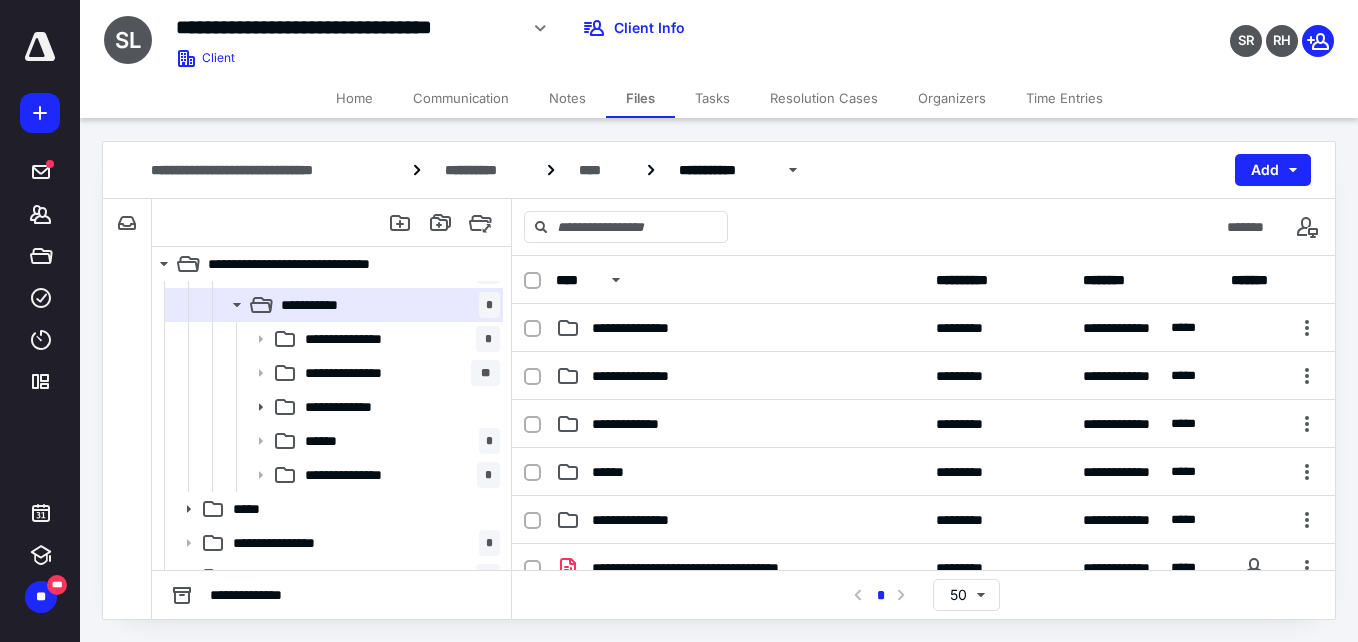 scroll, scrollTop: 203, scrollLeft: 0, axis: vertical 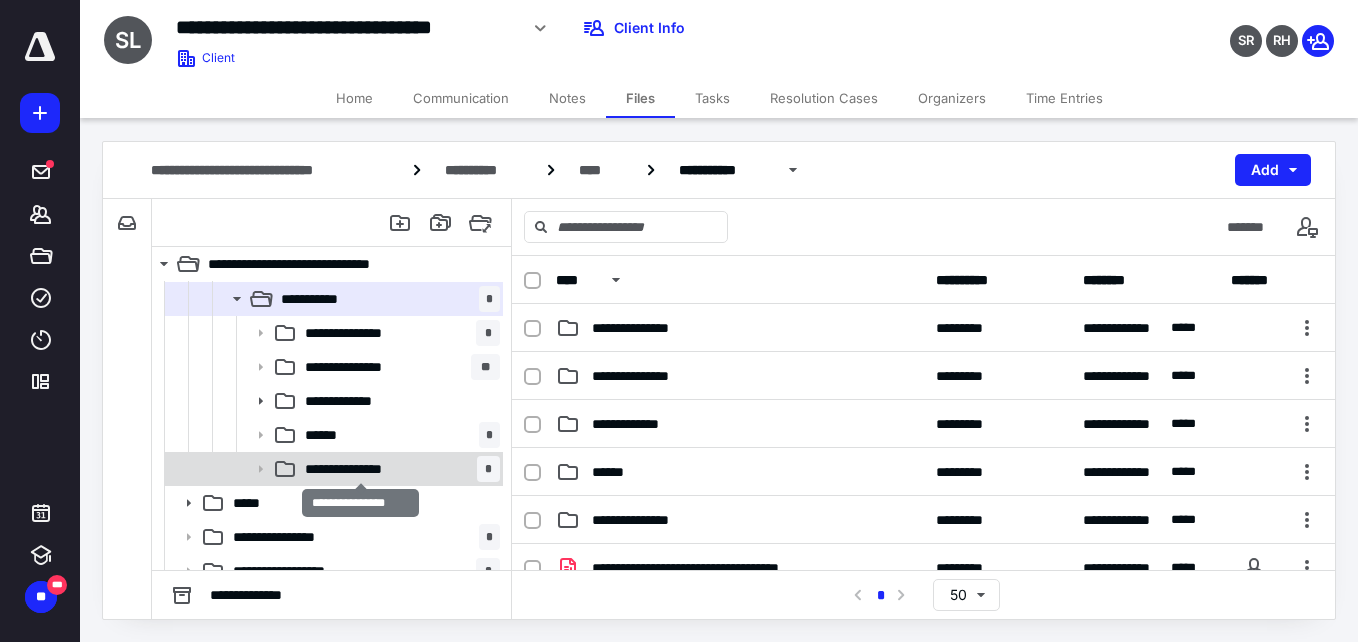click on "**********" at bounding box center (361, 469) 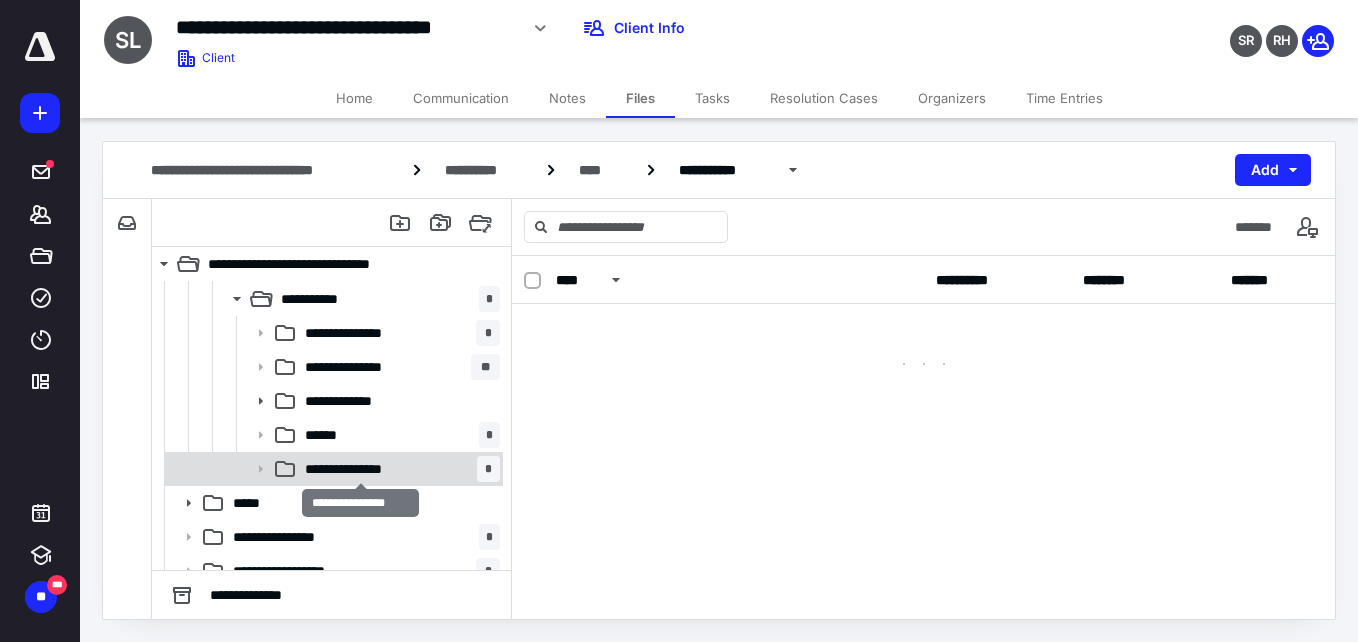 click on "**********" at bounding box center [361, 469] 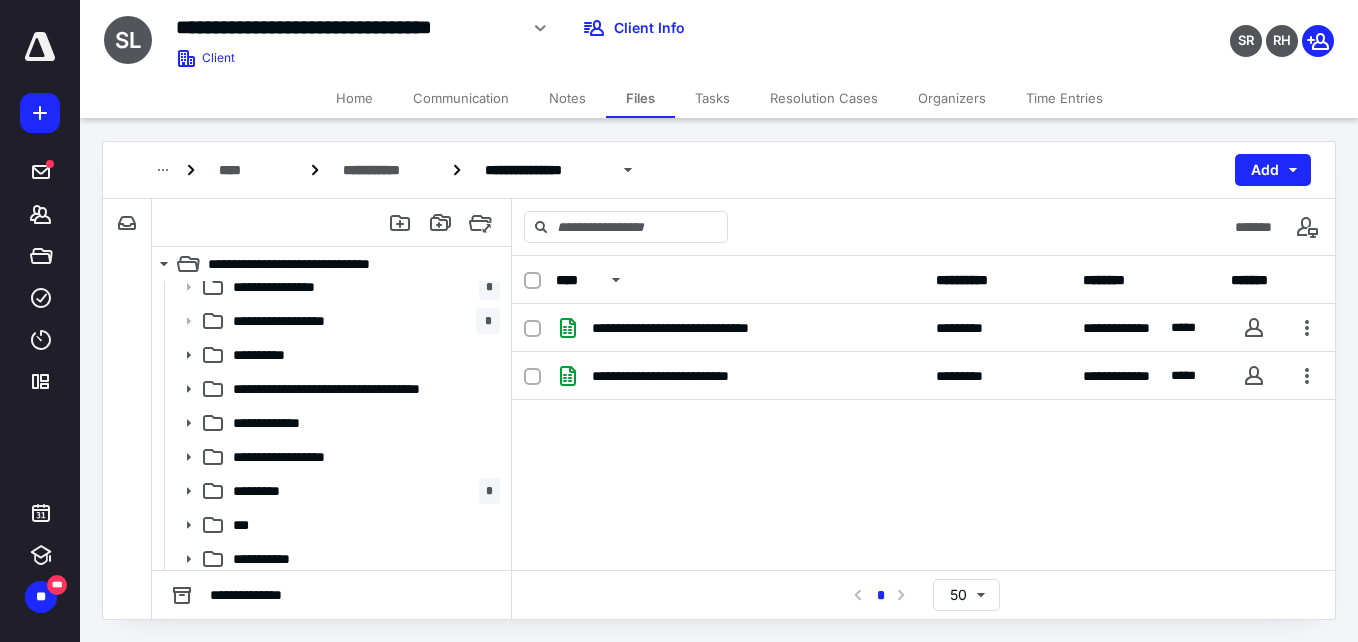 scroll, scrollTop: 459, scrollLeft: 0, axis: vertical 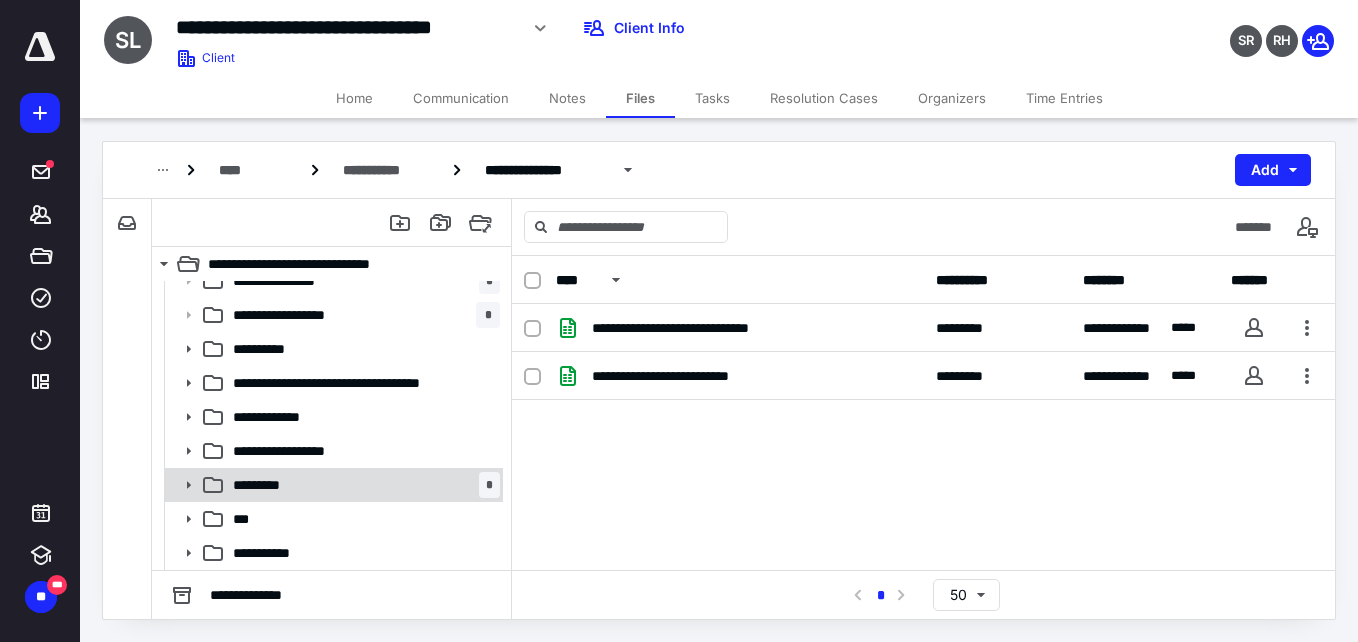 click on "********* *" at bounding box center (362, 485) 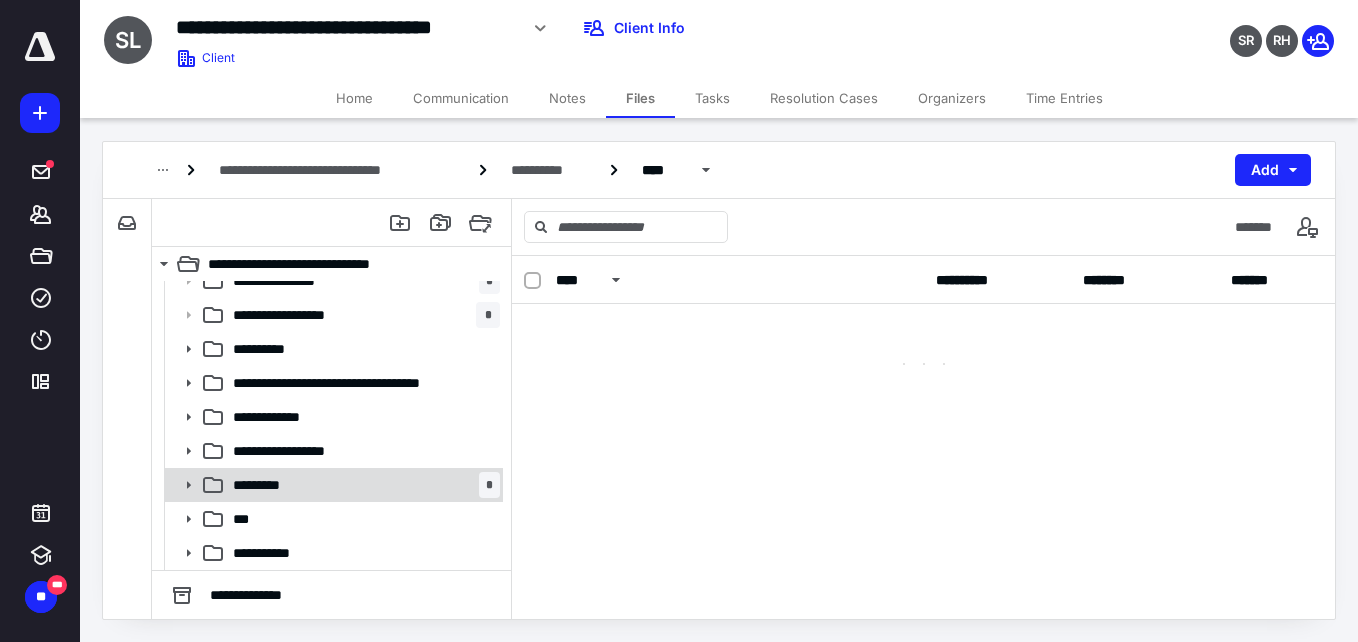 click on "********* *" at bounding box center [362, 485] 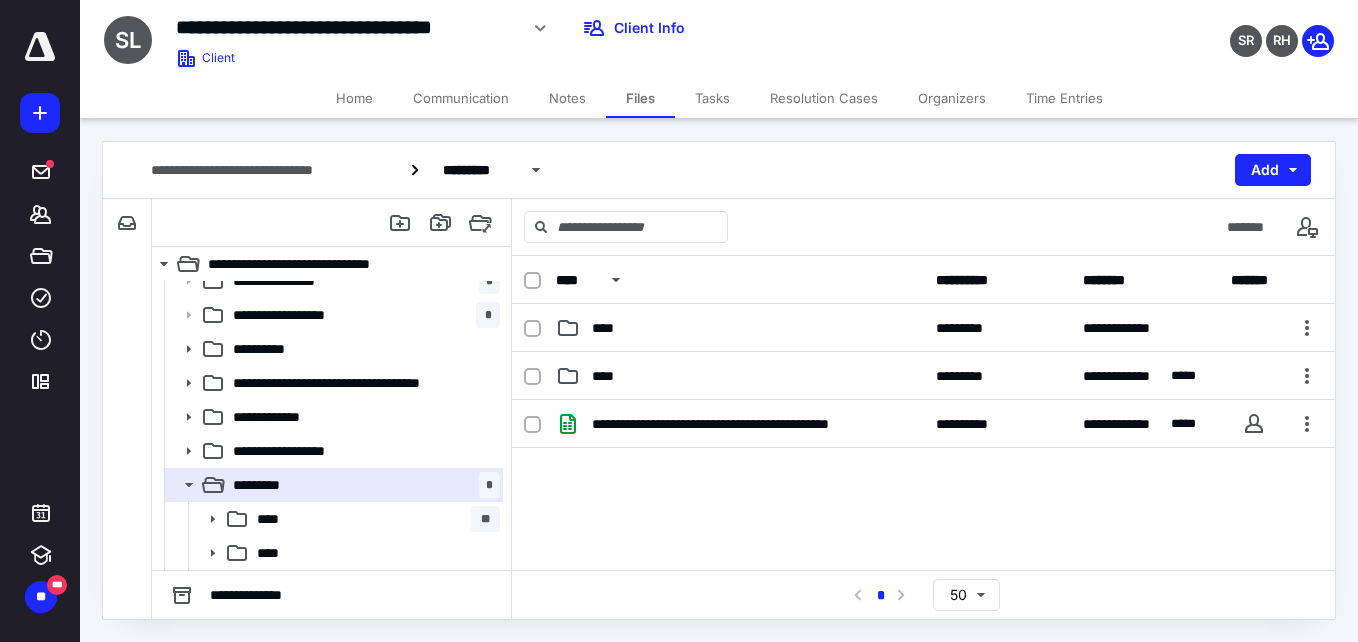 scroll, scrollTop: 527, scrollLeft: 0, axis: vertical 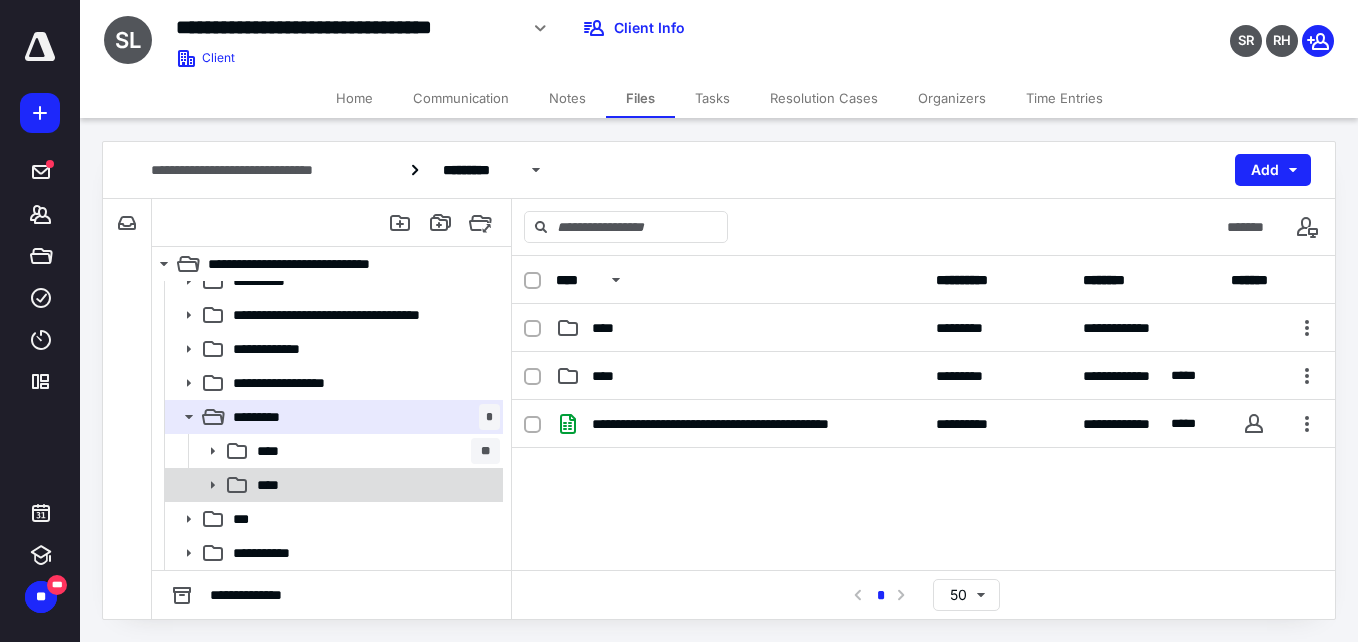 click on "****" at bounding box center [374, 485] 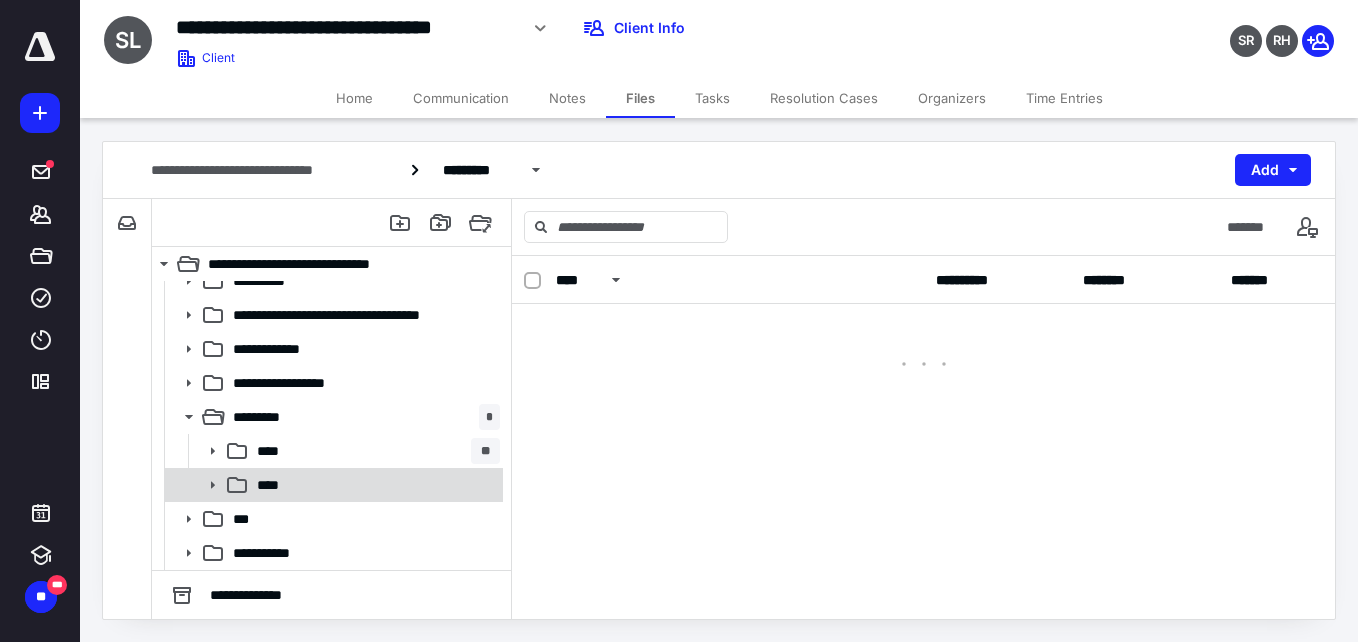 click on "****" at bounding box center [374, 485] 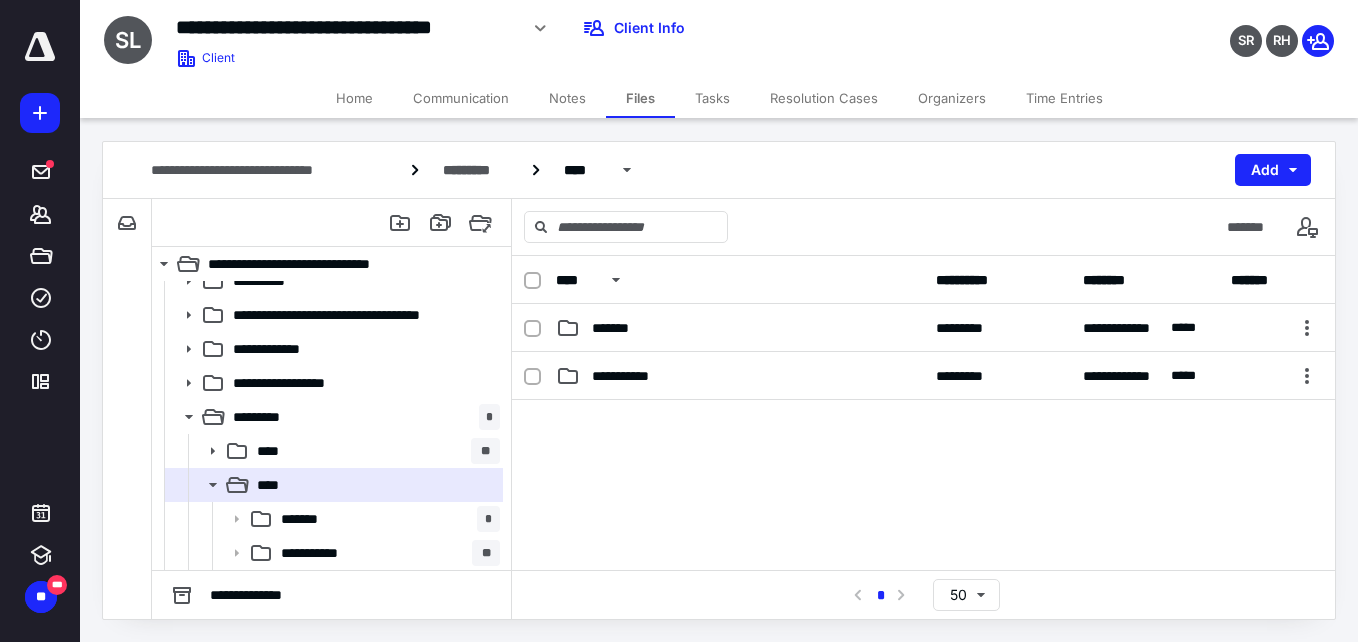 scroll, scrollTop: 595, scrollLeft: 0, axis: vertical 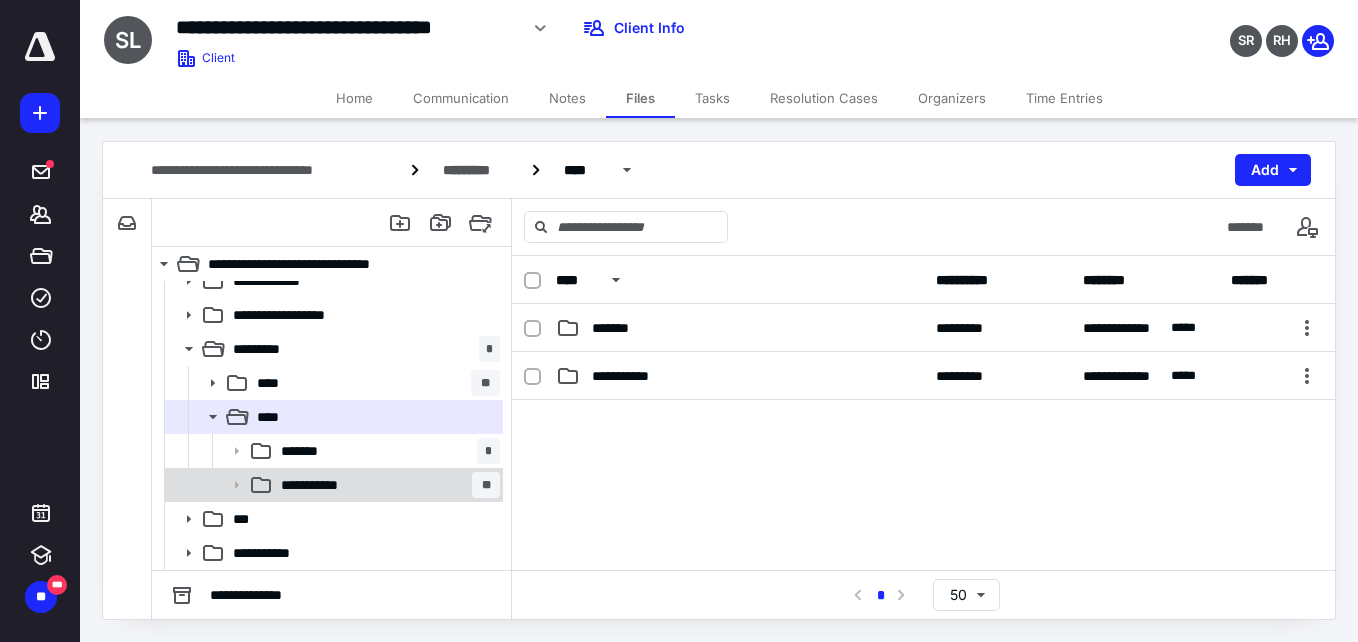 click on "**********" at bounding box center [386, 485] 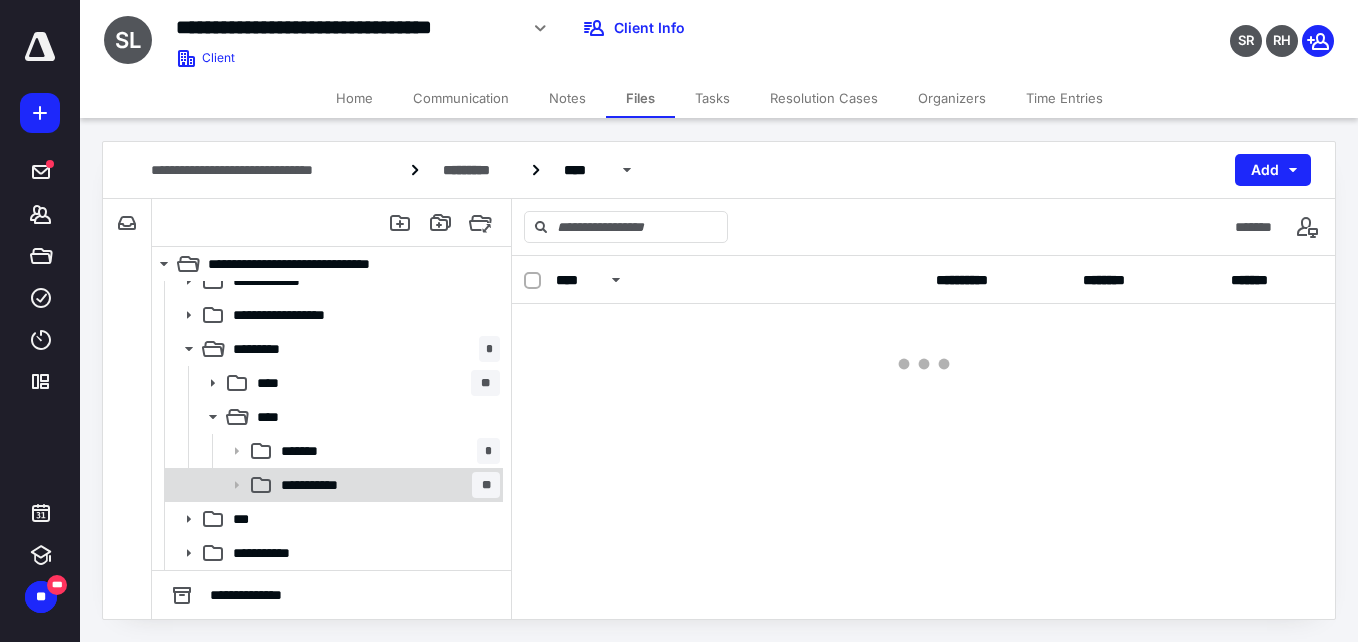 click on "**********" at bounding box center (386, 485) 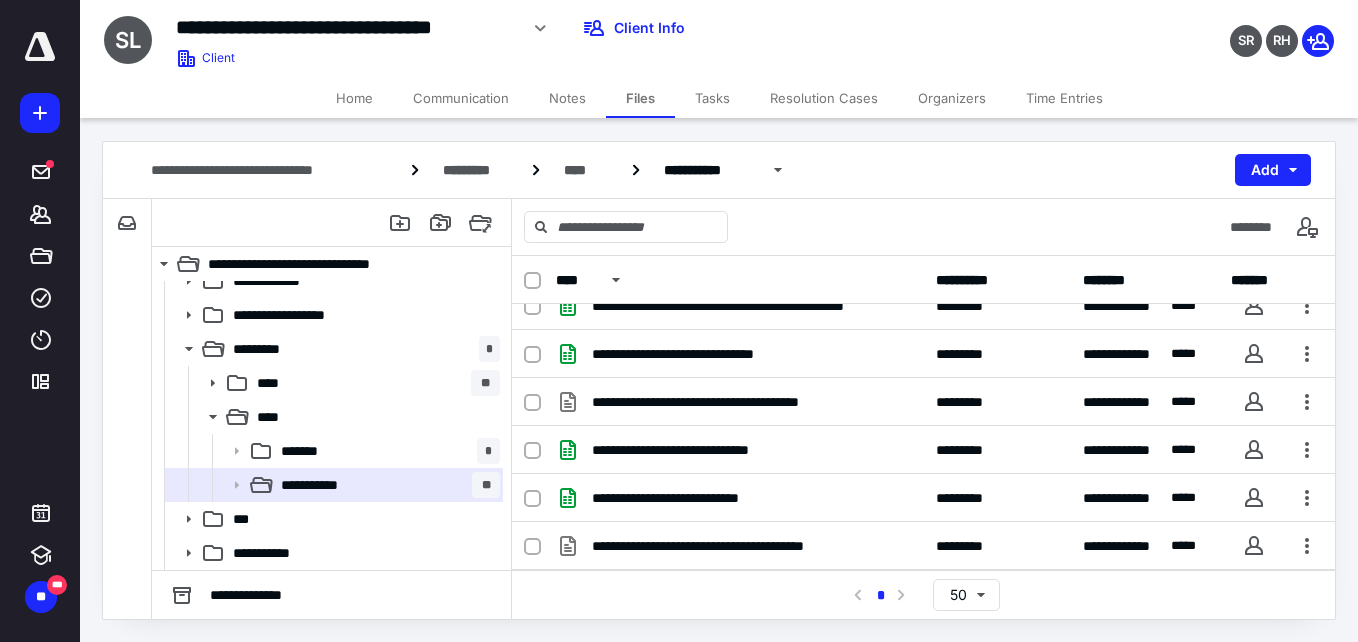 scroll, scrollTop: 0, scrollLeft: 0, axis: both 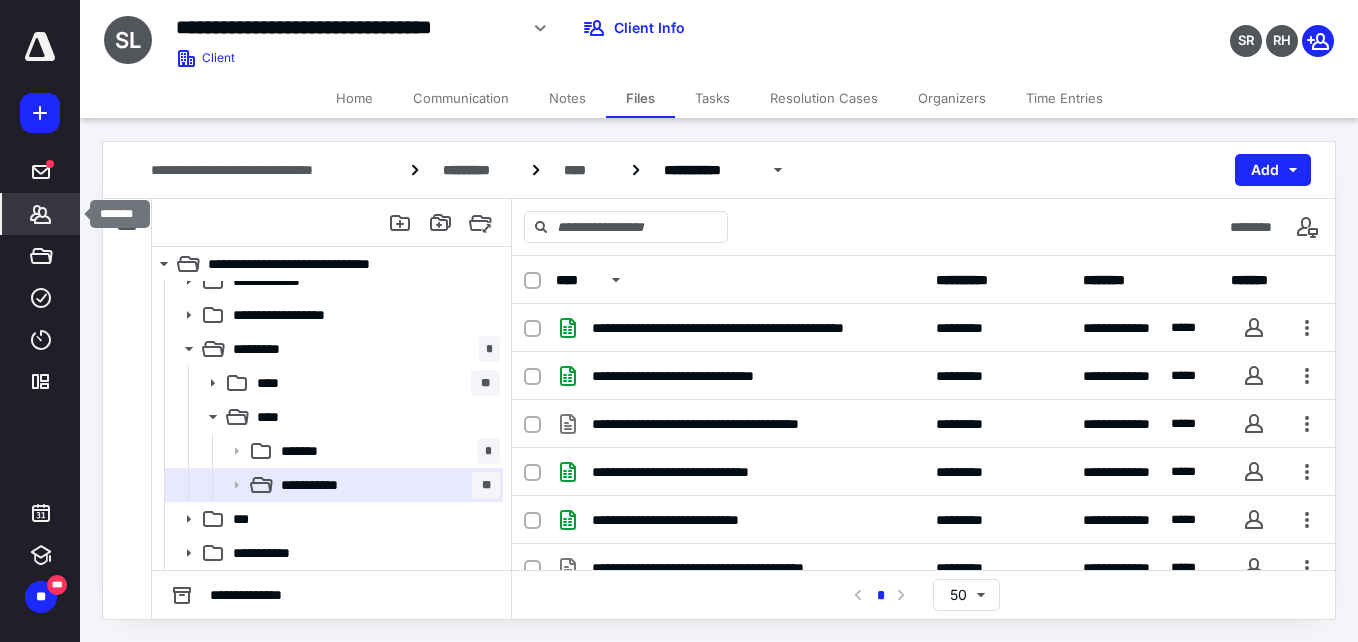 click on "*******" at bounding box center [41, 214] 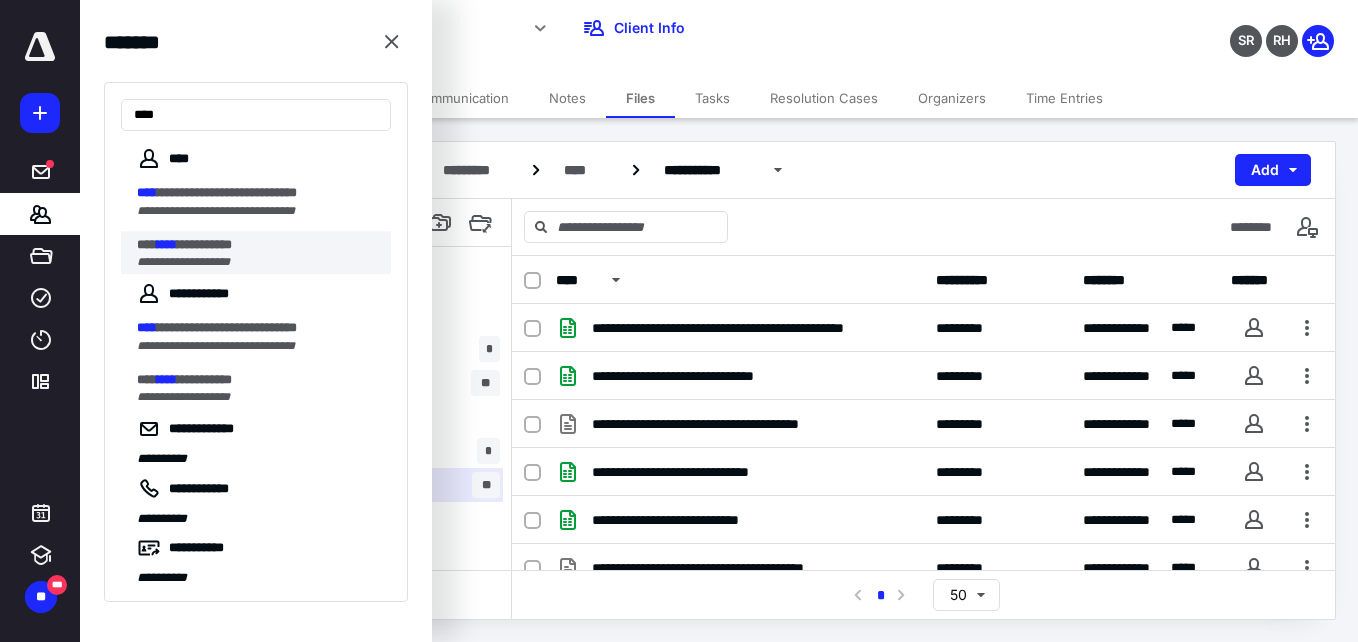 type on "****" 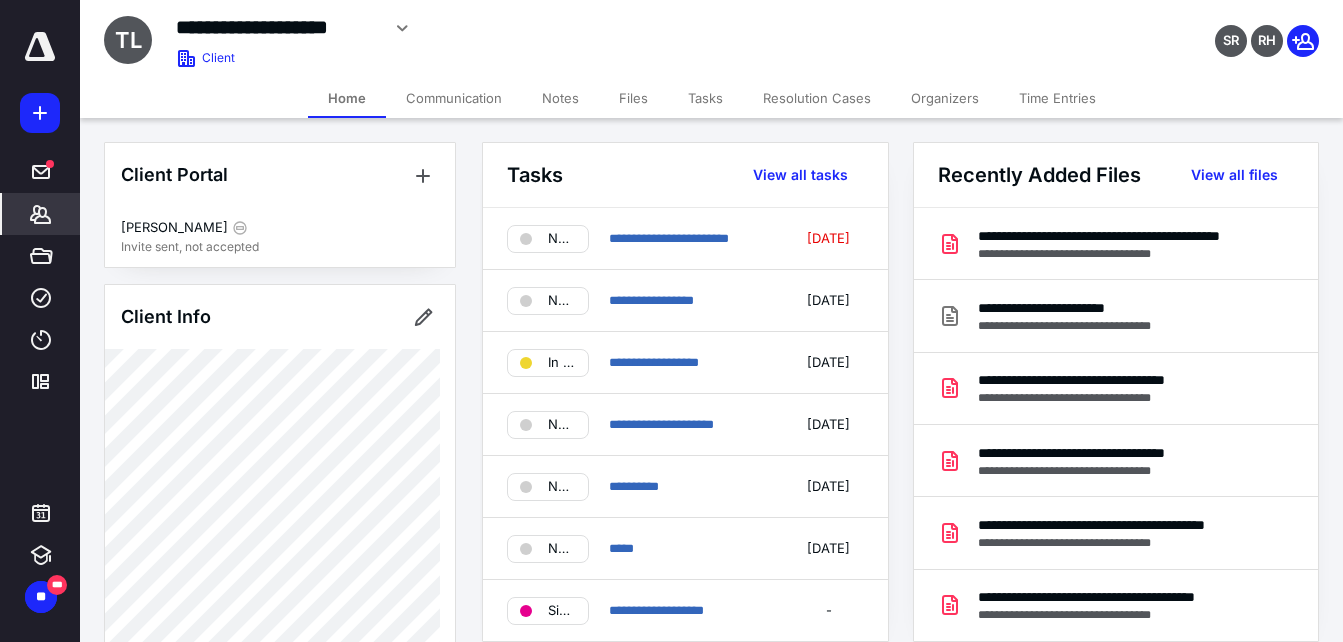 click on "Files" at bounding box center [633, 98] 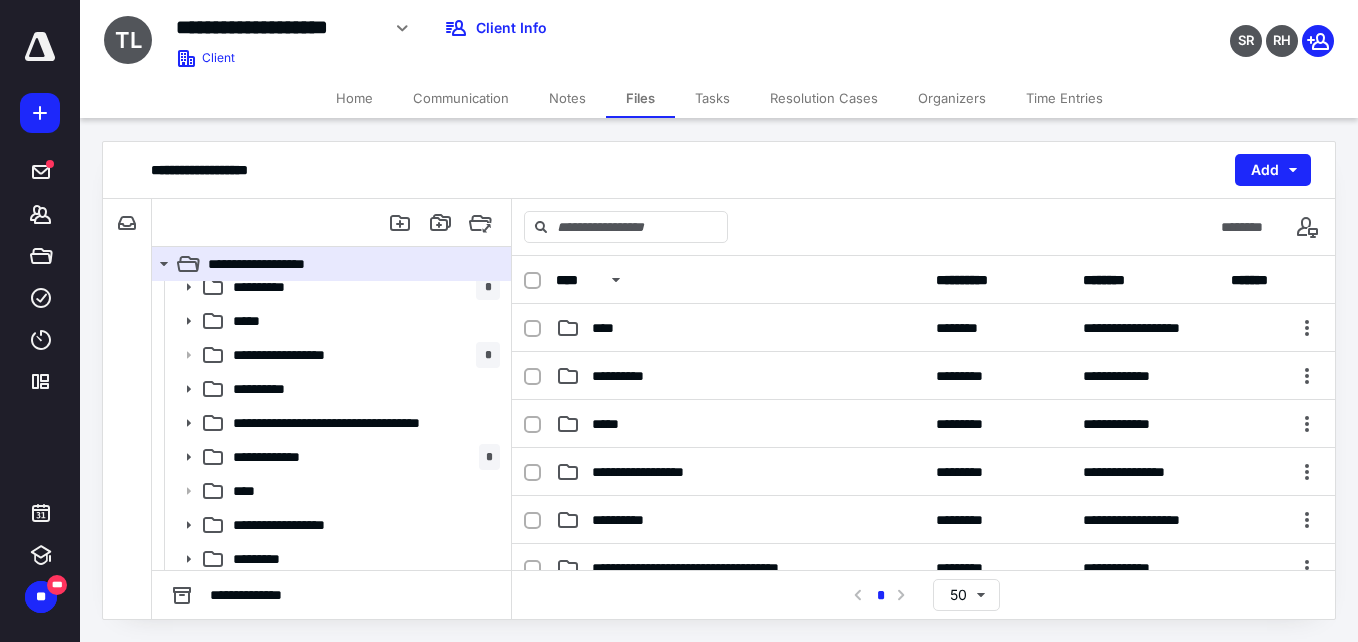 scroll, scrollTop: 55, scrollLeft: 0, axis: vertical 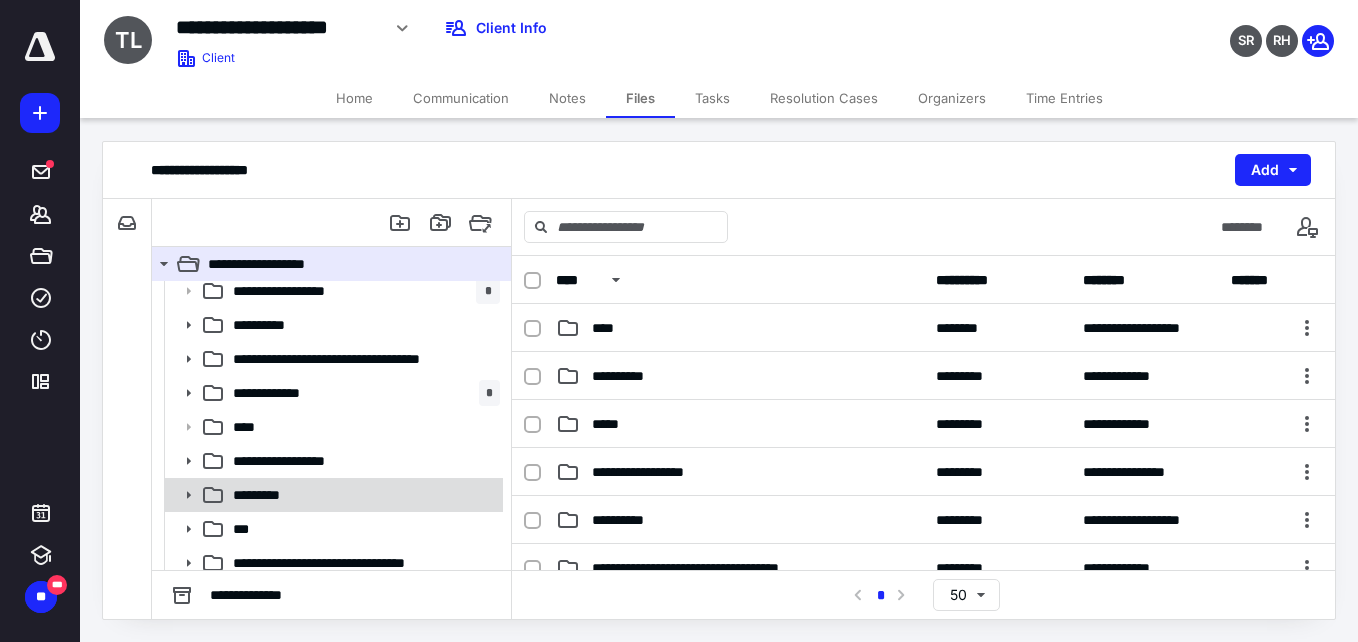 click on "*********" at bounding box center (362, 495) 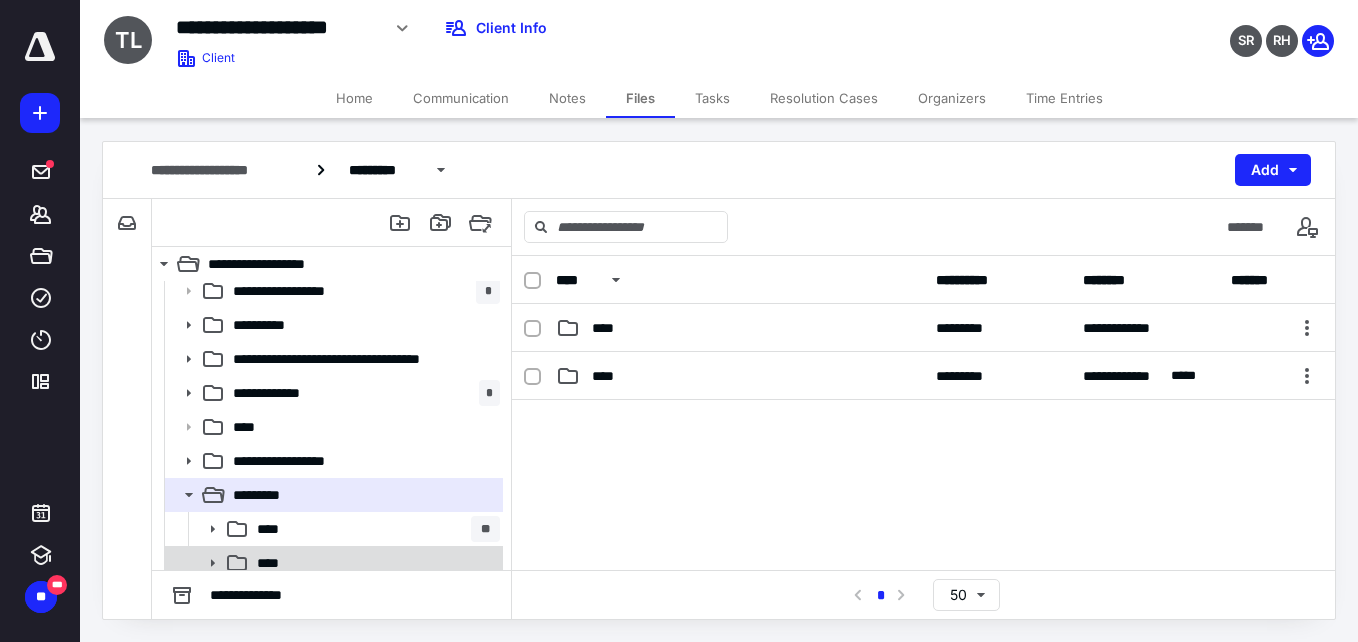 click on "****" at bounding box center [374, 563] 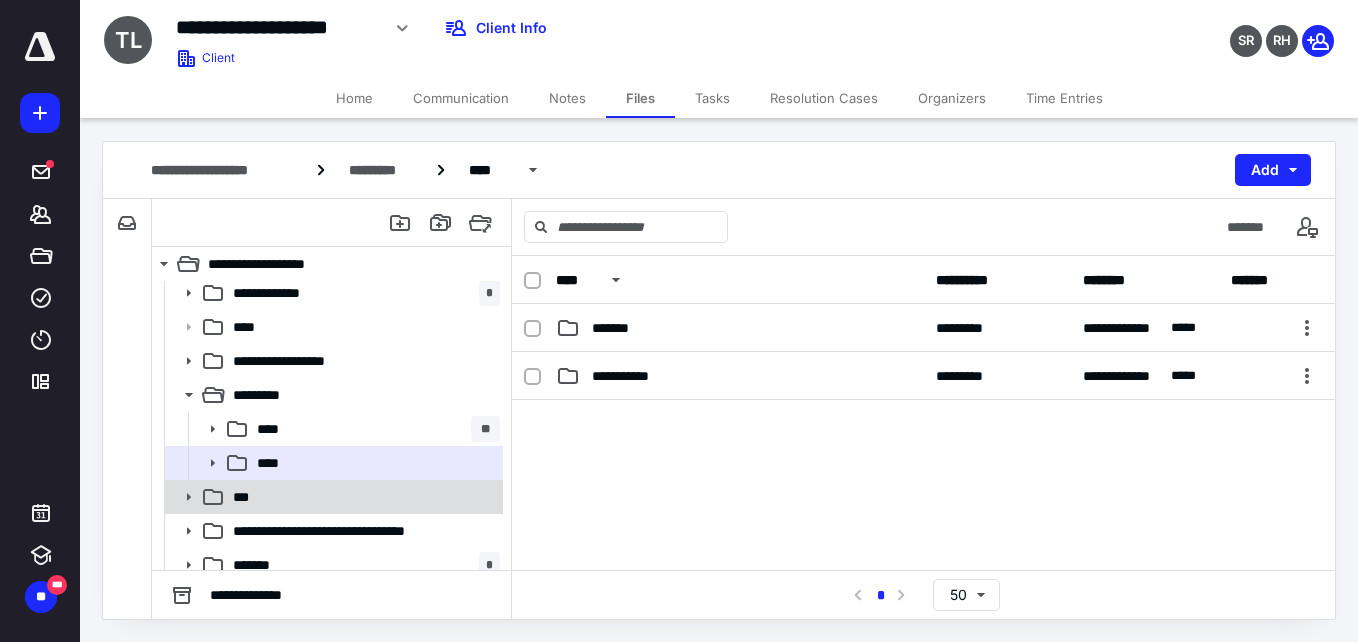 scroll, scrollTop: 216, scrollLeft: 0, axis: vertical 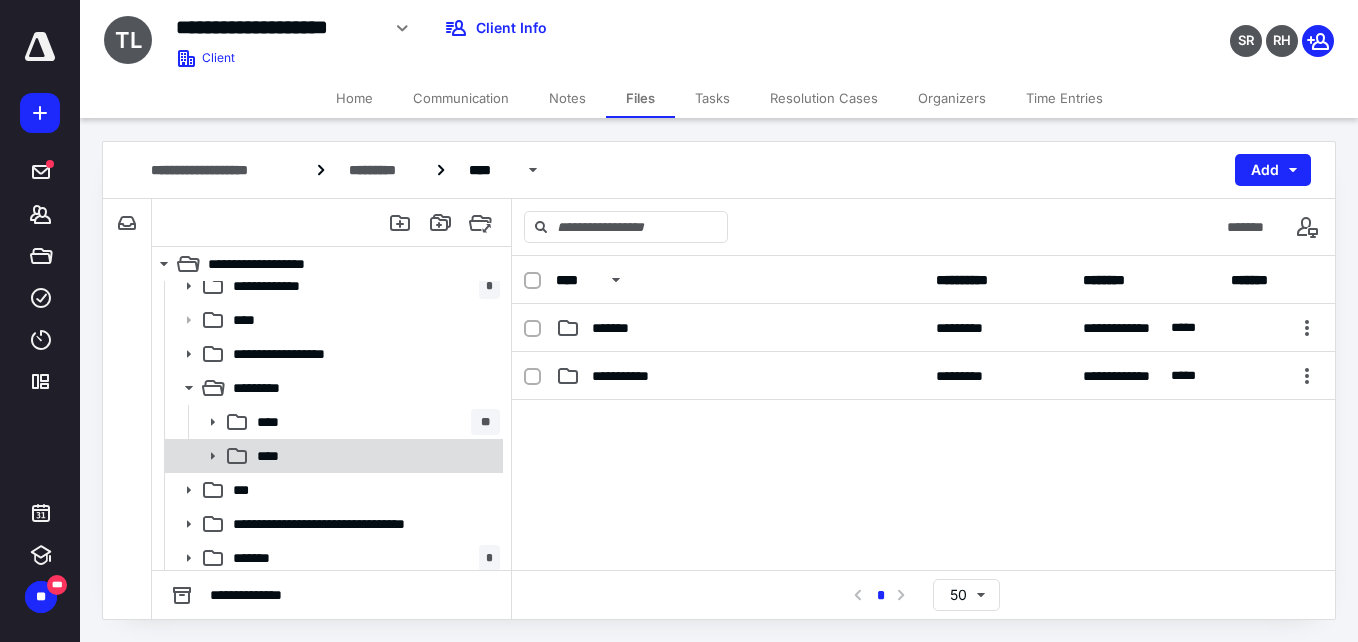 click on "****" at bounding box center [374, 456] 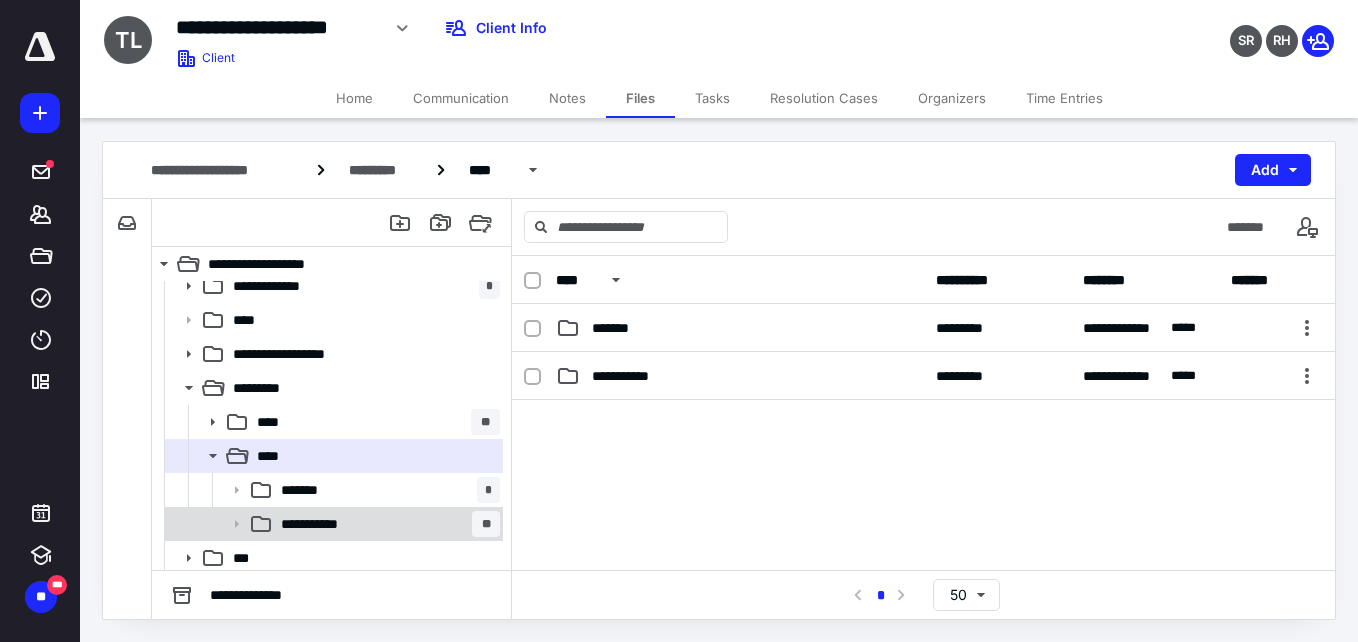 click on "**********" at bounding box center [323, 524] 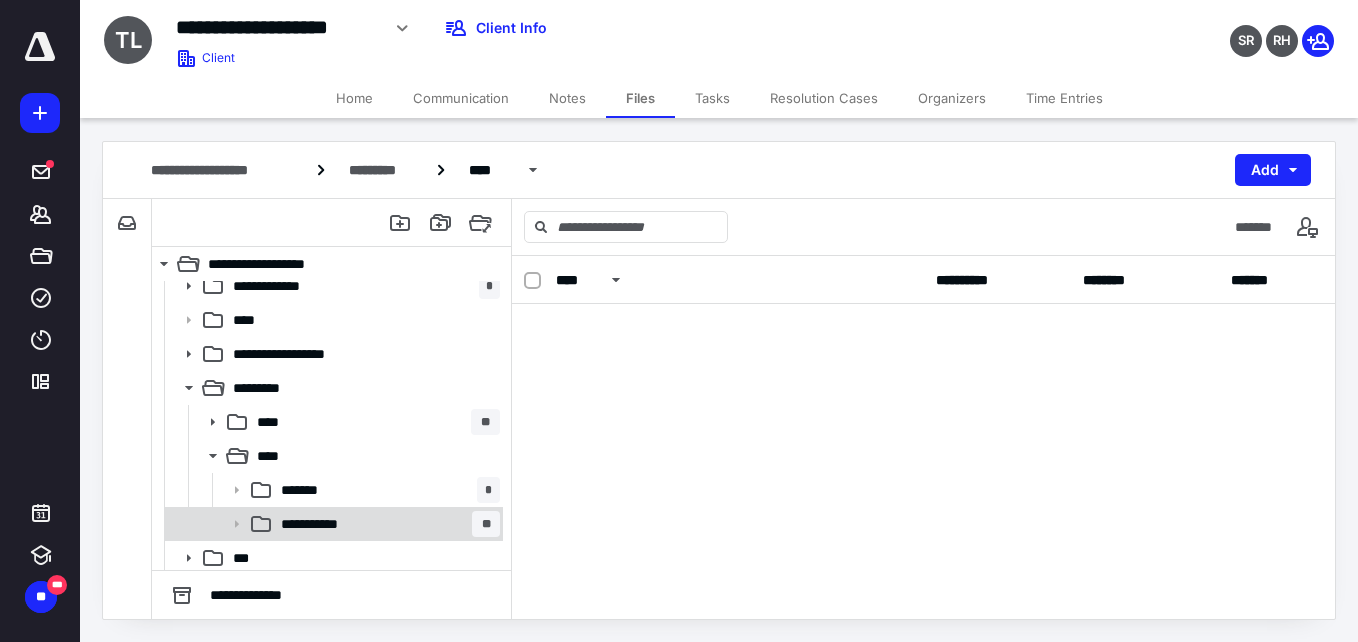 click on "**********" at bounding box center [323, 524] 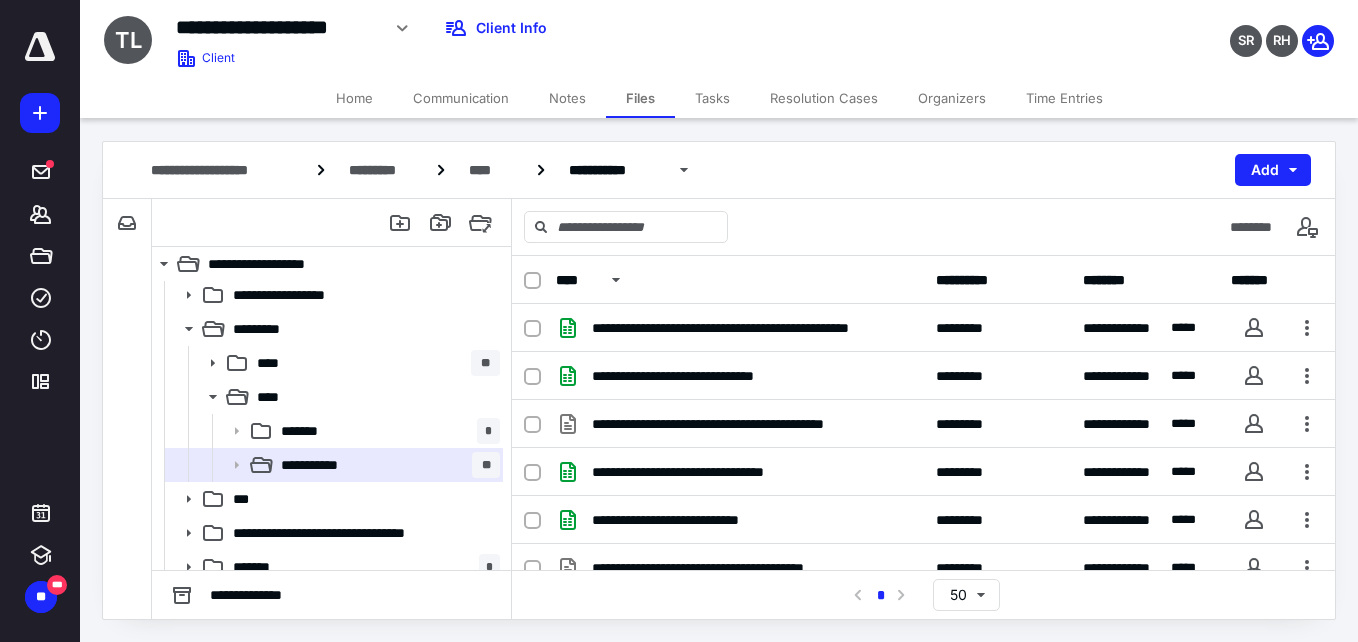 scroll, scrollTop: 289, scrollLeft: 0, axis: vertical 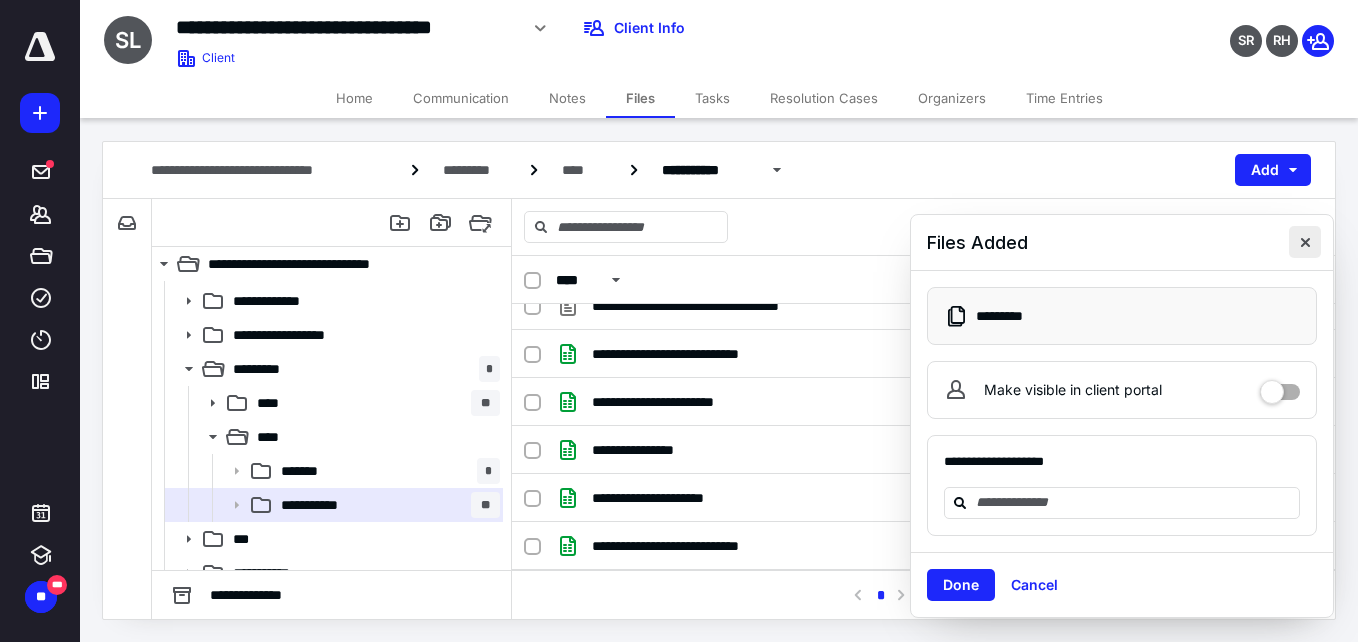 click at bounding box center [1305, 242] 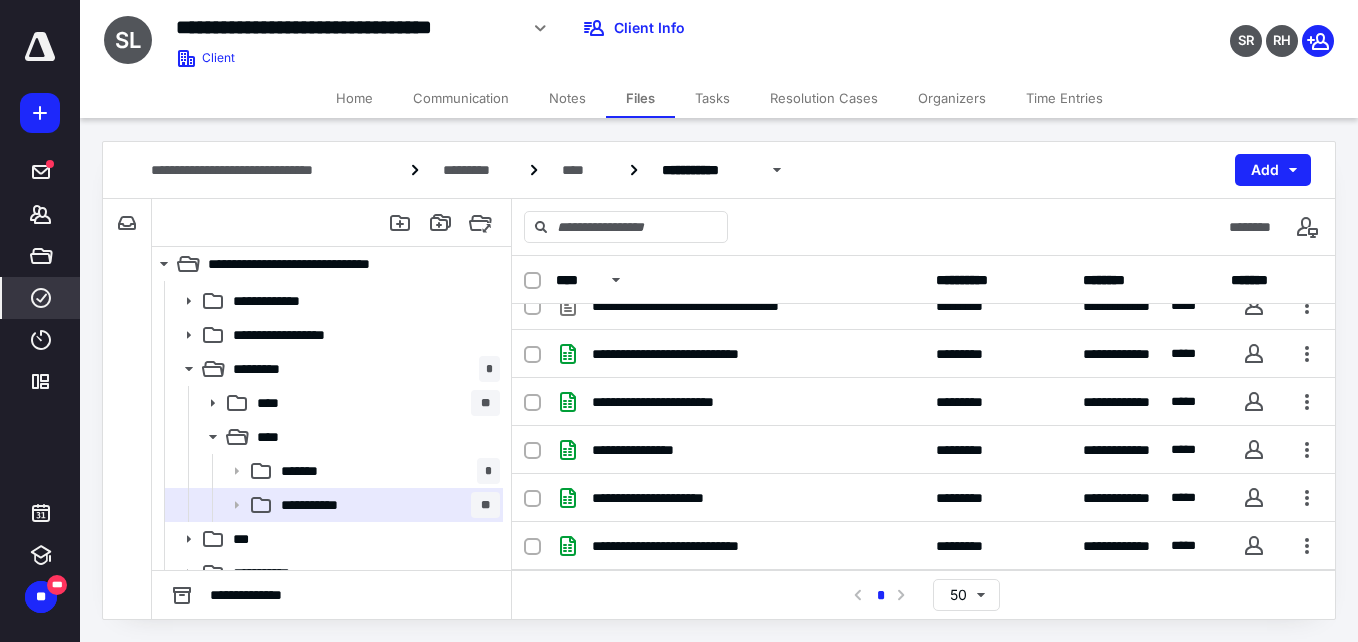 click on "****" at bounding box center (41, 298) 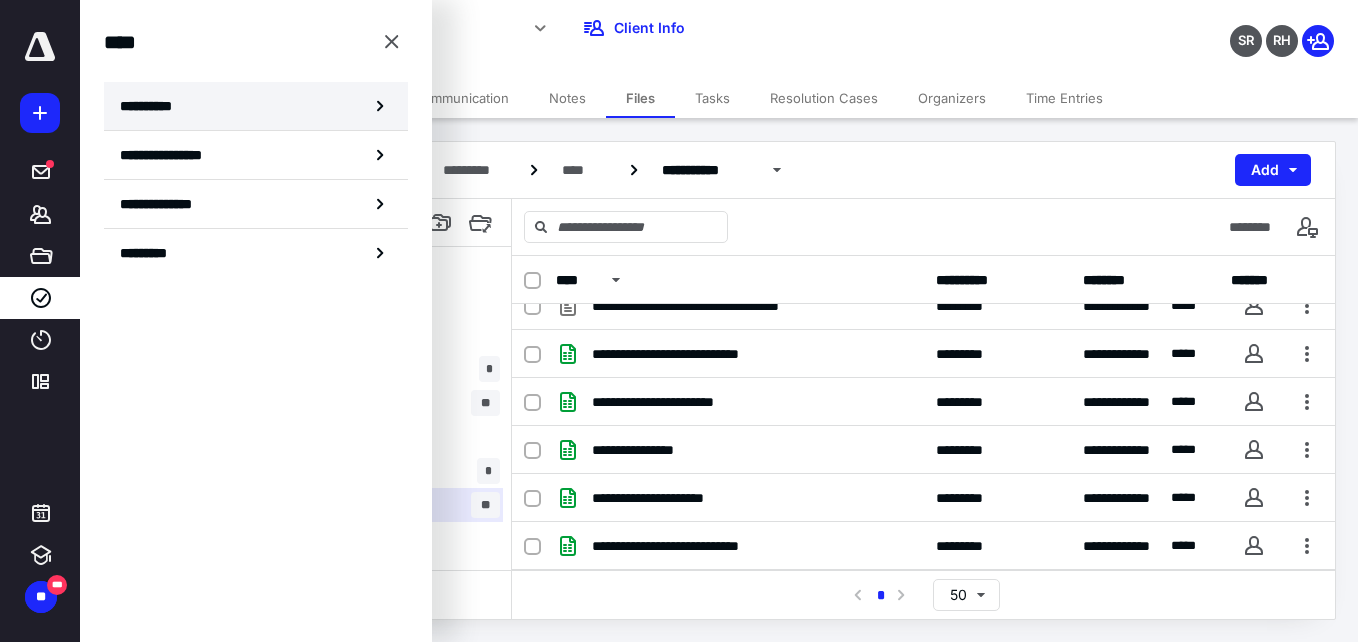 click on "**********" at bounding box center [256, 106] 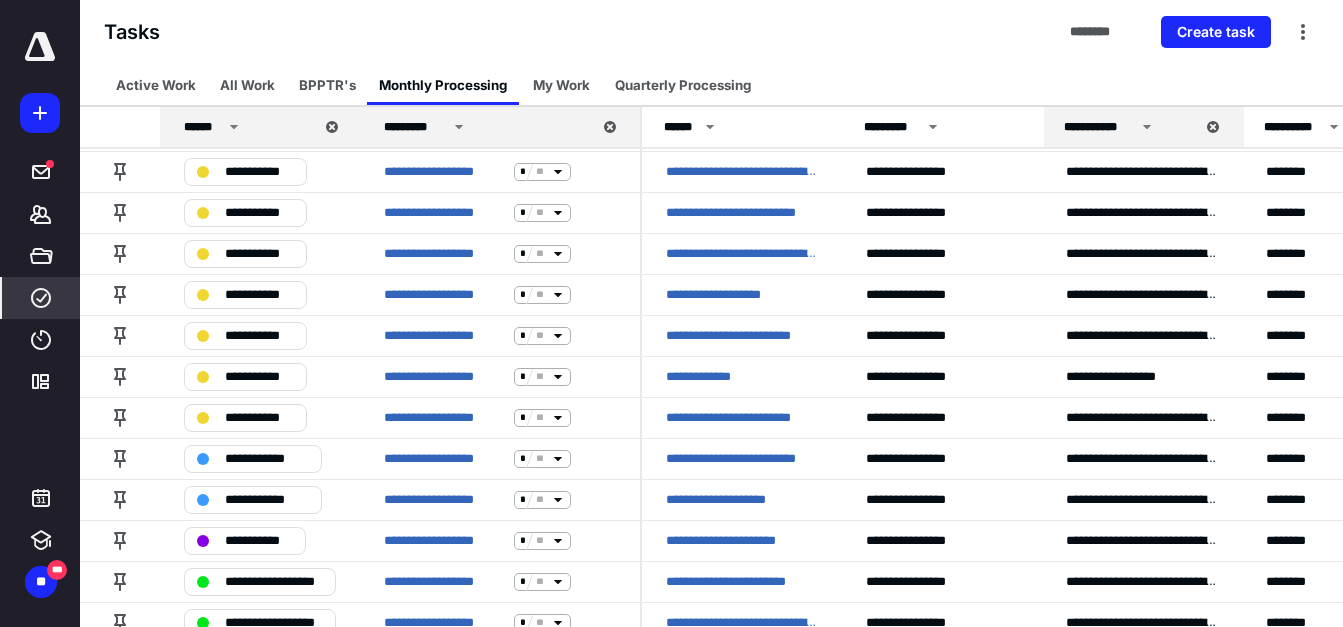 scroll, scrollTop: 35, scrollLeft: 0, axis: vertical 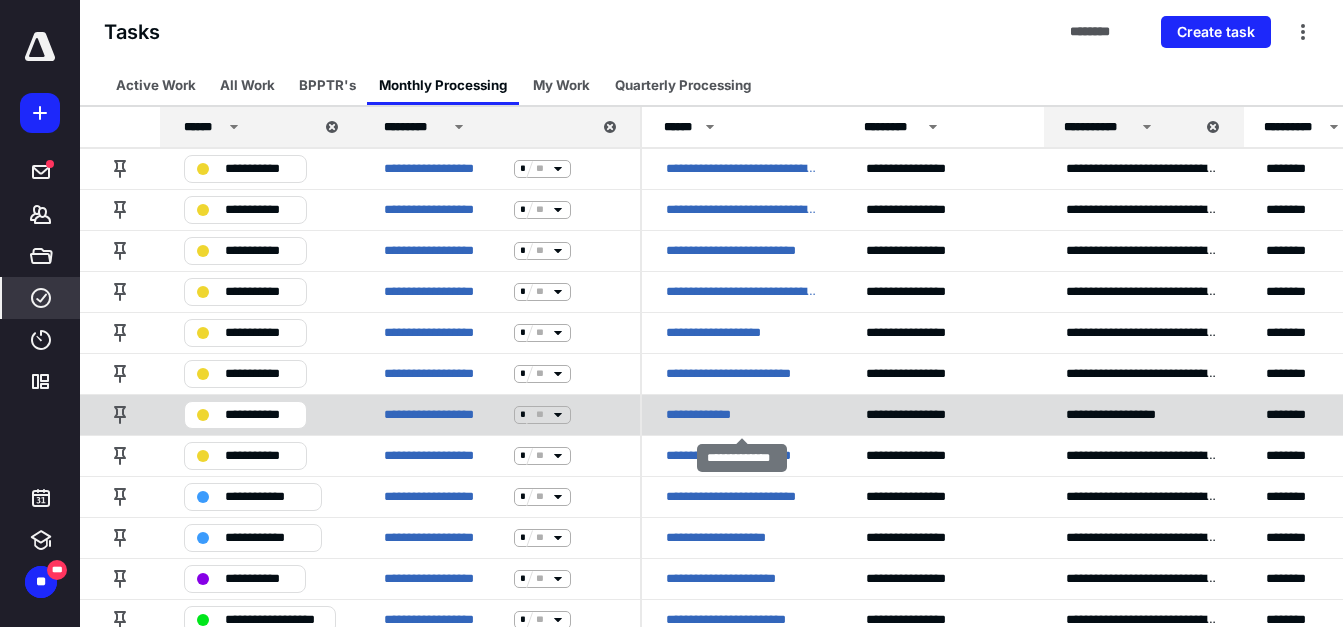 click on "**********" at bounding box center (703, 415) 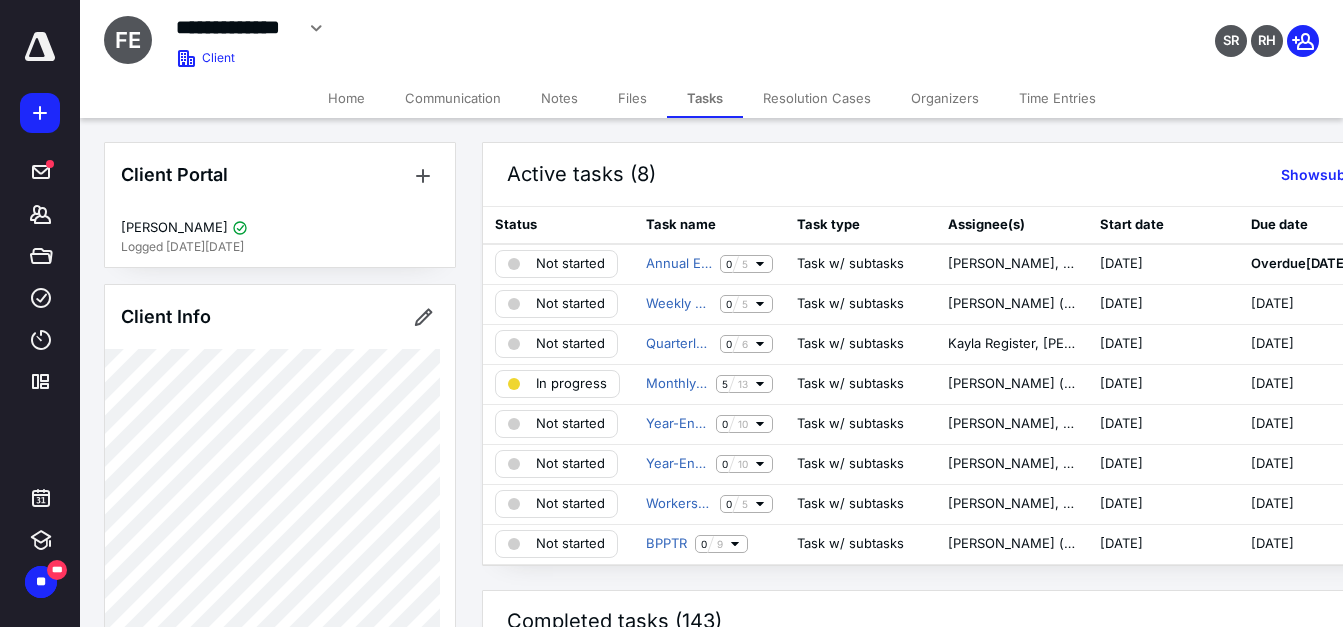 click on "Files" at bounding box center [632, 98] 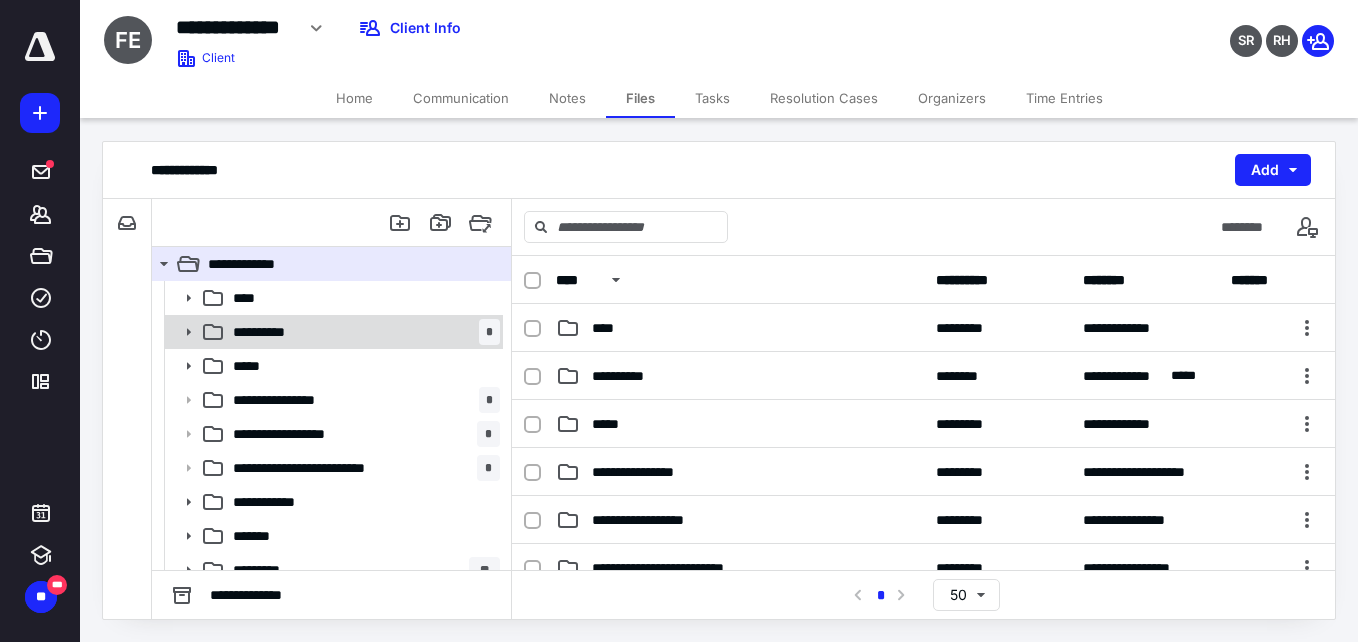 click on "**********" at bounding box center (362, 332) 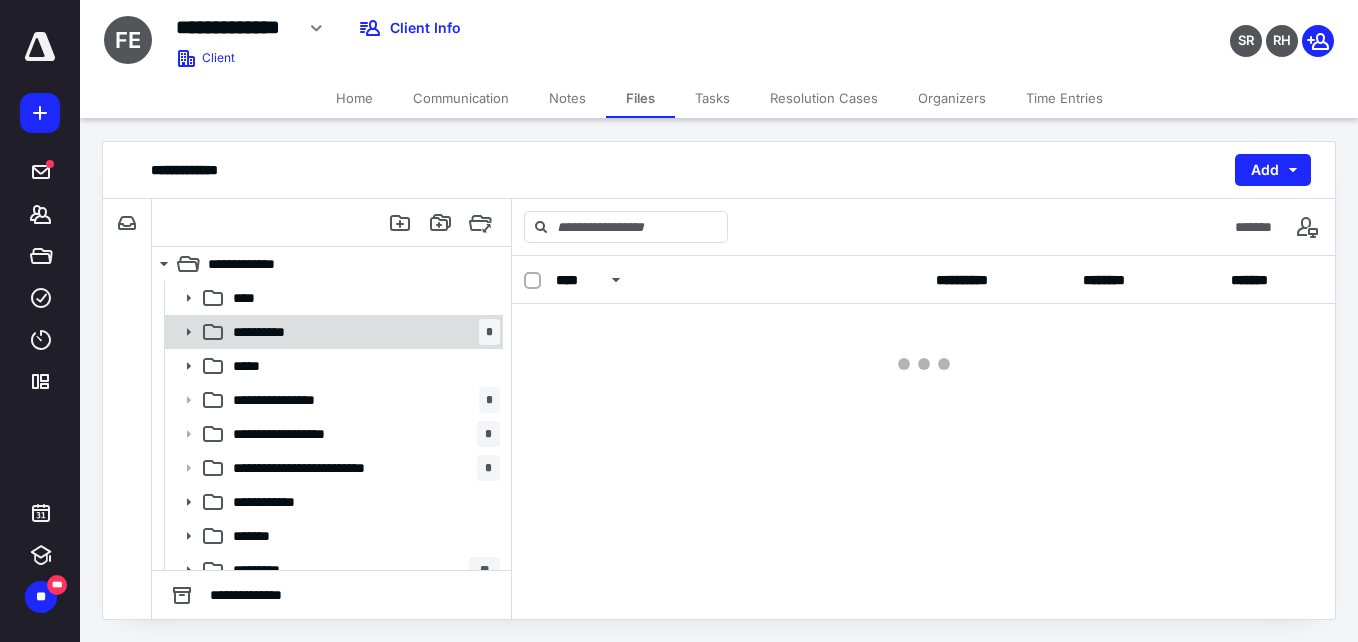 click on "**********" at bounding box center (362, 332) 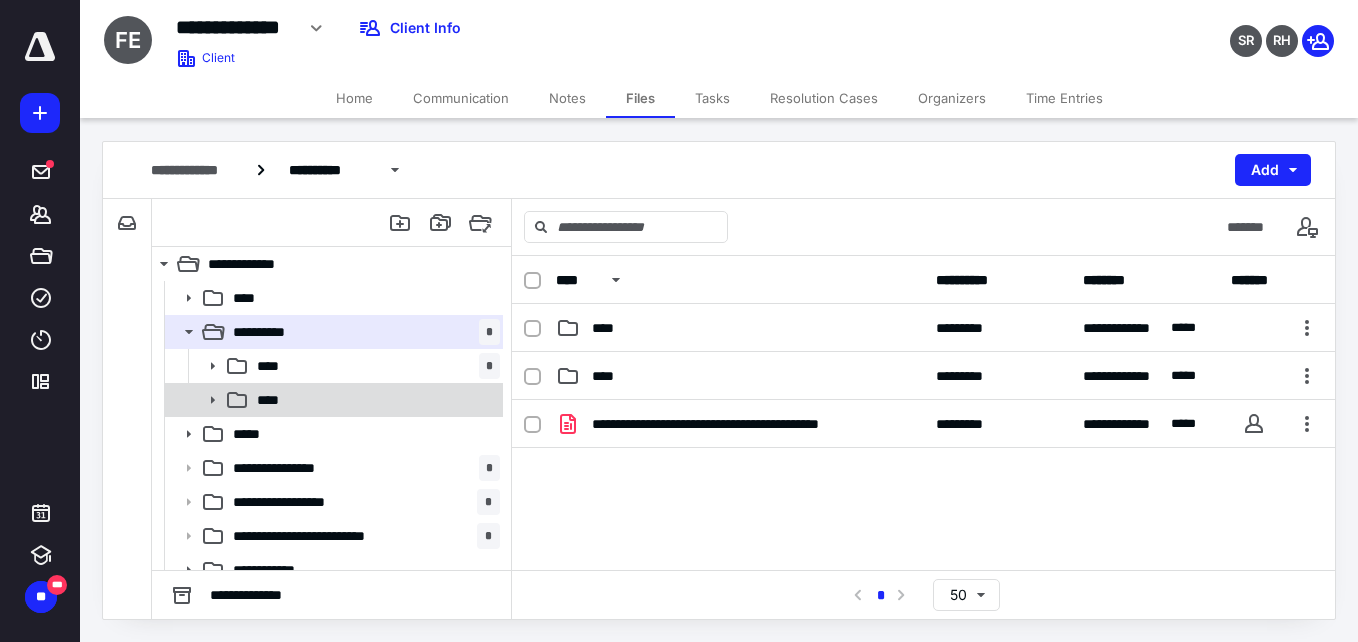 click on "****" at bounding box center (332, 400) 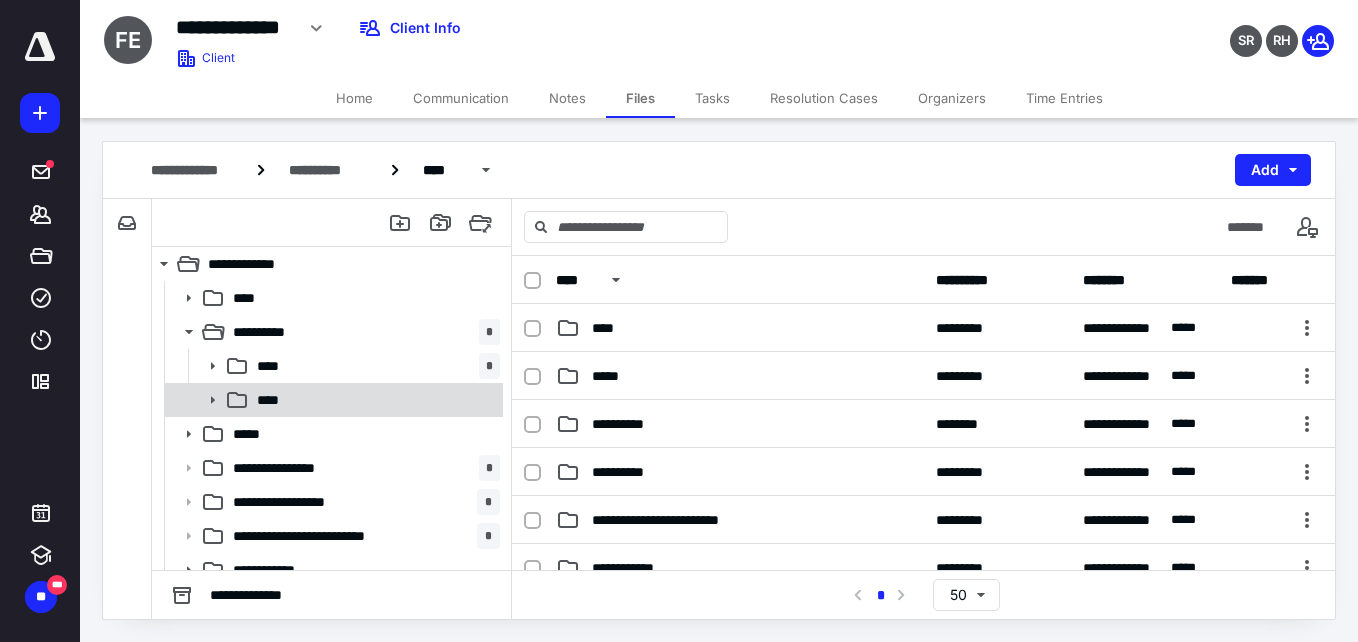 click on "****" at bounding box center [332, 400] 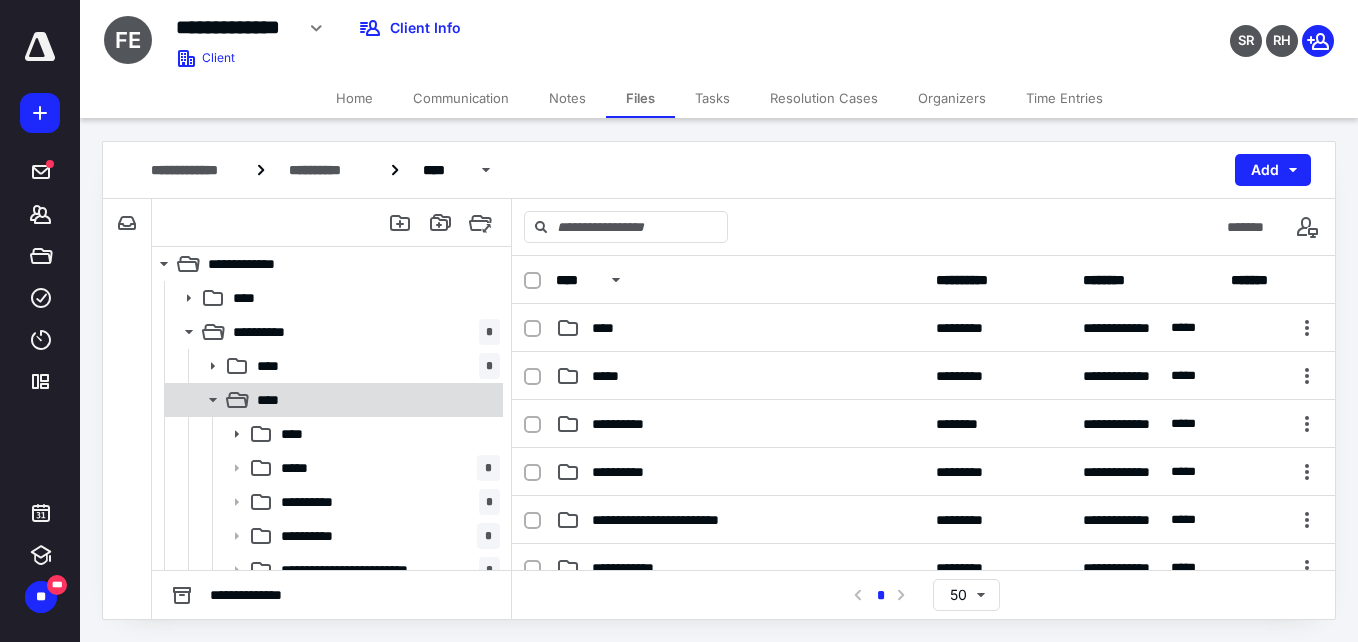 click on "****" at bounding box center (374, 400) 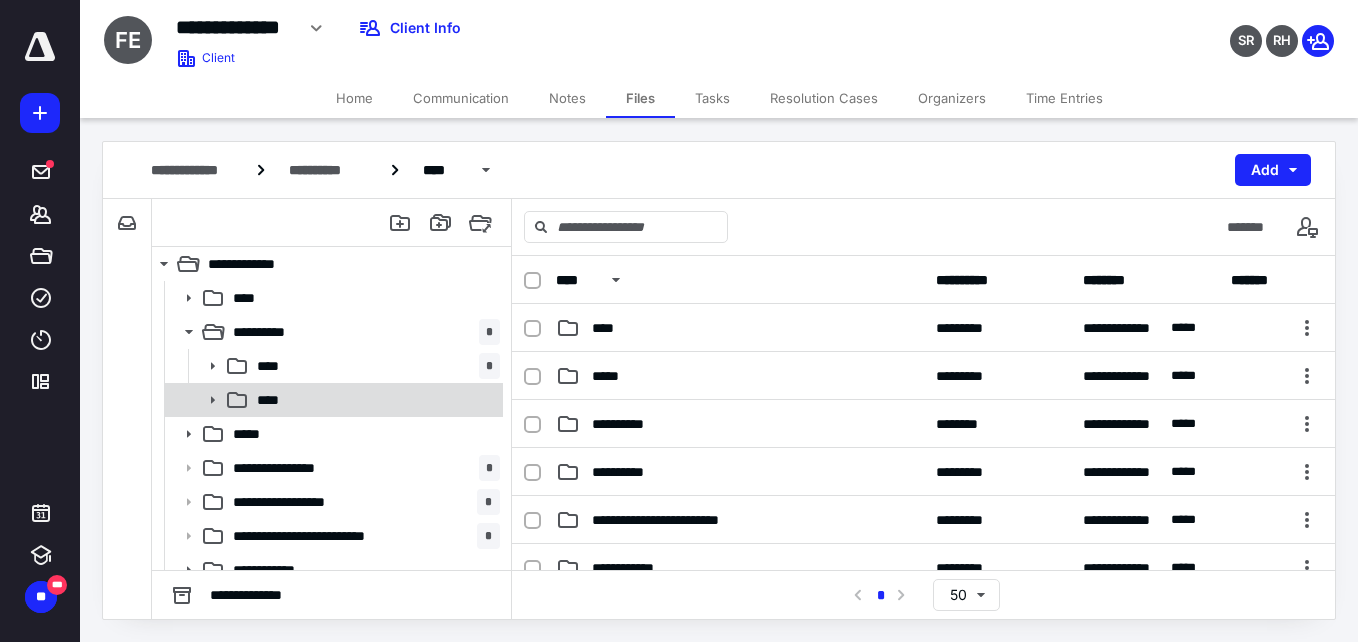 click on "****" at bounding box center [374, 400] 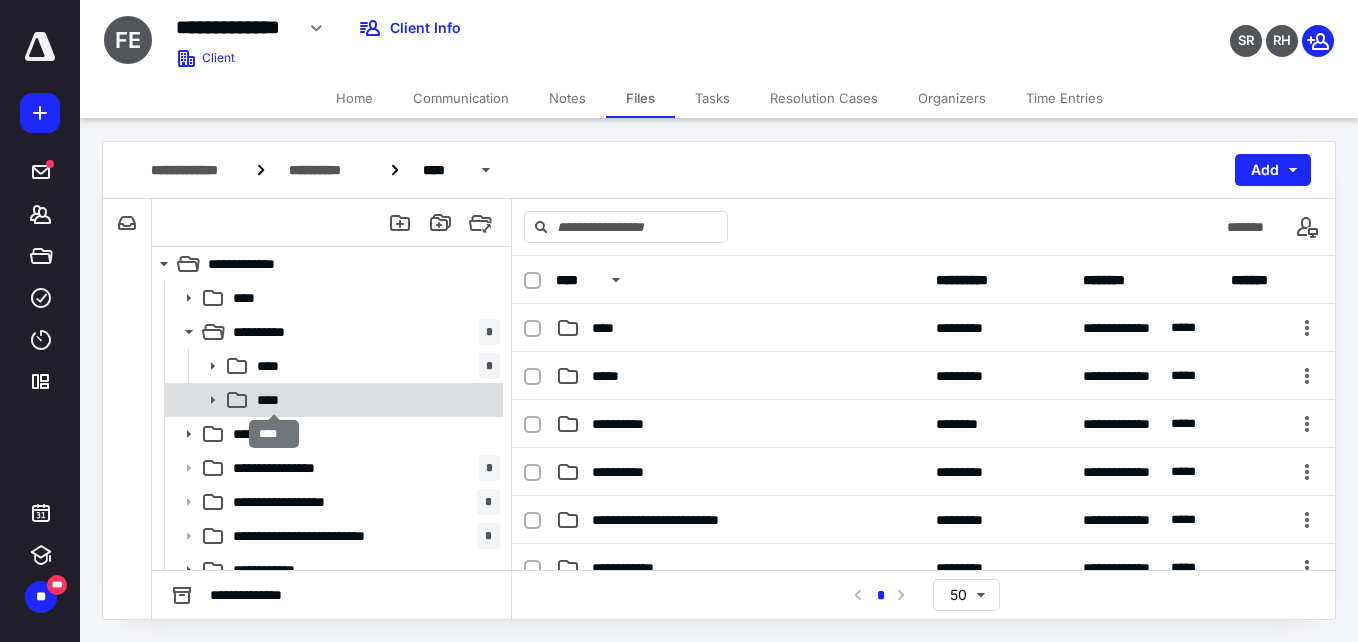 click on "****" at bounding box center [274, 400] 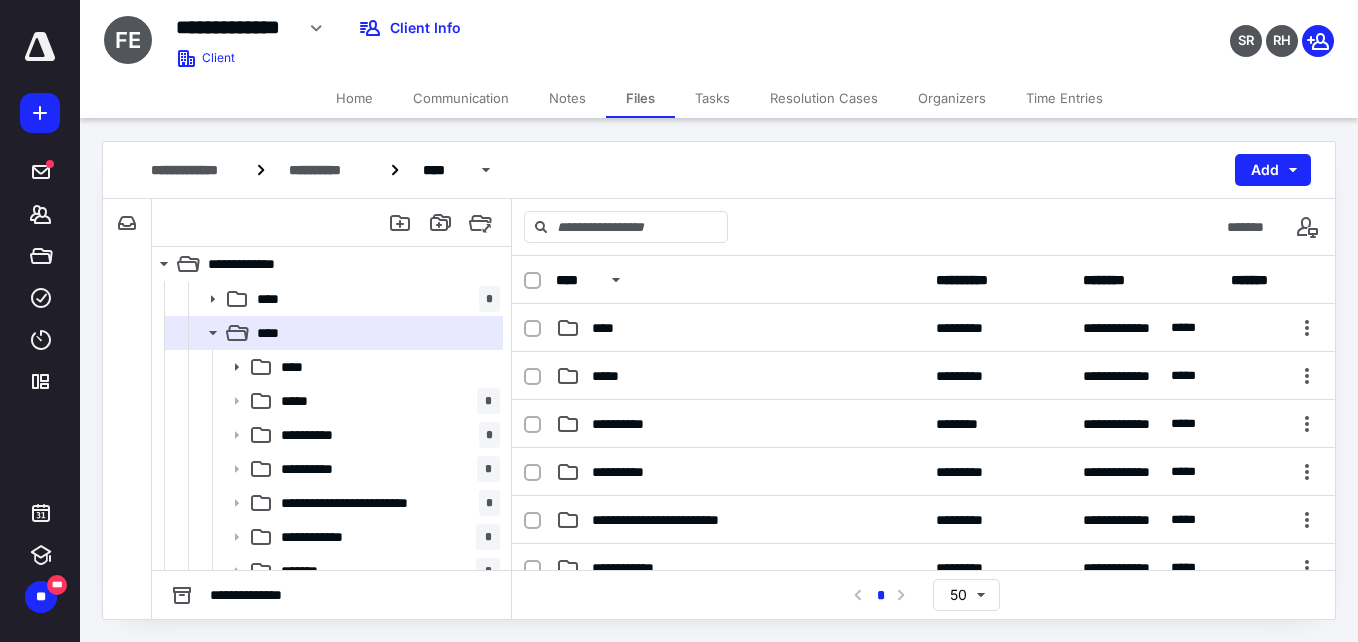 scroll, scrollTop: 69, scrollLeft: 0, axis: vertical 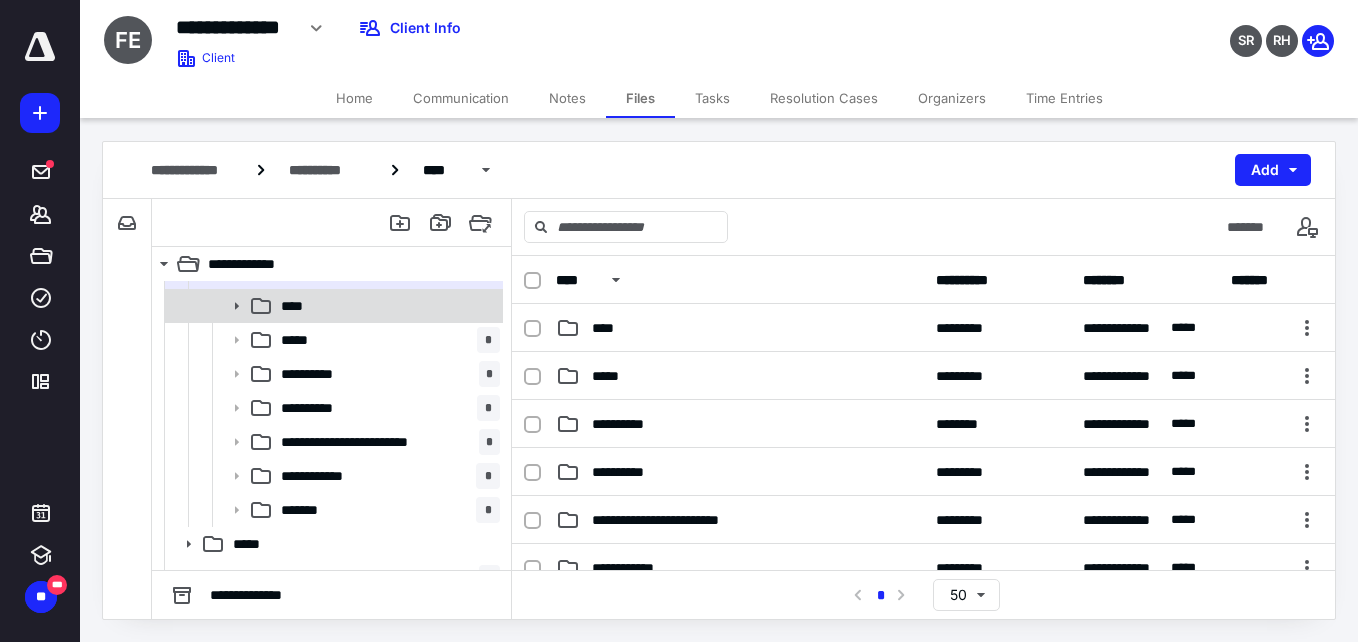 click on "****" at bounding box center (386, 306) 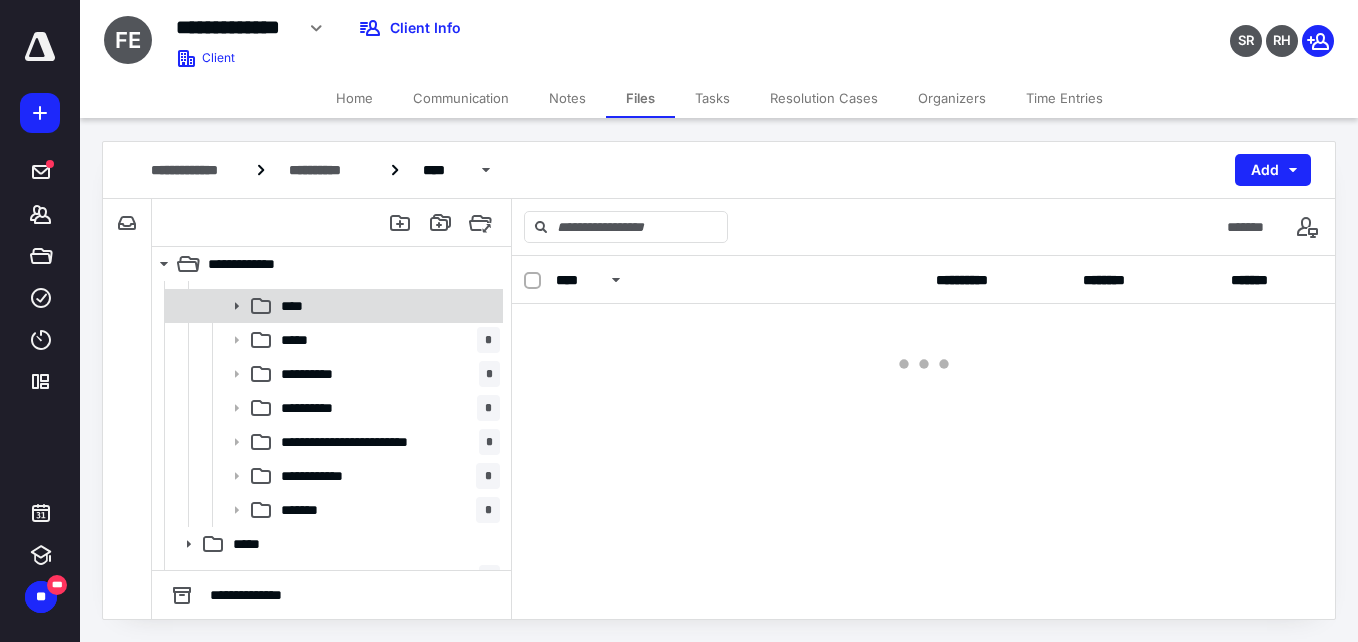 click on "****" at bounding box center [386, 306] 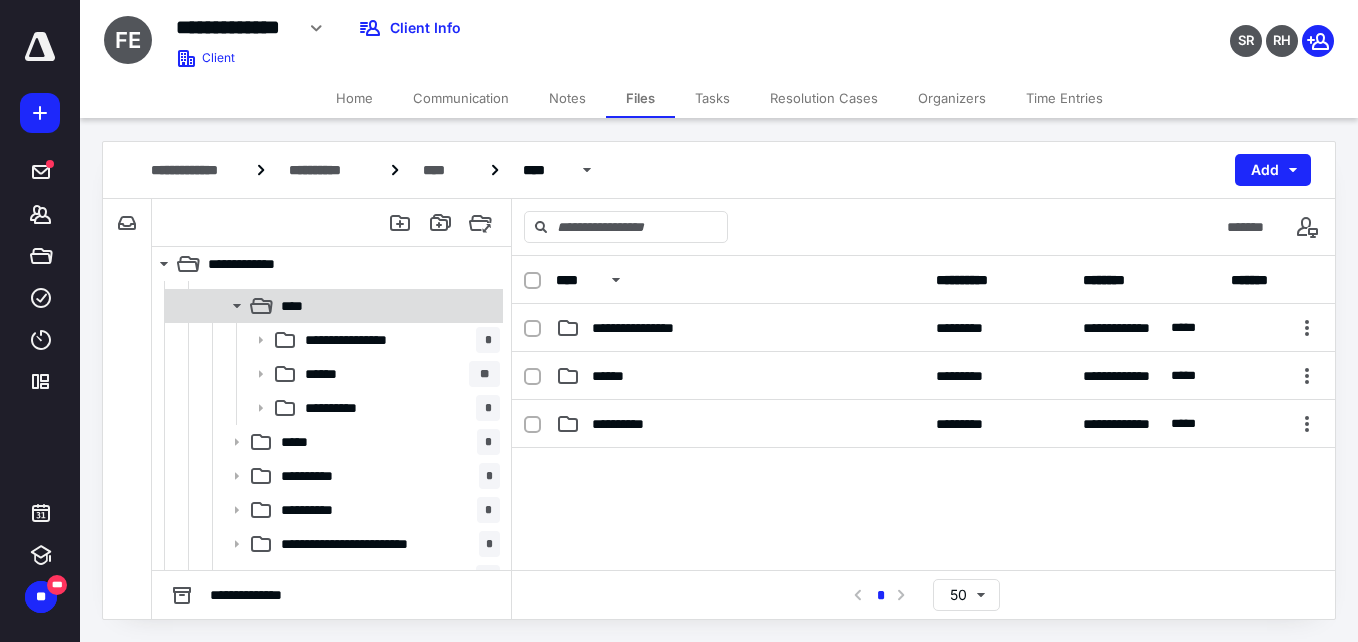 click 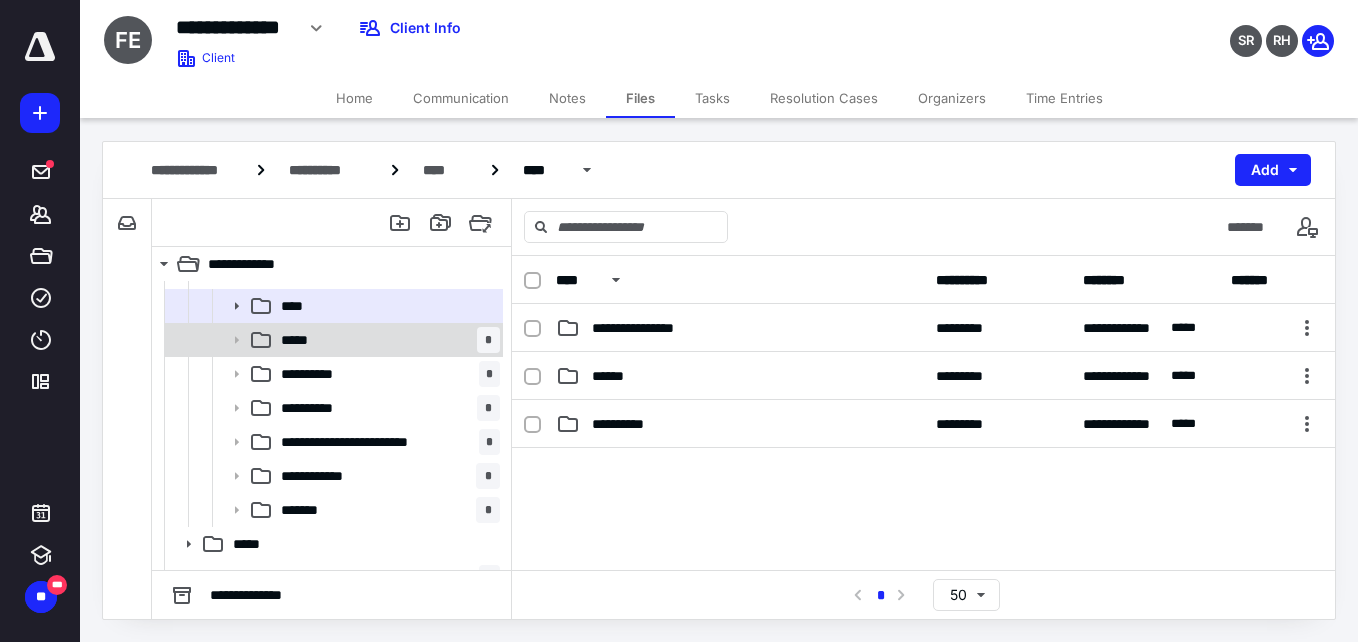 click on "***** *" at bounding box center [386, 340] 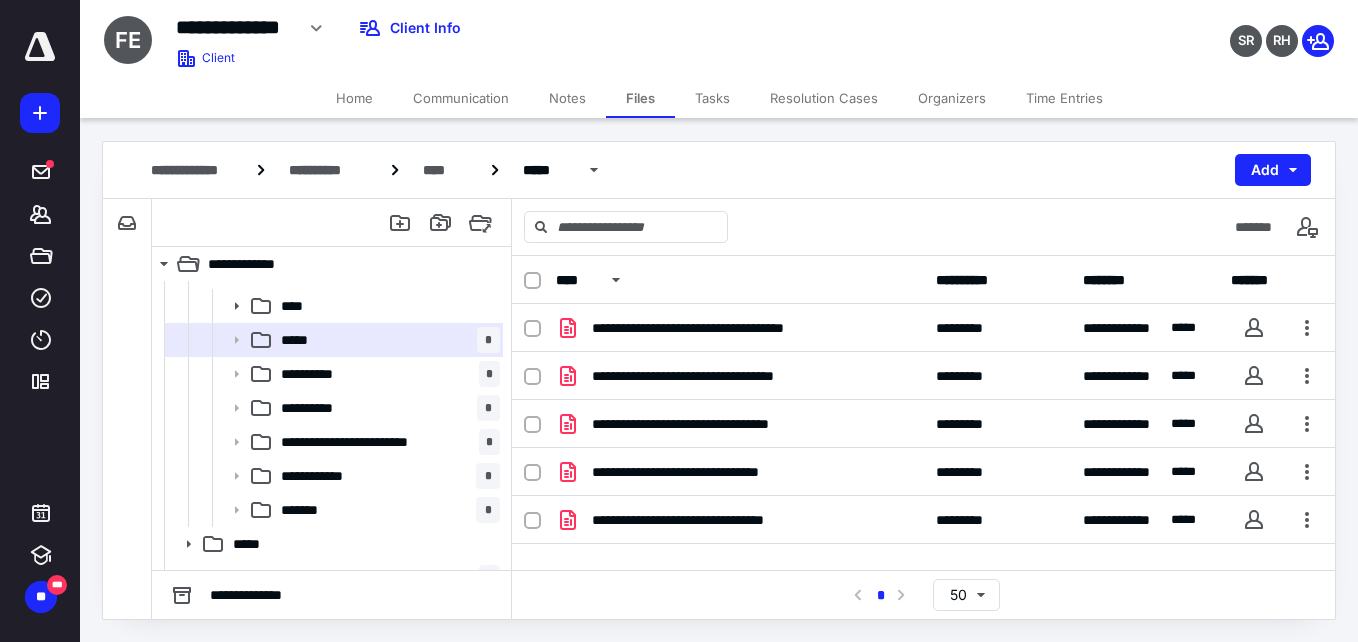 scroll, scrollTop: 34, scrollLeft: 0, axis: vertical 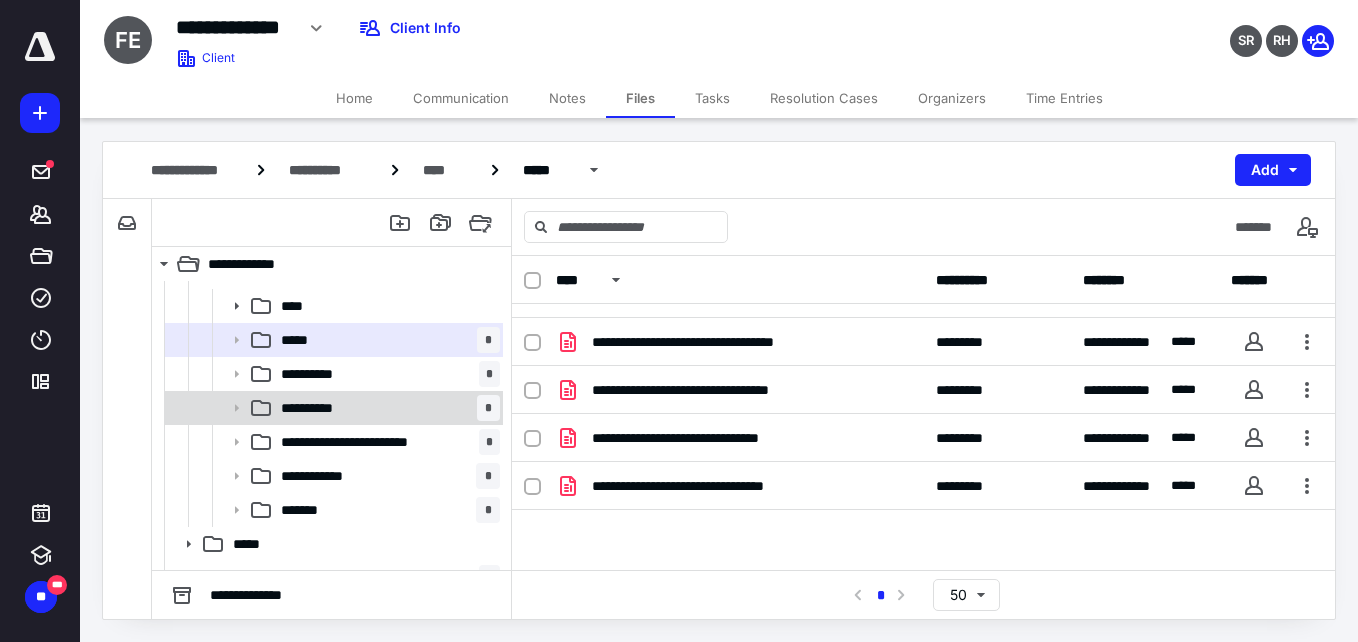 click on "**********" at bounding box center (386, 408) 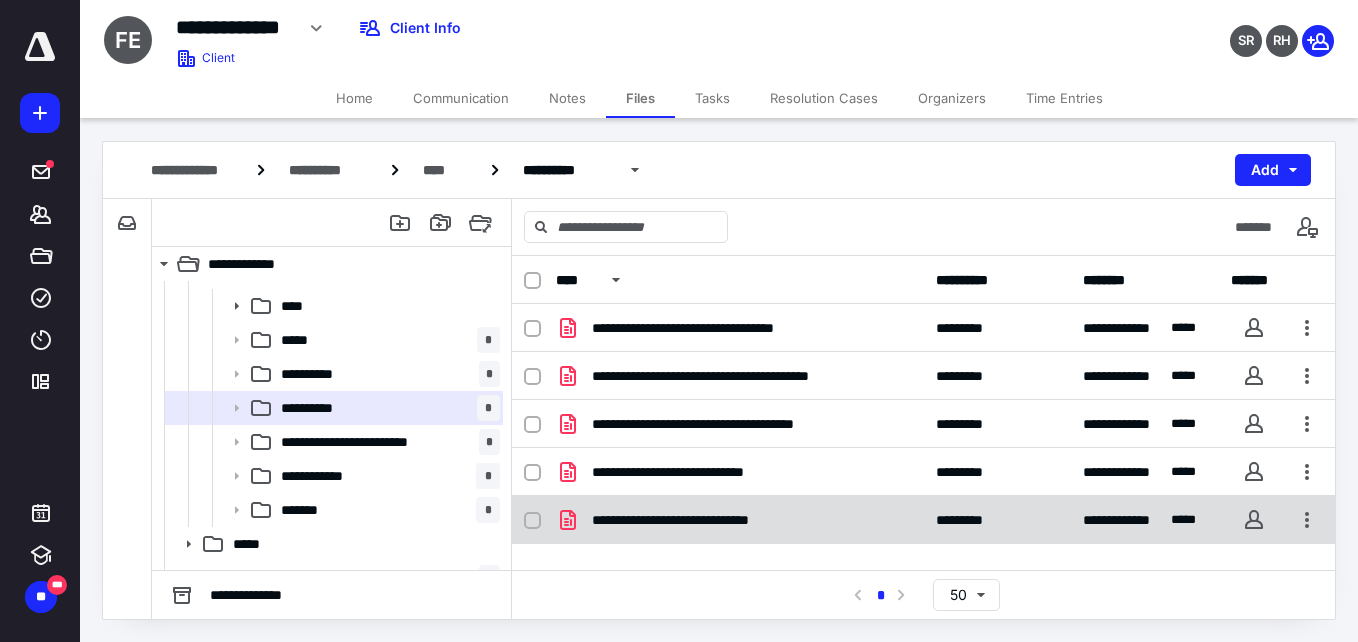 click on "**********" at bounding box center (740, 520) 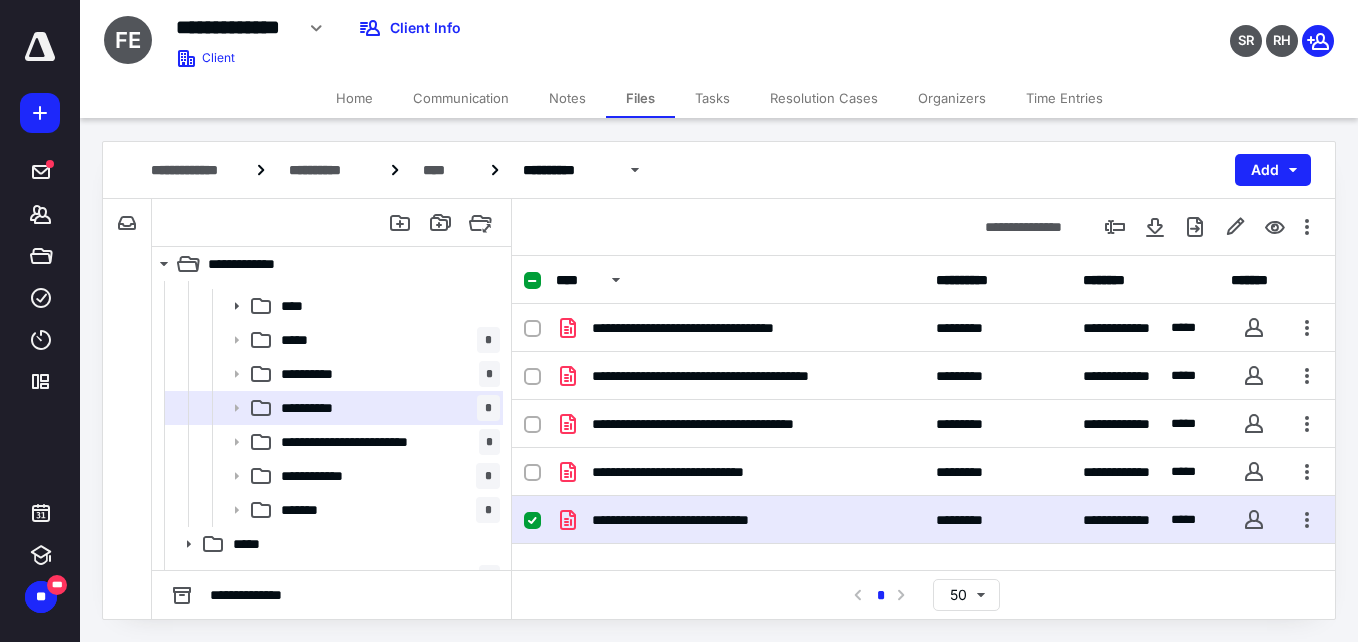 click on "**********" at bounding box center [740, 520] 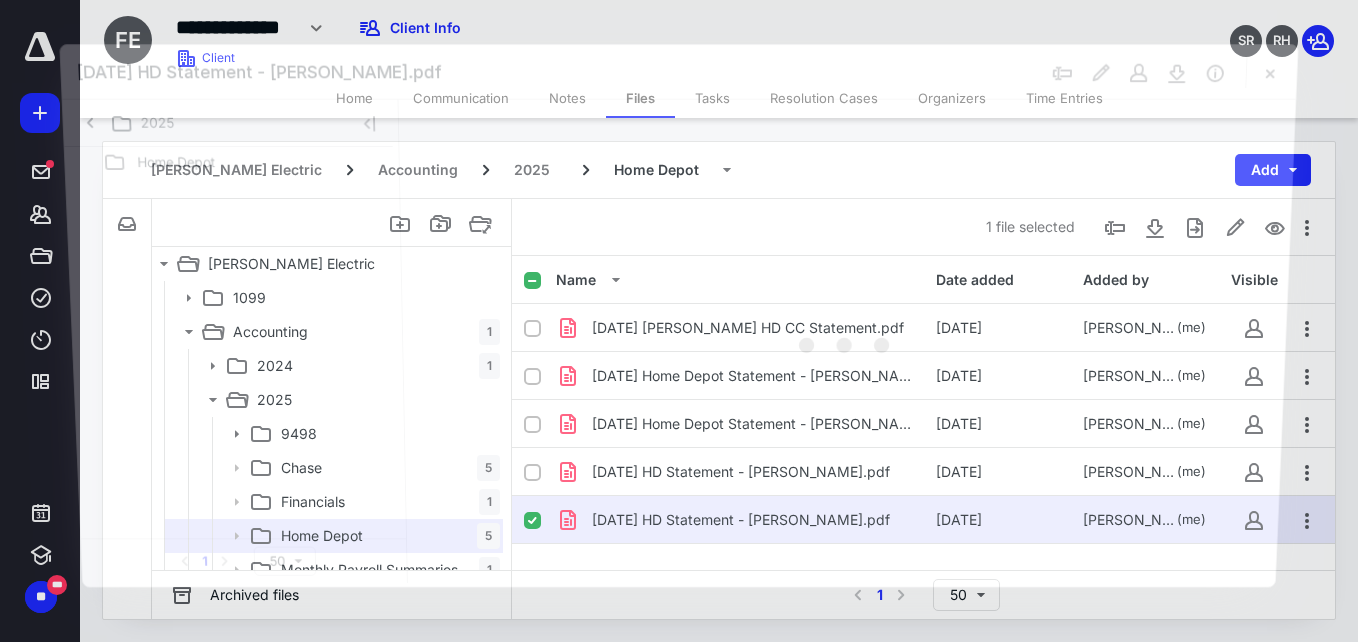 scroll, scrollTop: 128, scrollLeft: 0, axis: vertical 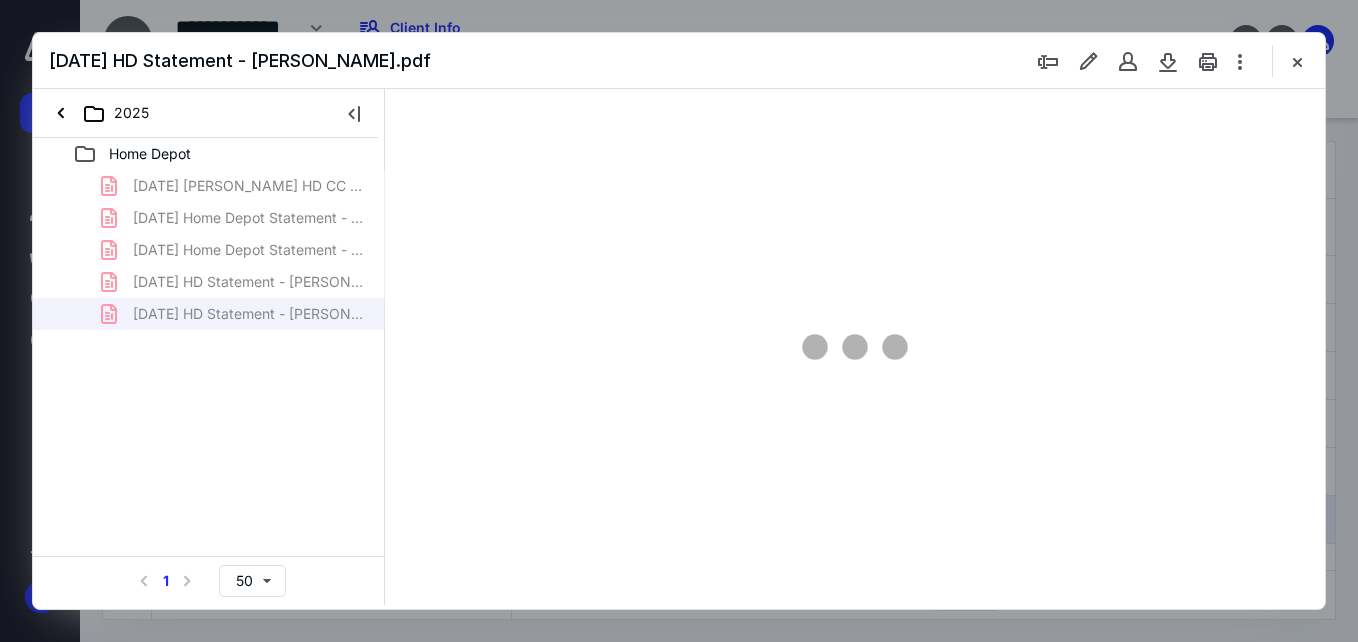 type on "150" 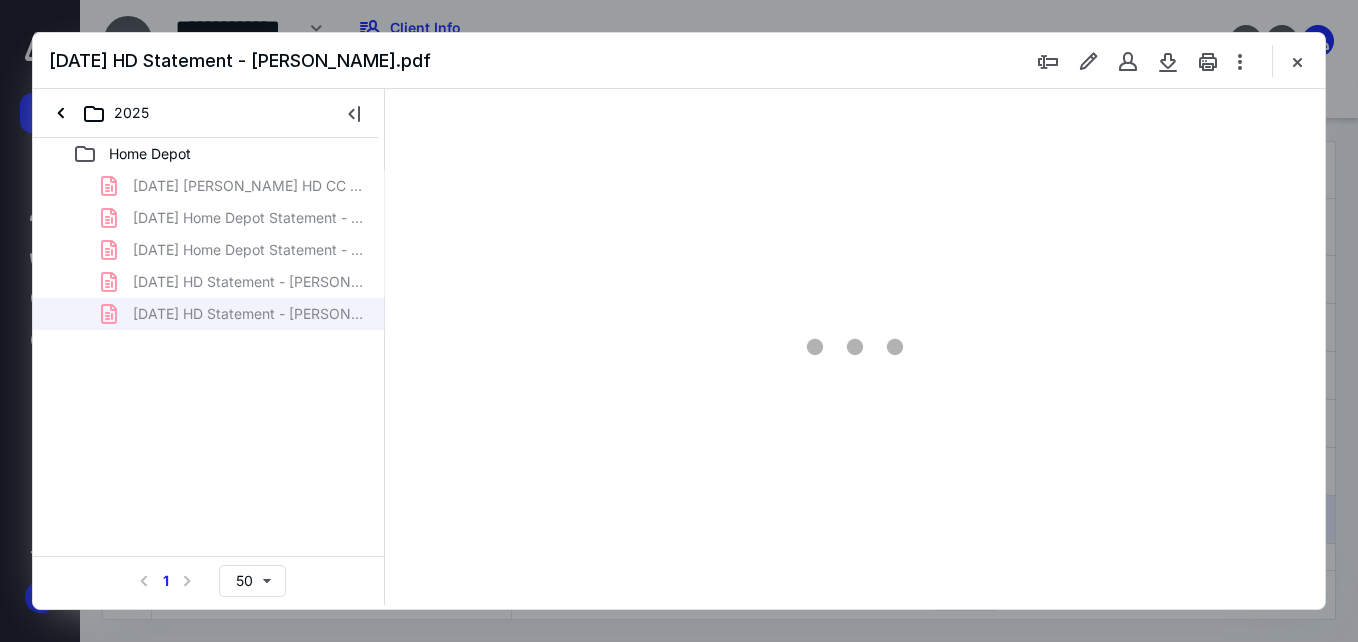 scroll, scrollTop: 82, scrollLeft: 0, axis: vertical 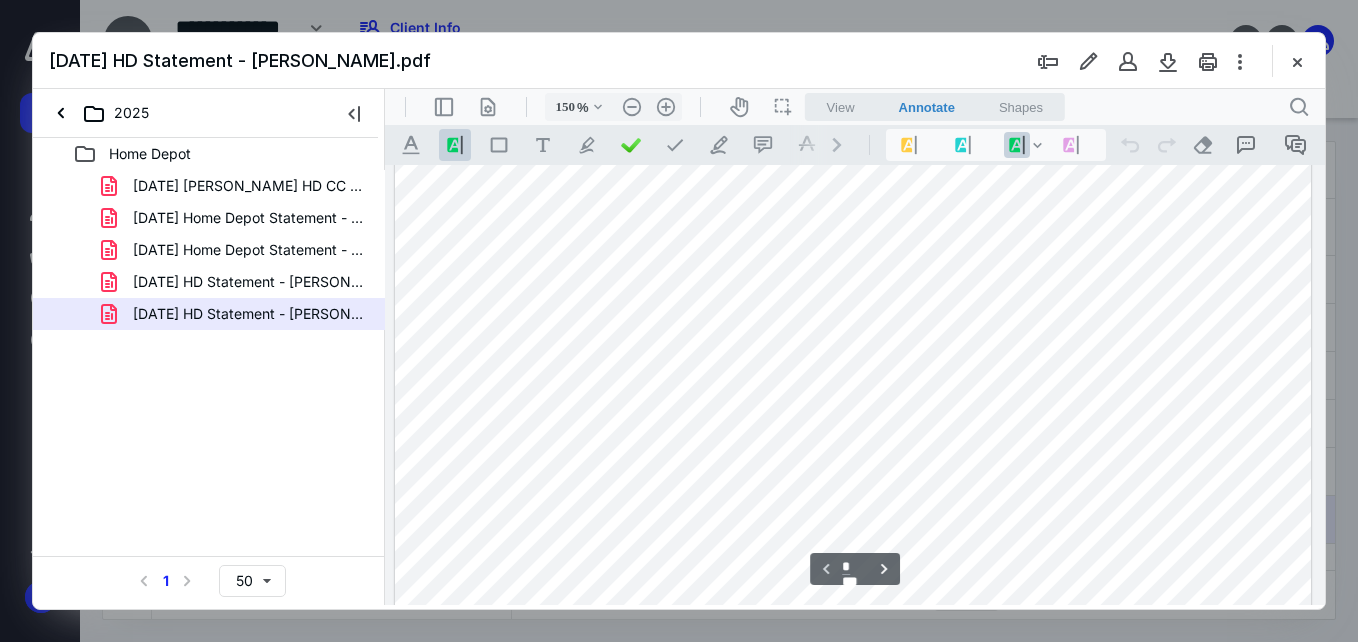 click on "[DATE] HD Statement - [PERSON_NAME].pdf 2025 Home Depot [DATE] [PERSON_NAME] HD CC Statement.pdf [DATE] Home Depot Statement - [PERSON_NAME].pdf [DATE] Home Depot Statement - [PERSON_NAME].pdf [DATE] HD Statement - [PERSON_NAME].pdf [DATE] HD Statement - [PERSON_NAME].pdf Select a page number for more results 1 50" at bounding box center (679, 321) 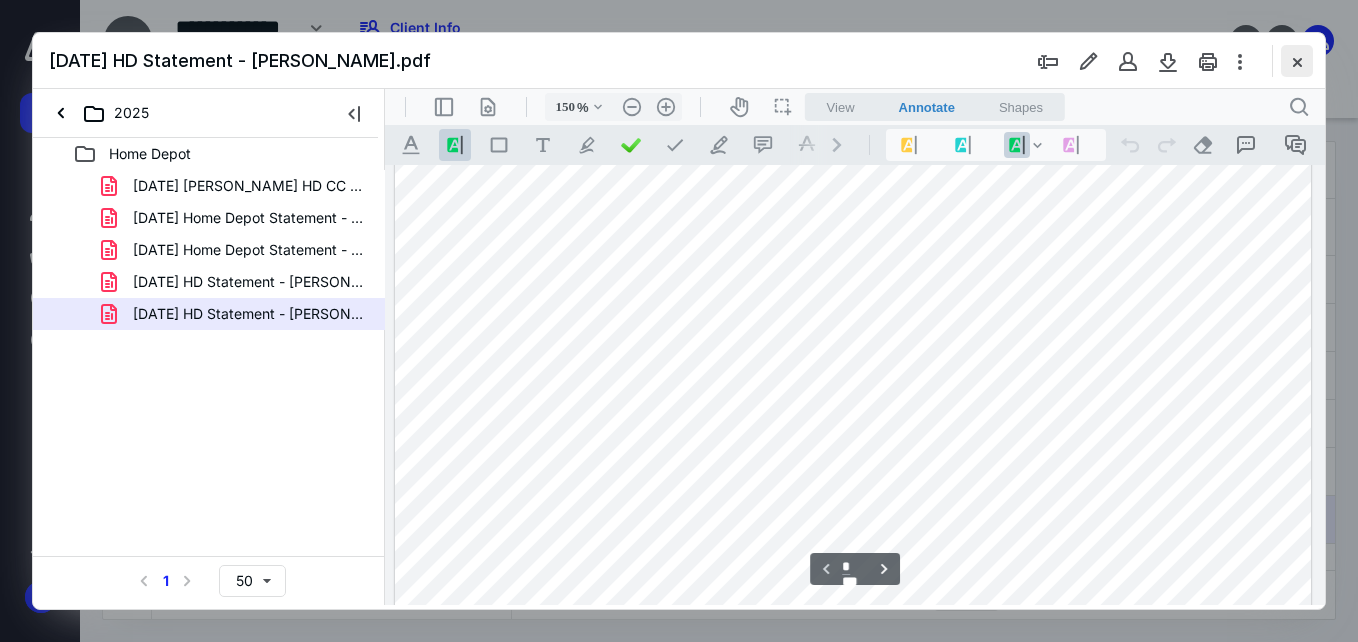 click at bounding box center [1297, 61] 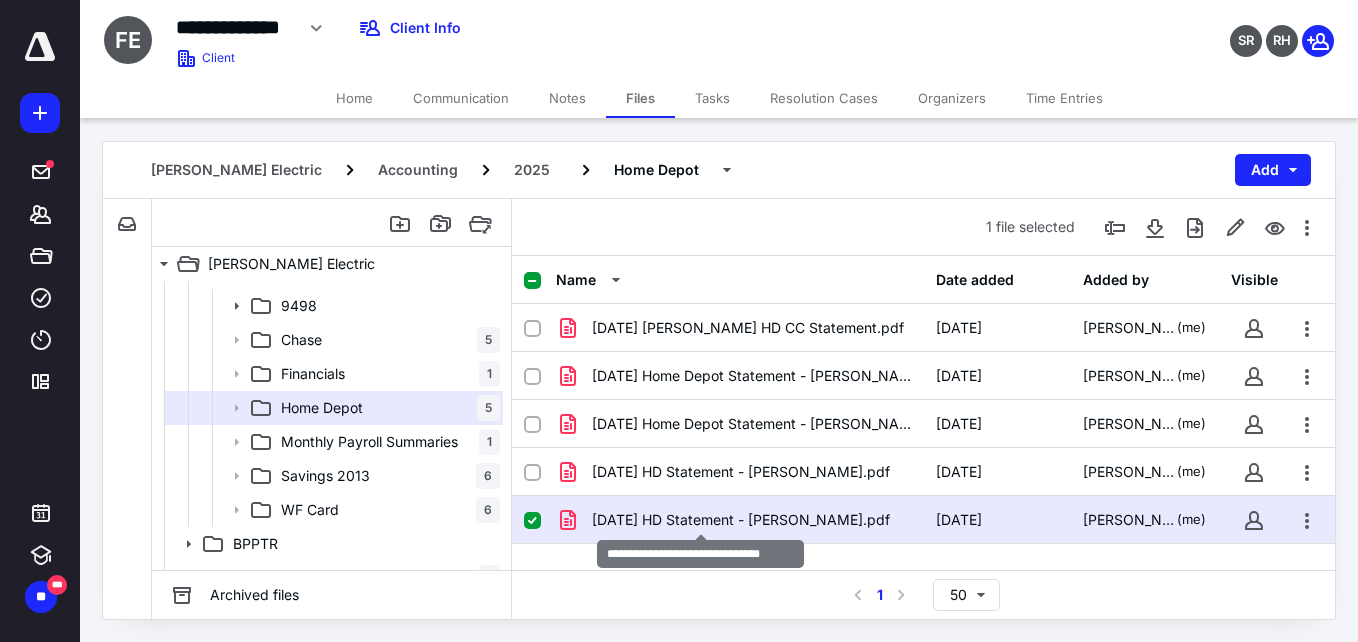 click on "[DATE] HD Statement - [PERSON_NAME].pdf" at bounding box center (741, 520) 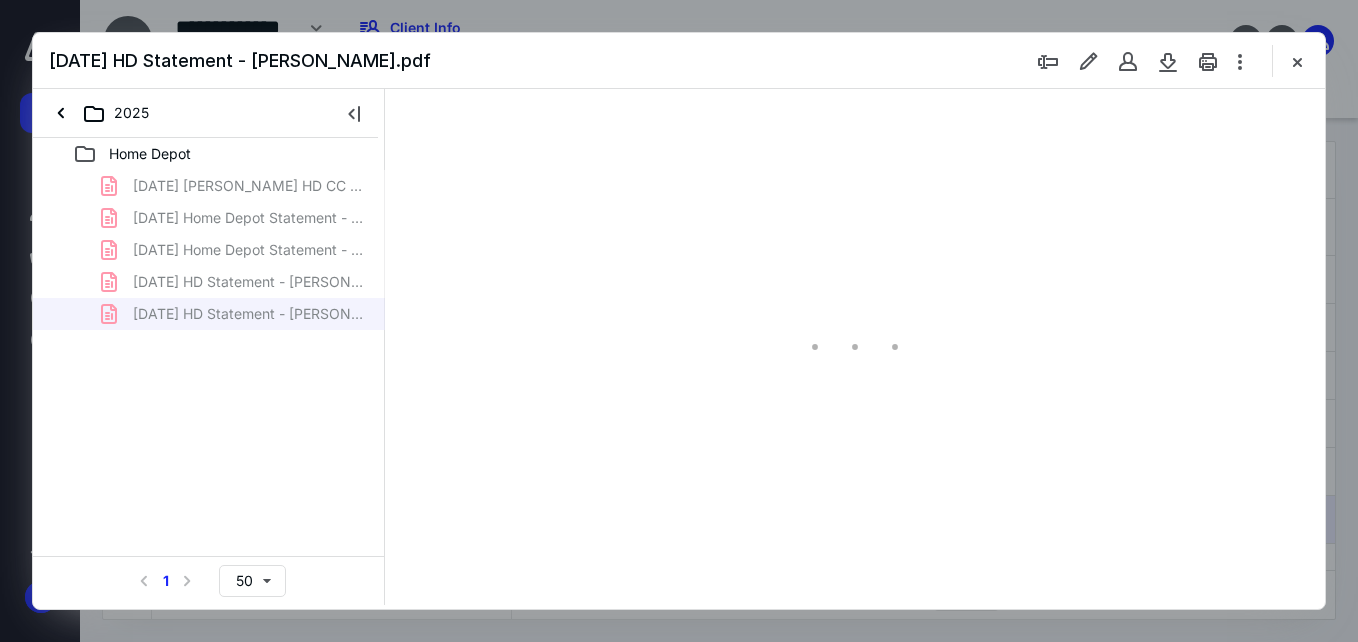 scroll, scrollTop: 0, scrollLeft: 0, axis: both 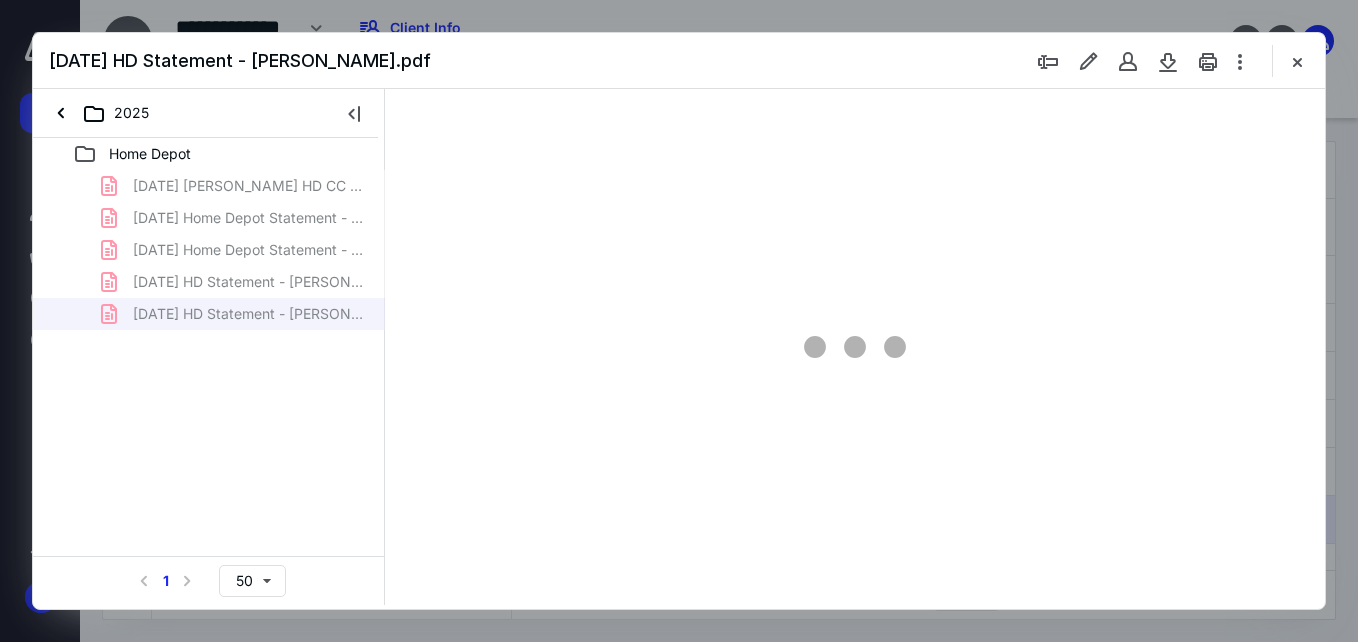 type on "150" 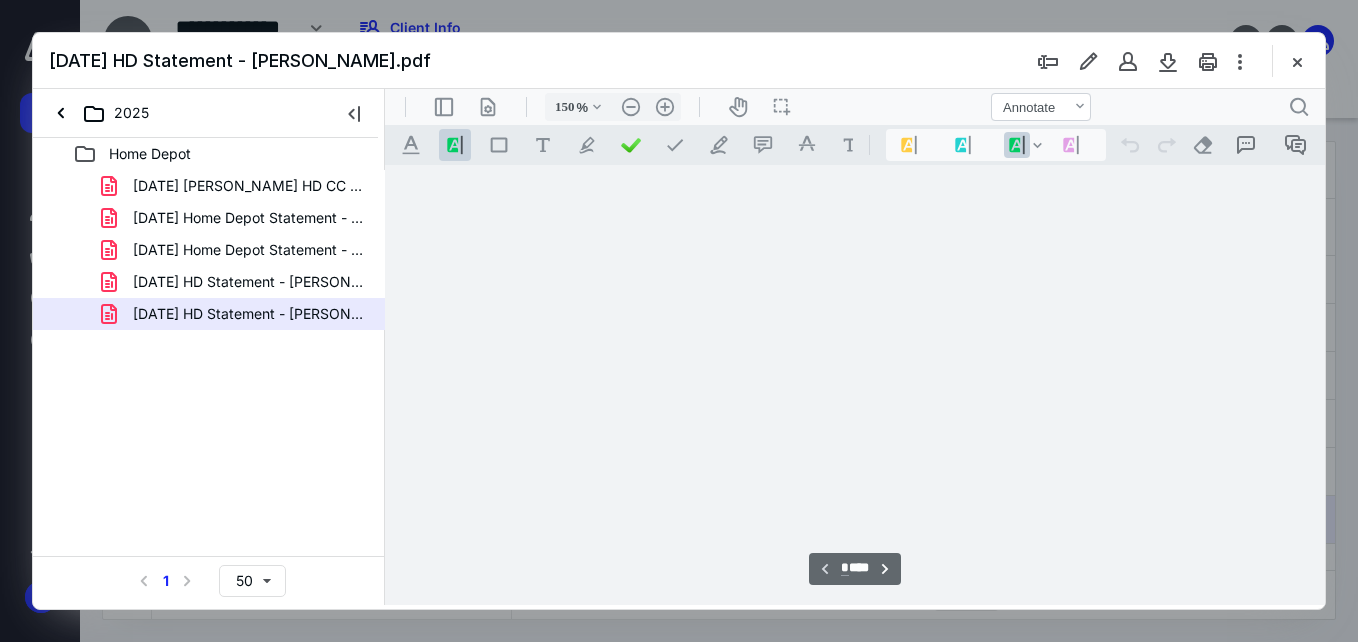 scroll, scrollTop: 82, scrollLeft: 0, axis: vertical 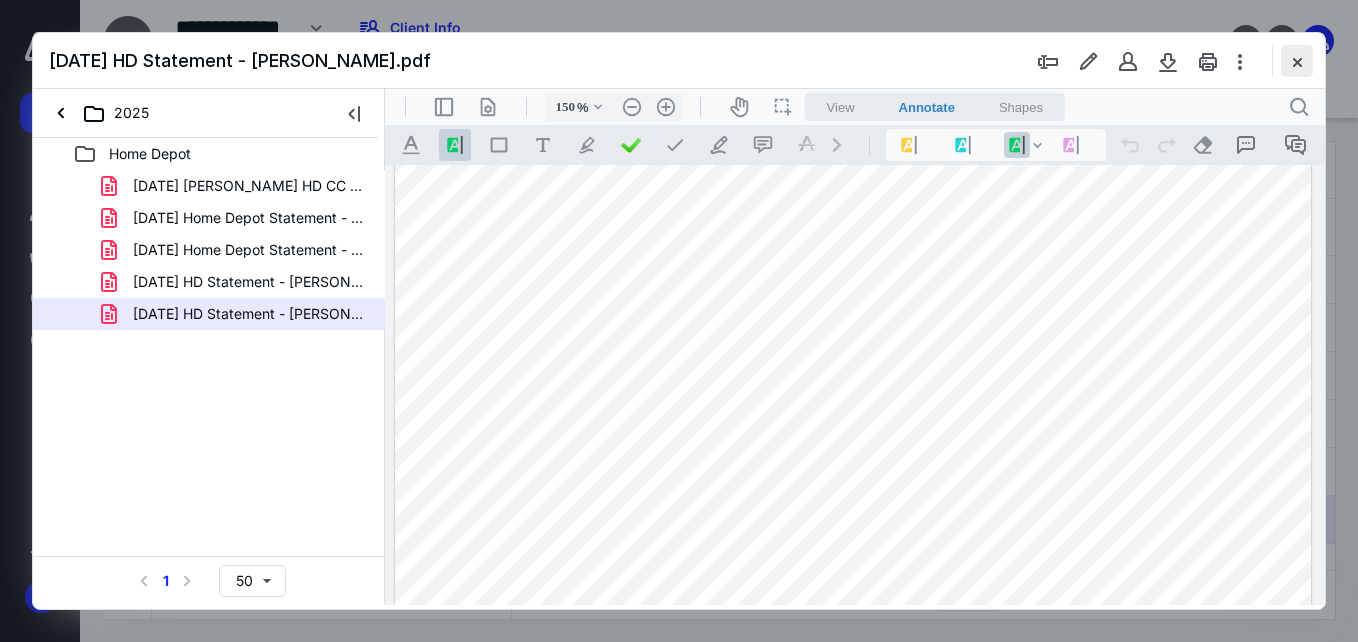 click at bounding box center (1297, 61) 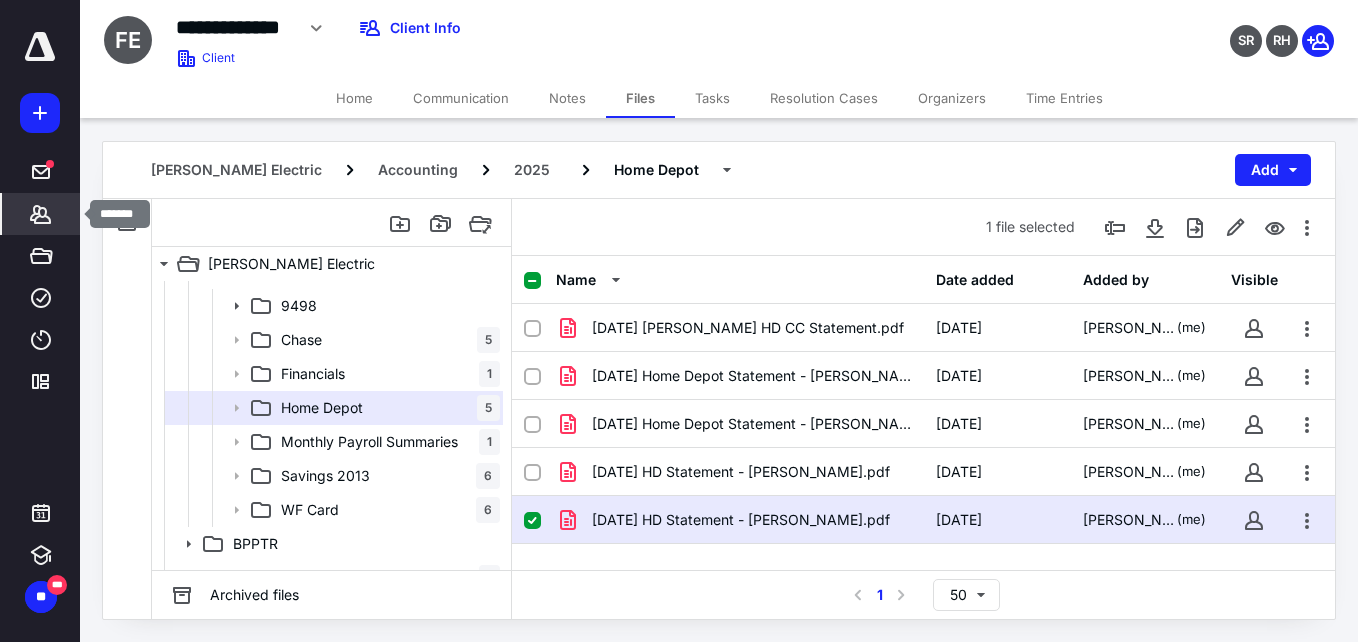 click 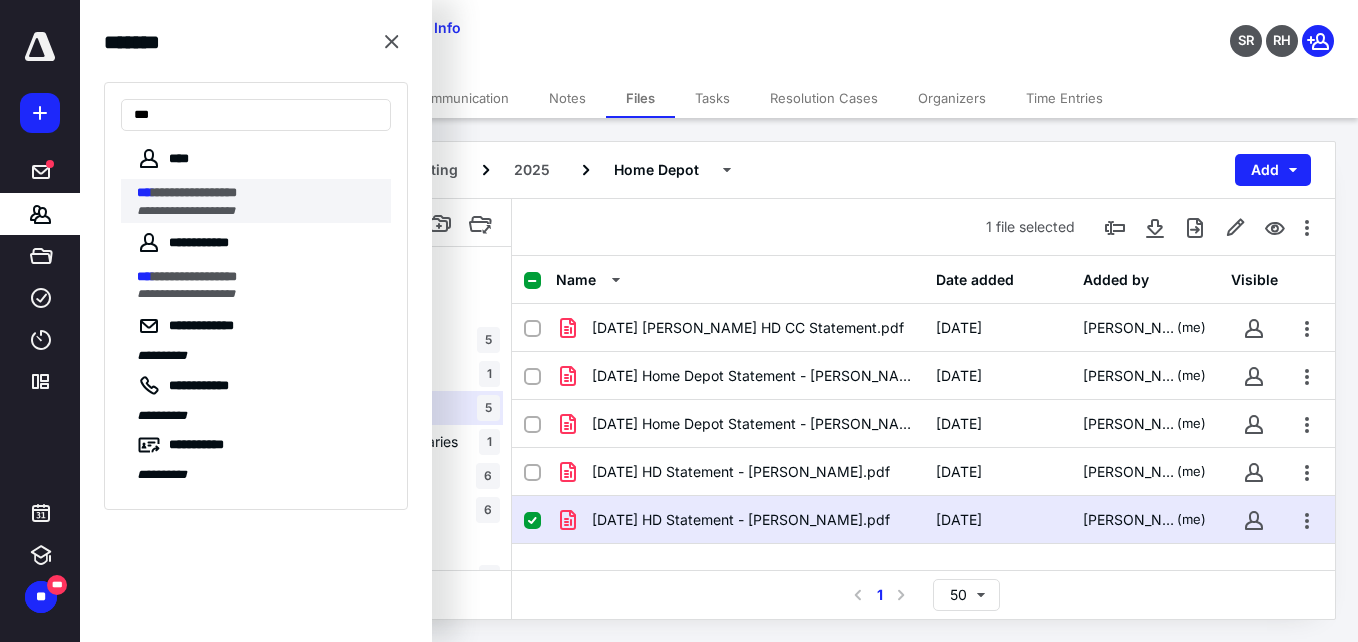 type on "***" 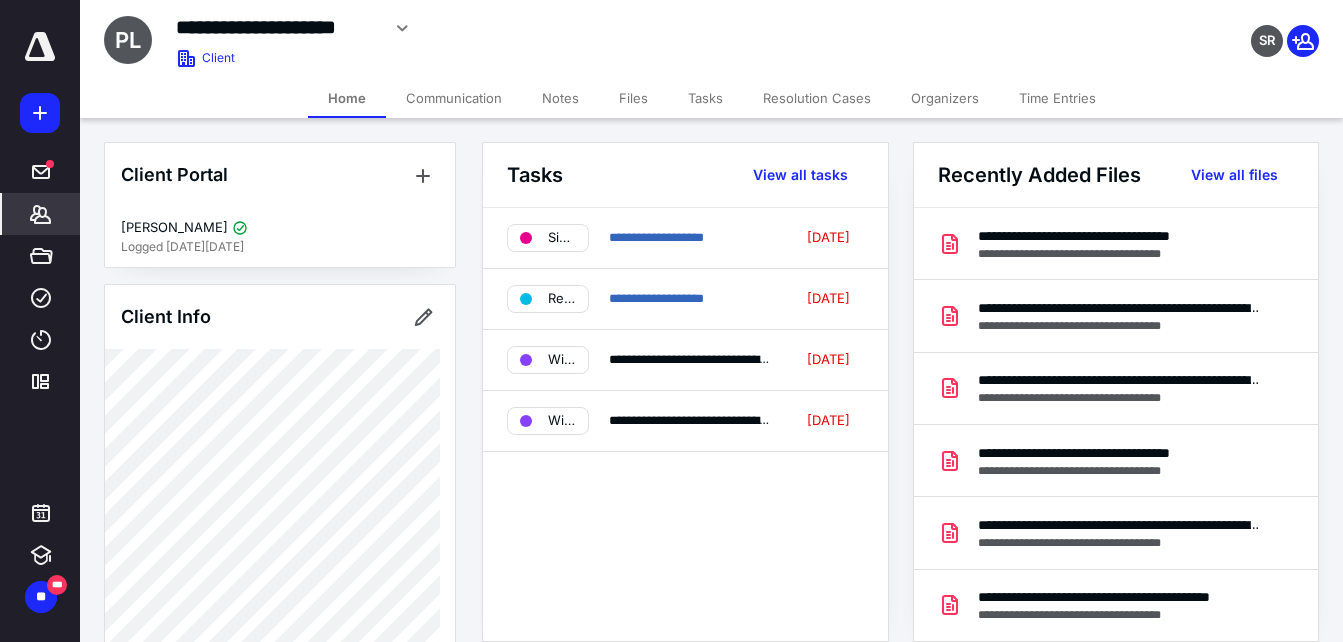 click on "Files" at bounding box center [633, 98] 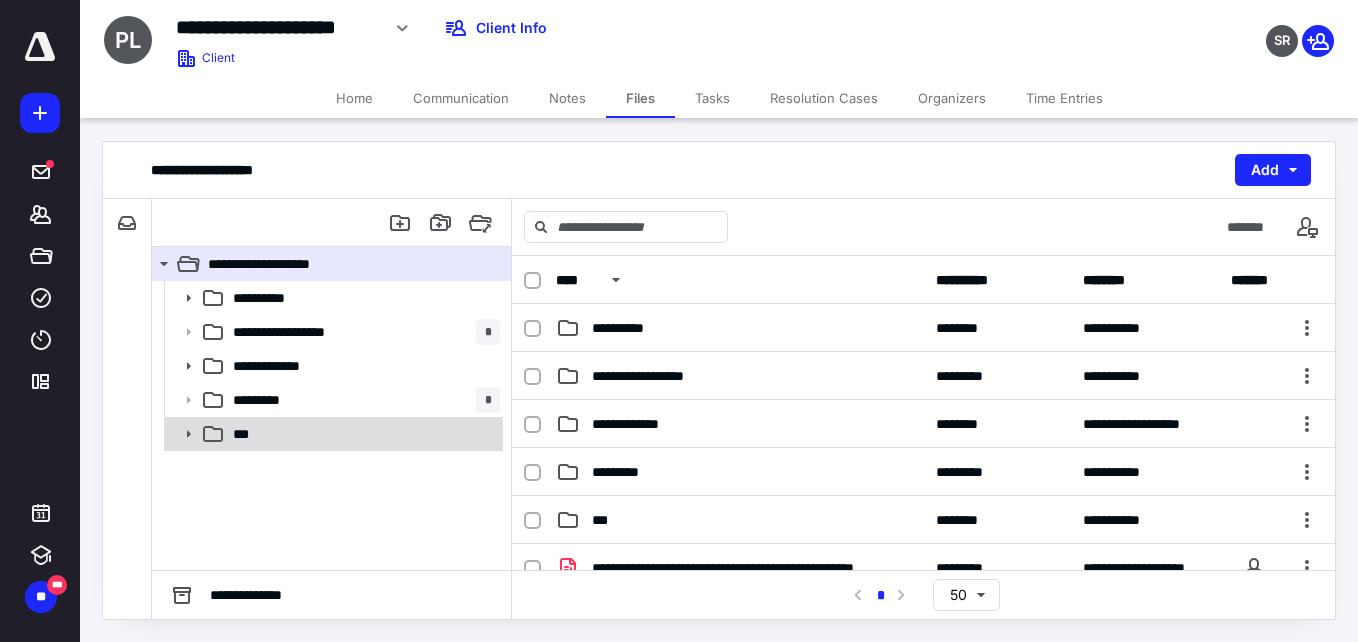 click on "***" at bounding box center [362, 434] 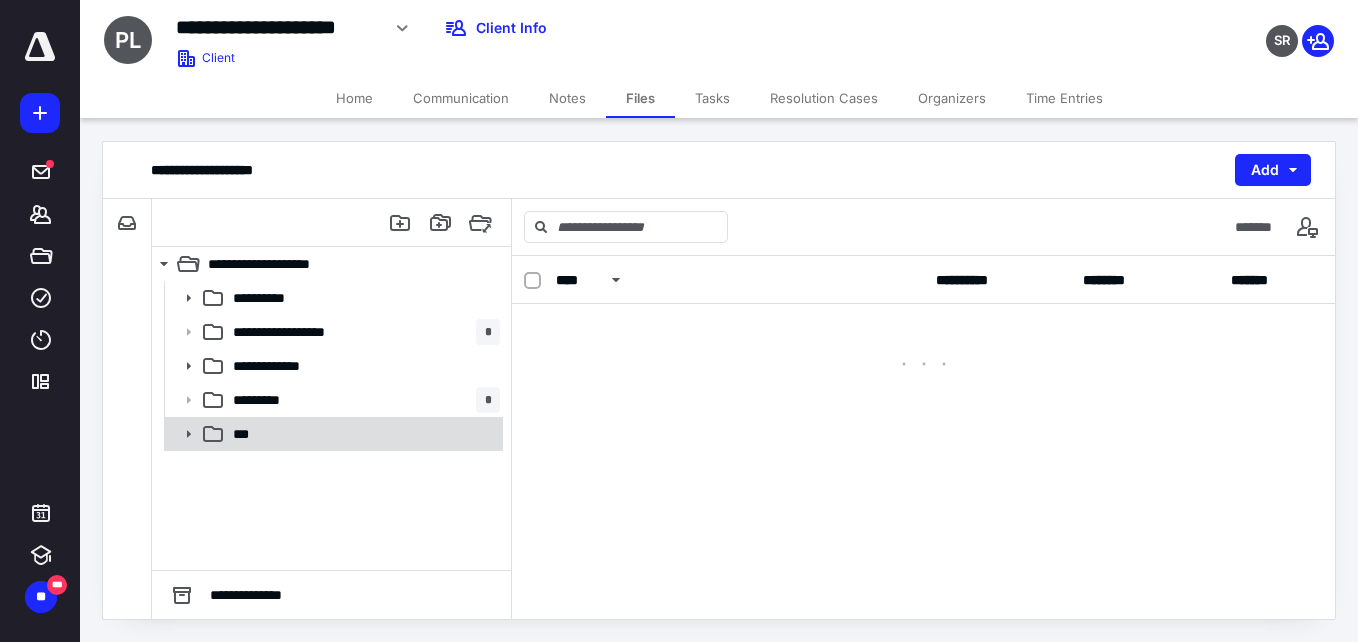 click on "***" at bounding box center (362, 434) 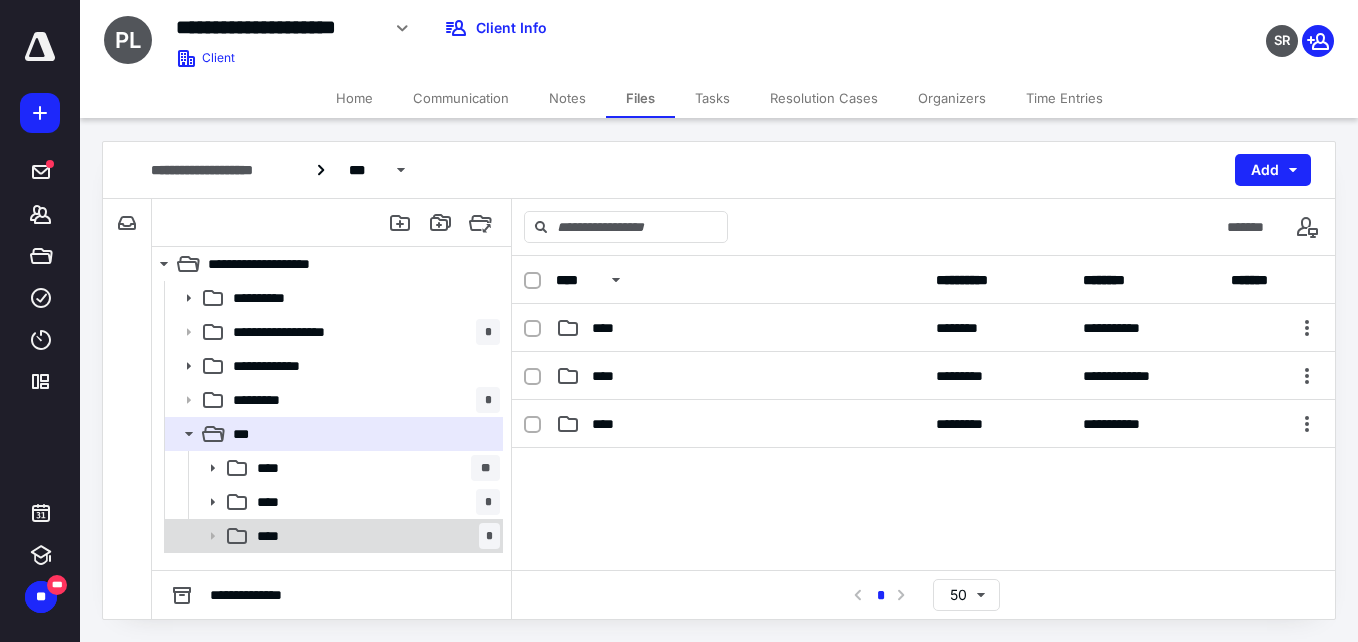 click on "**** *" at bounding box center (374, 536) 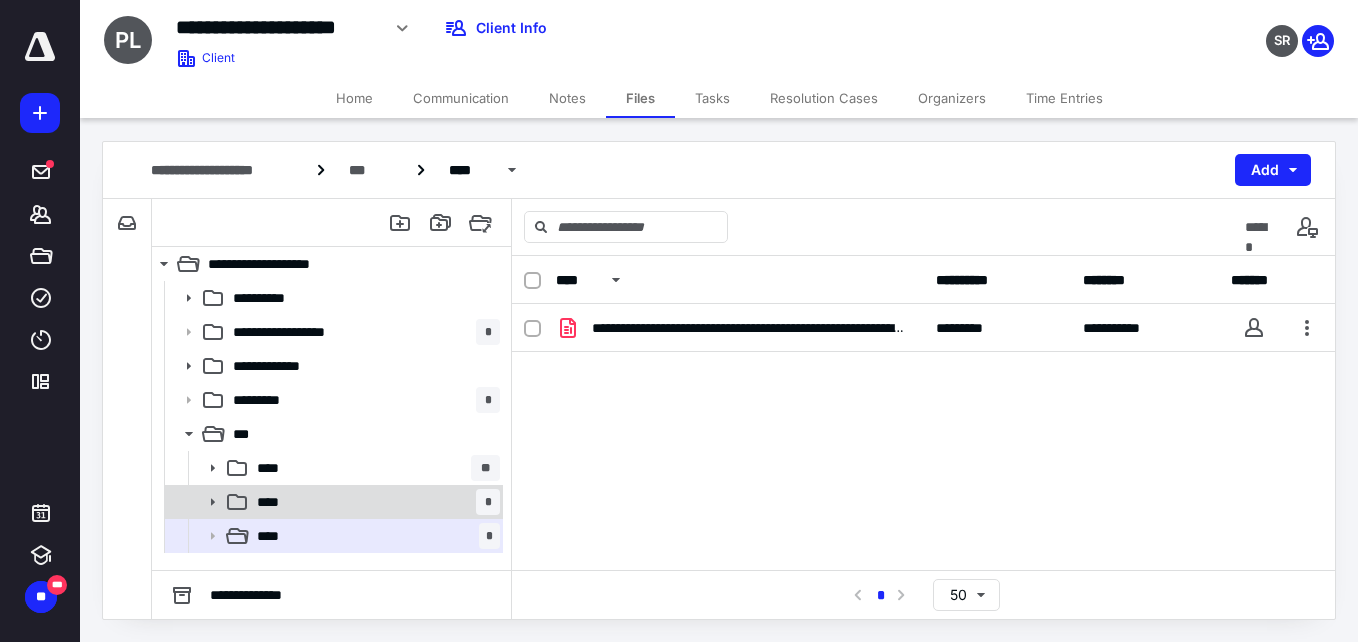 click on "**** *" at bounding box center [374, 502] 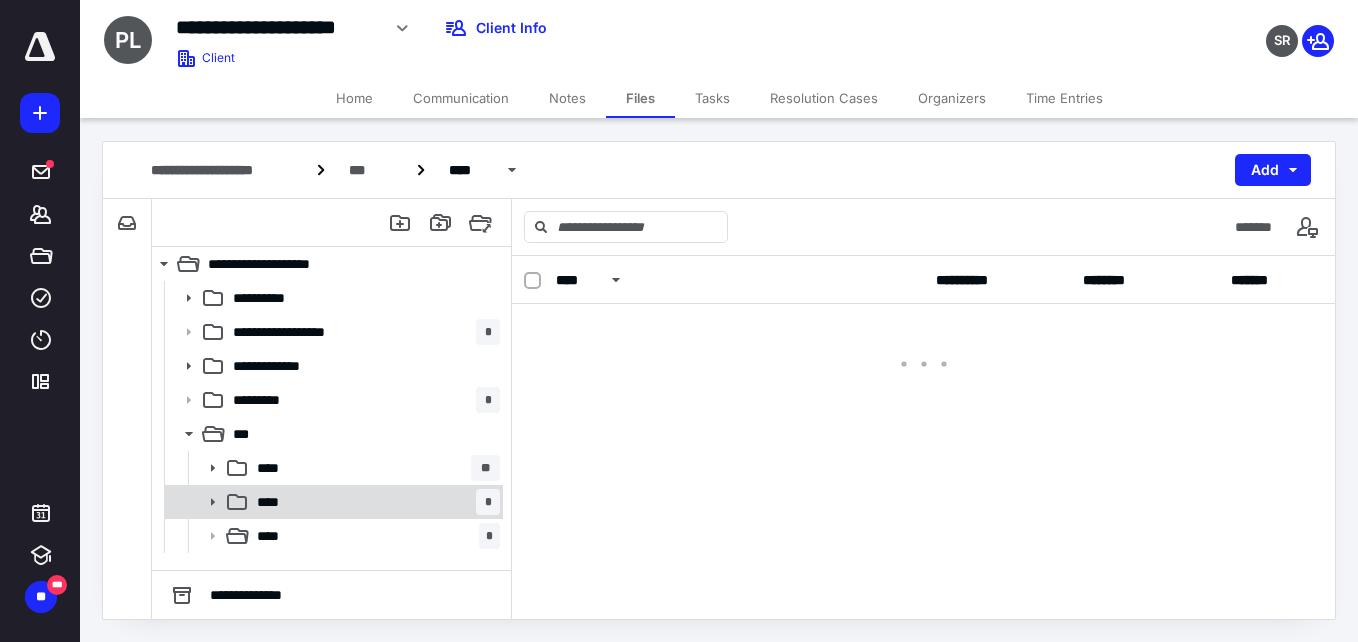 click on "**** *" at bounding box center [374, 502] 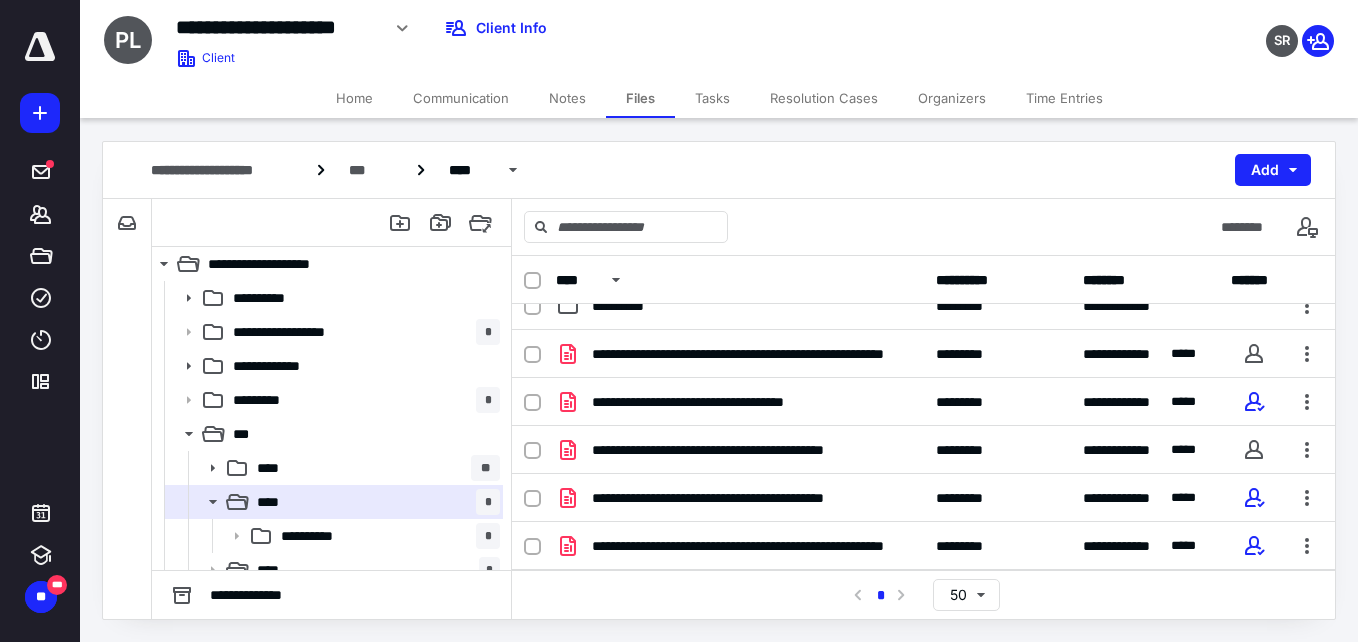 scroll, scrollTop: 24, scrollLeft: 0, axis: vertical 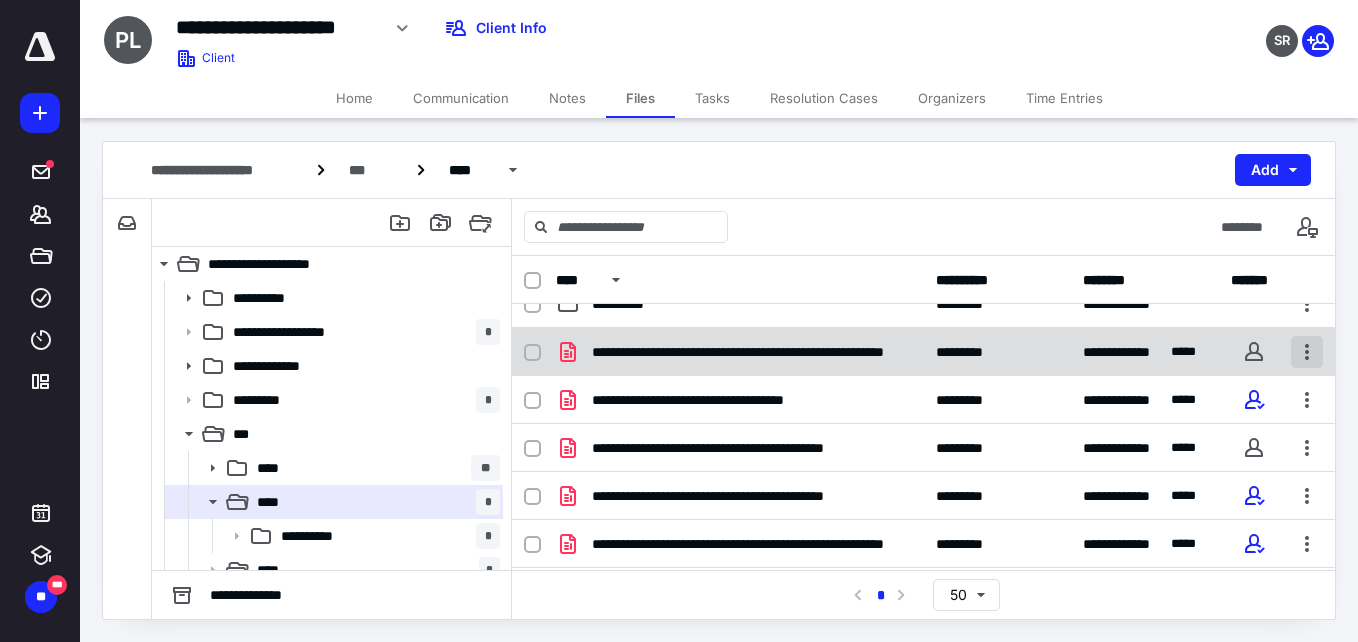 click at bounding box center [1307, 352] 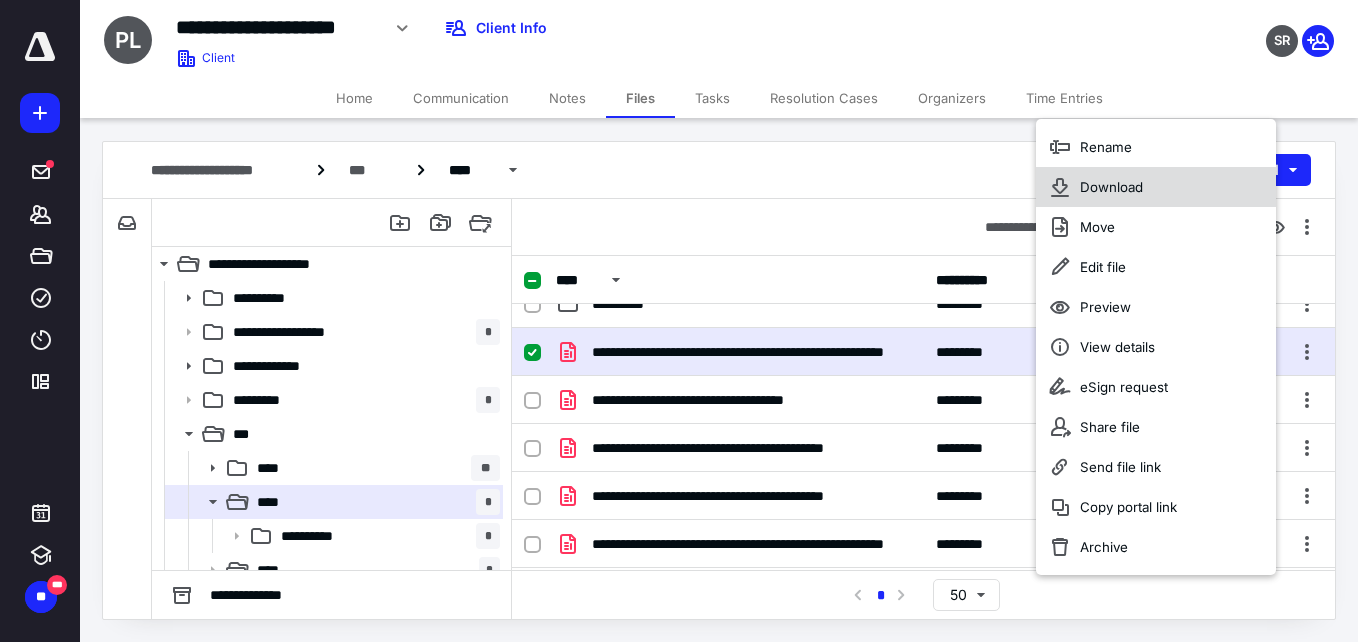 click on "Download" at bounding box center (1111, 187) 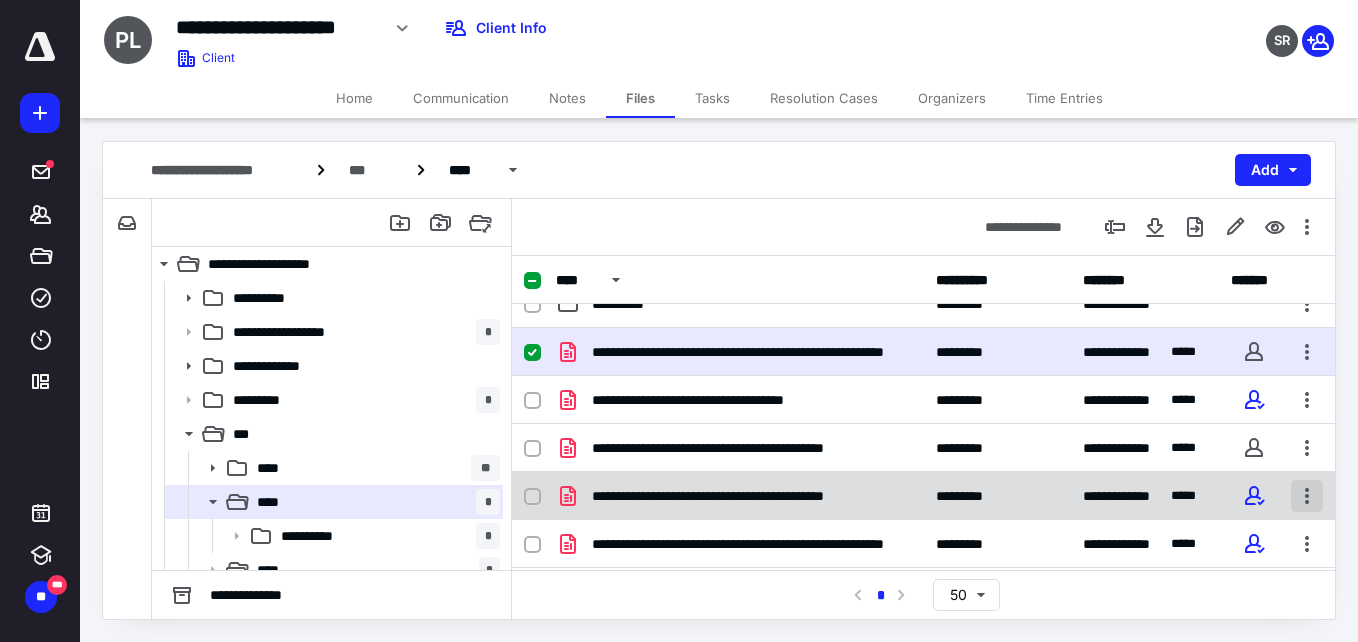 click at bounding box center (1307, 496) 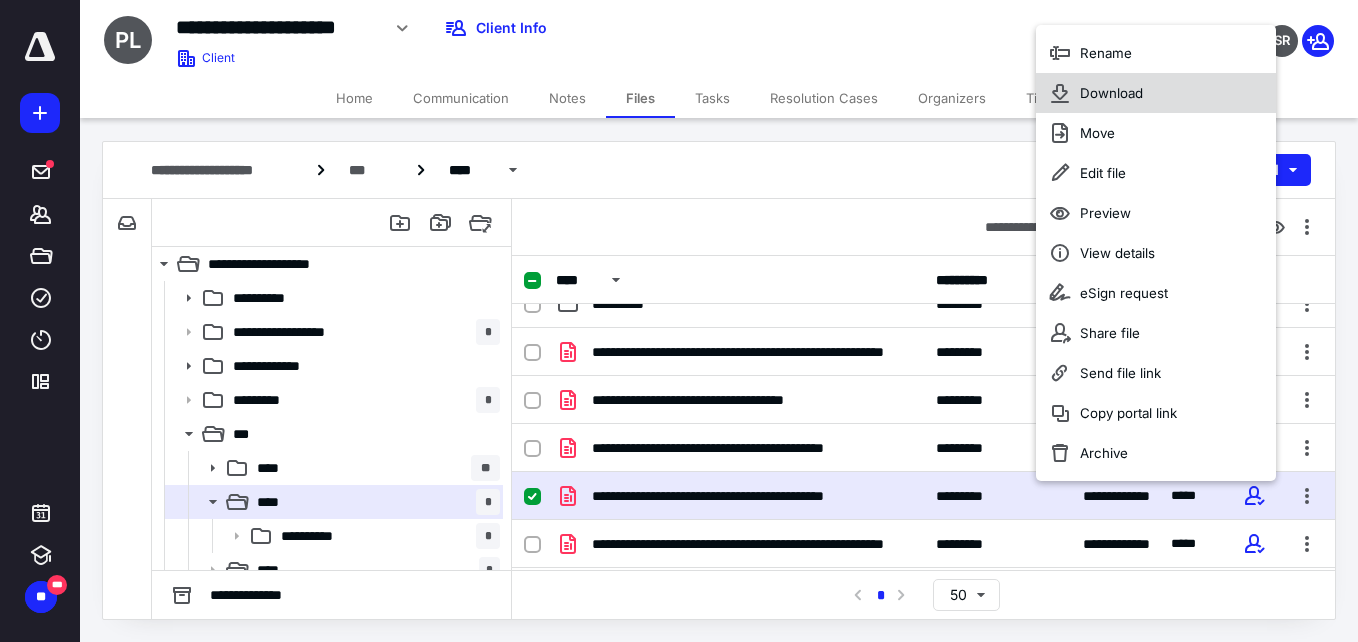 click on "Download" at bounding box center [1111, 93] 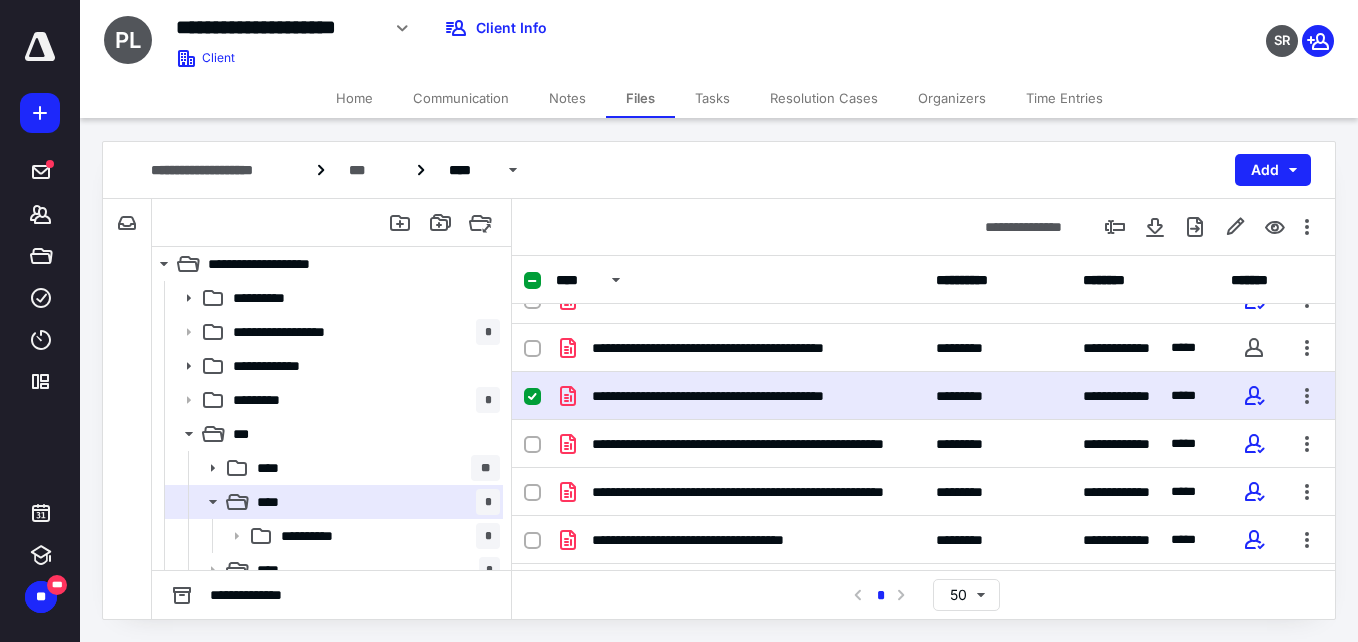 scroll, scrollTop: 129, scrollLeft: 0, axis: vertical 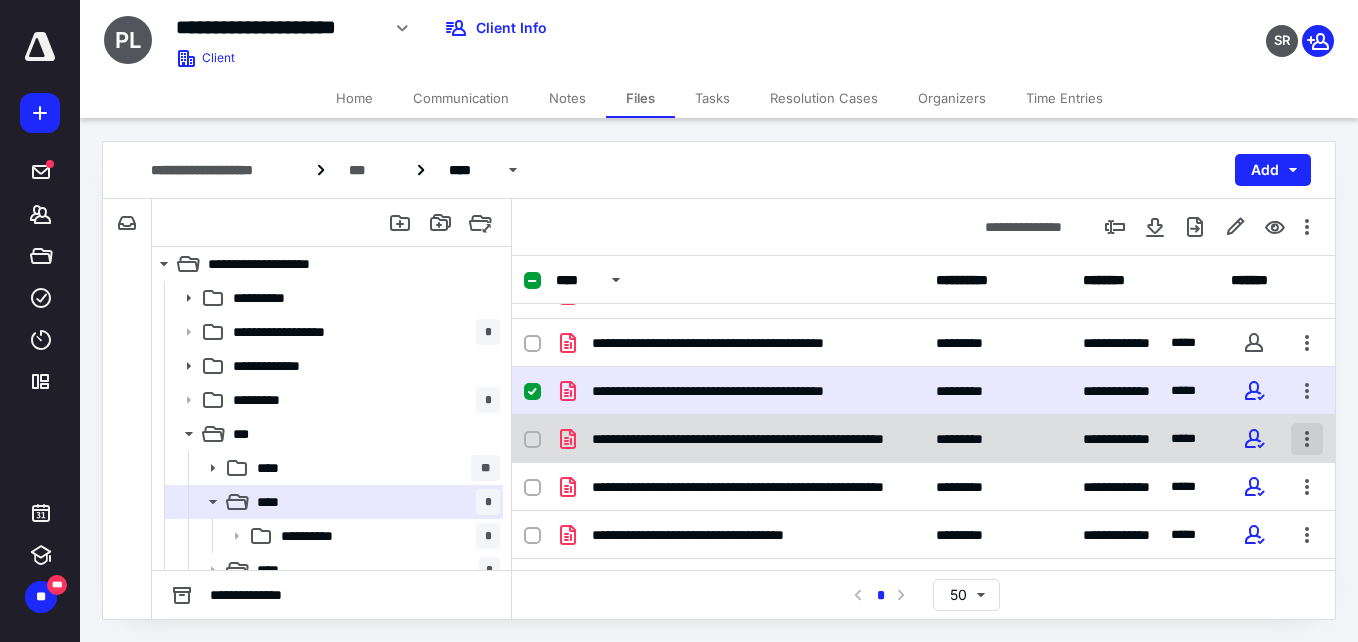 click at bounding box center (1307, 439) 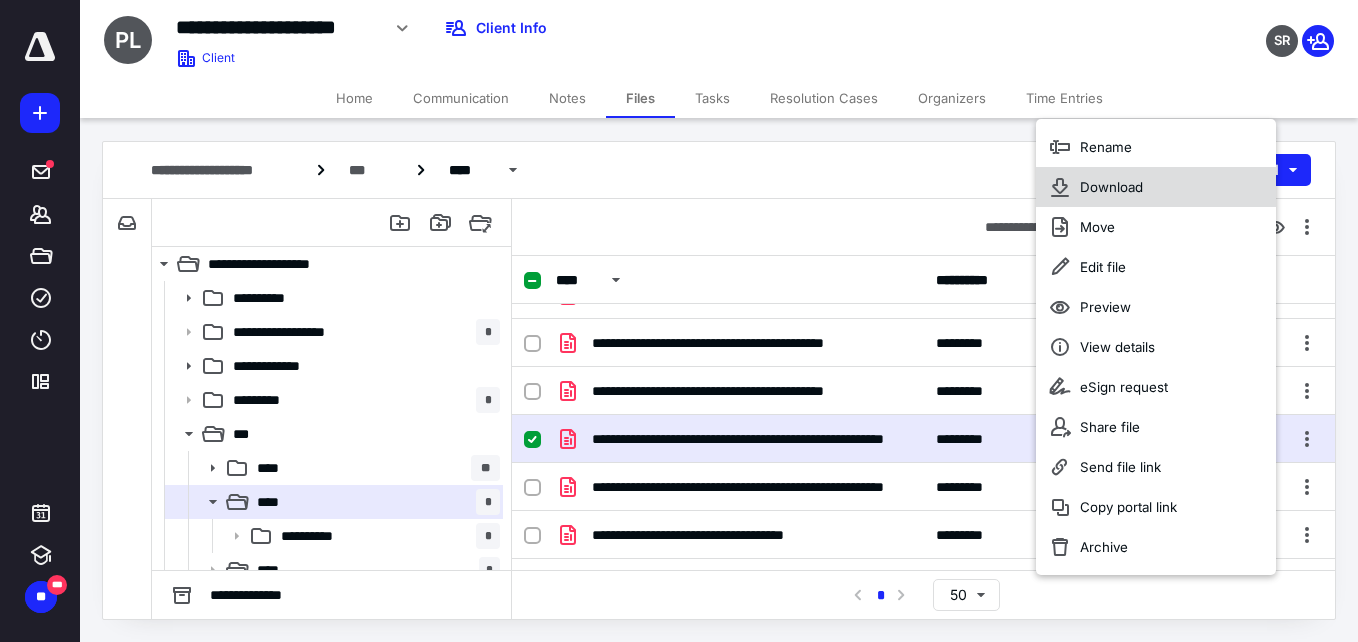 click on "Download" at bounding box center (1111, 187) 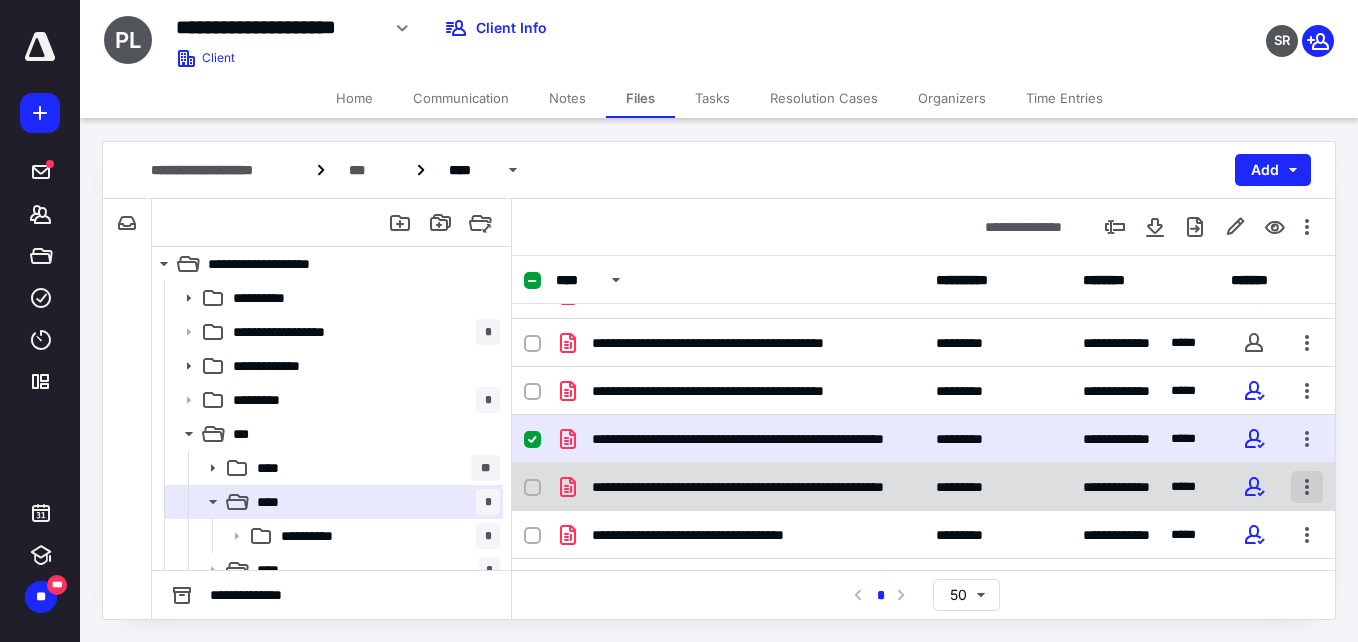 click at bounding box center [1307, 487] 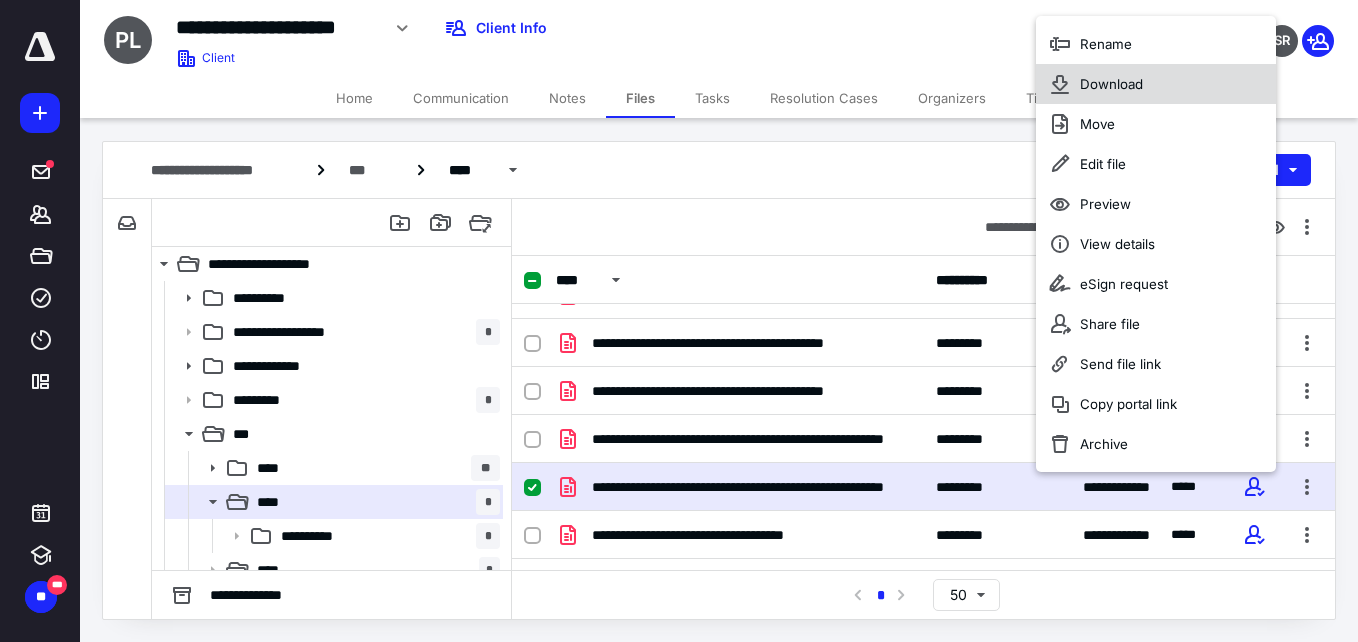 click on "Download" at bounding box center [1111, 84] 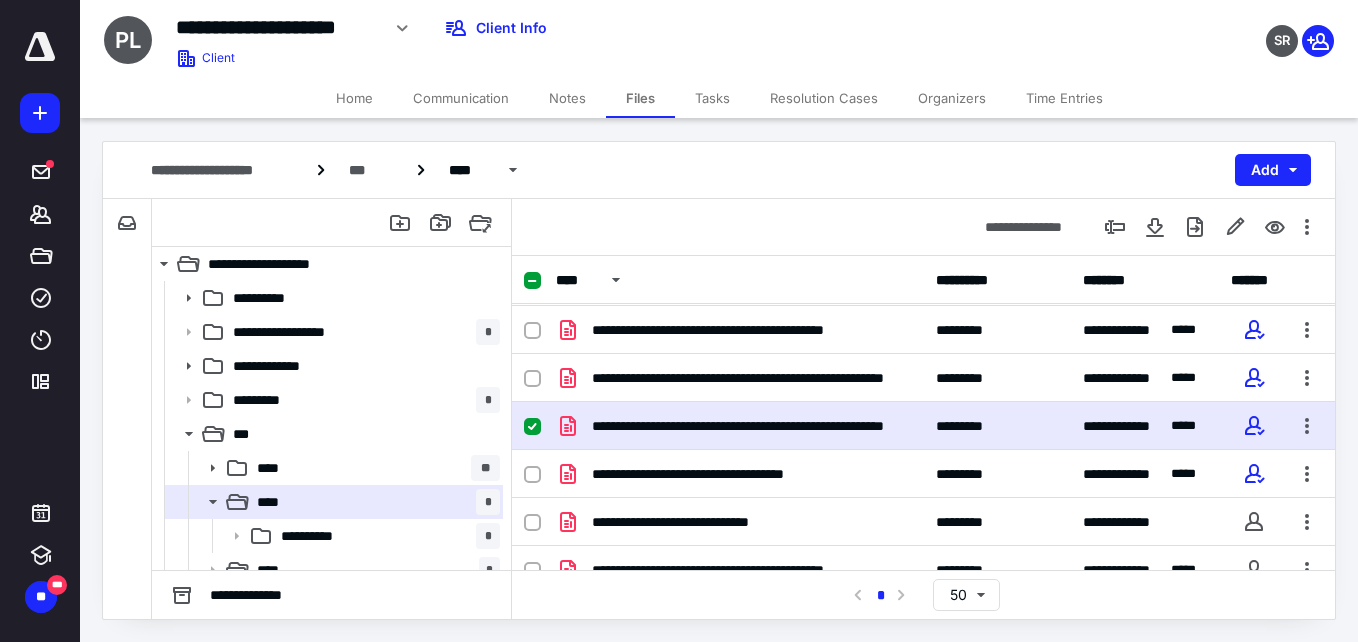 scroll, scrollTop: 214, scrollLeft: 0, axis: vertical 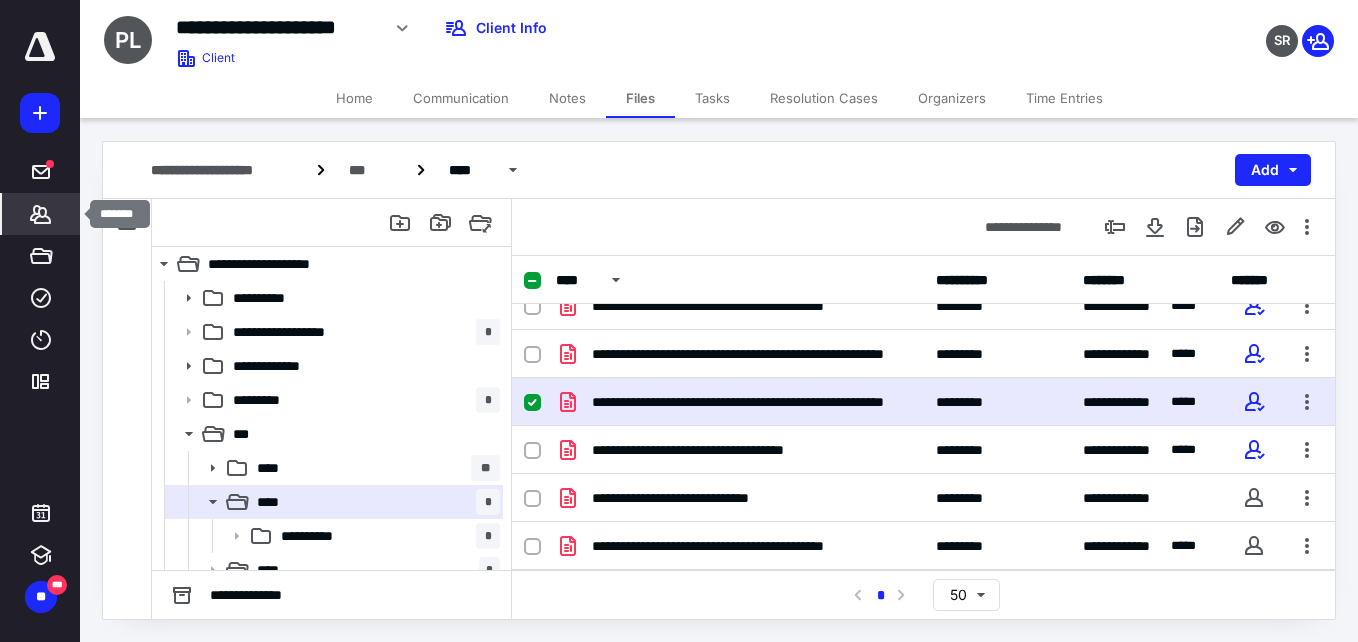 click 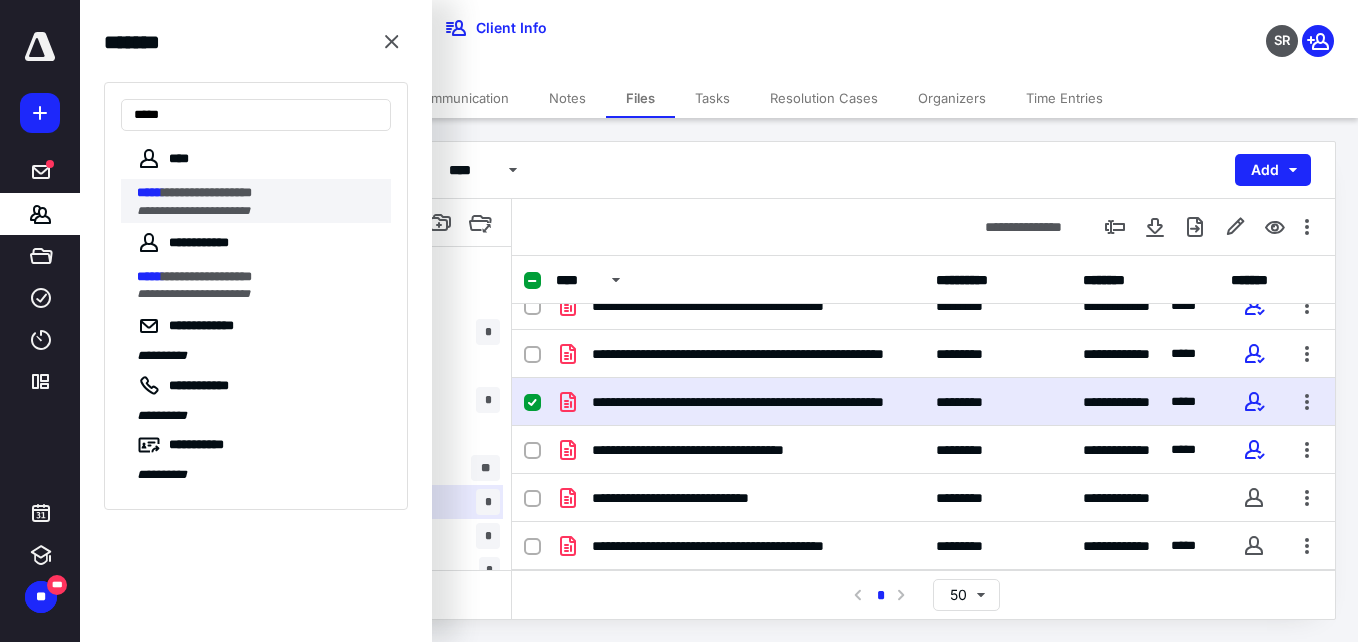 type on "*****" 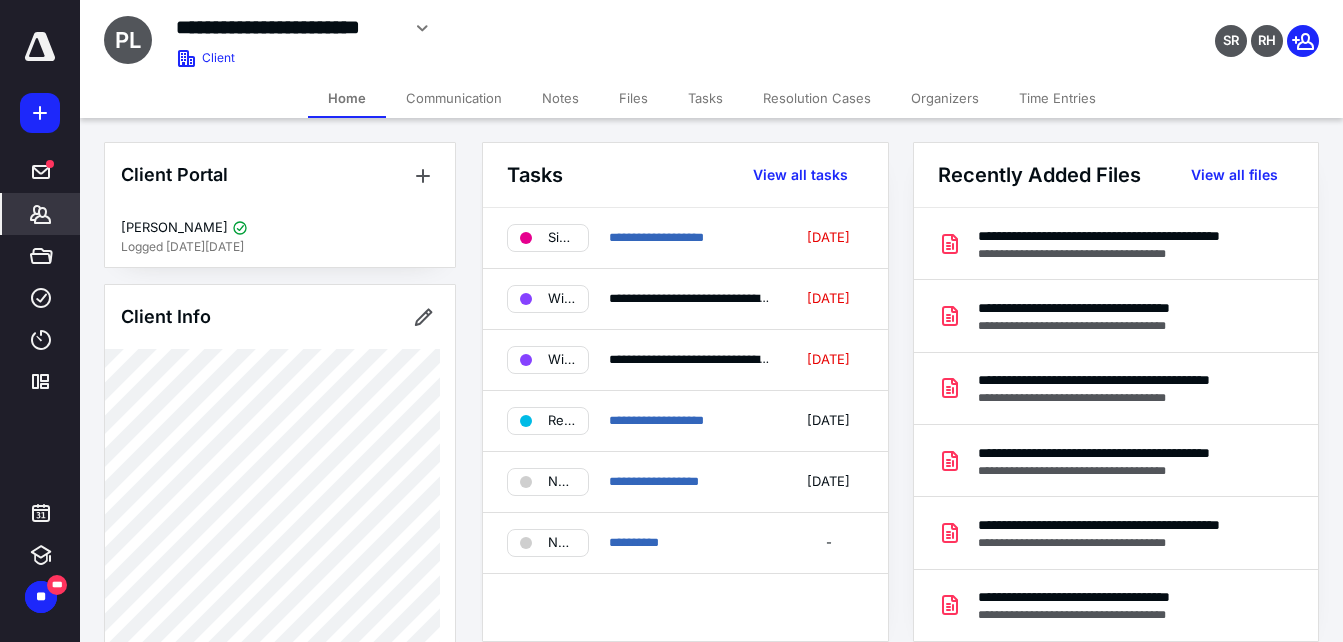 click on "Files" at bounding box center (633, 98) 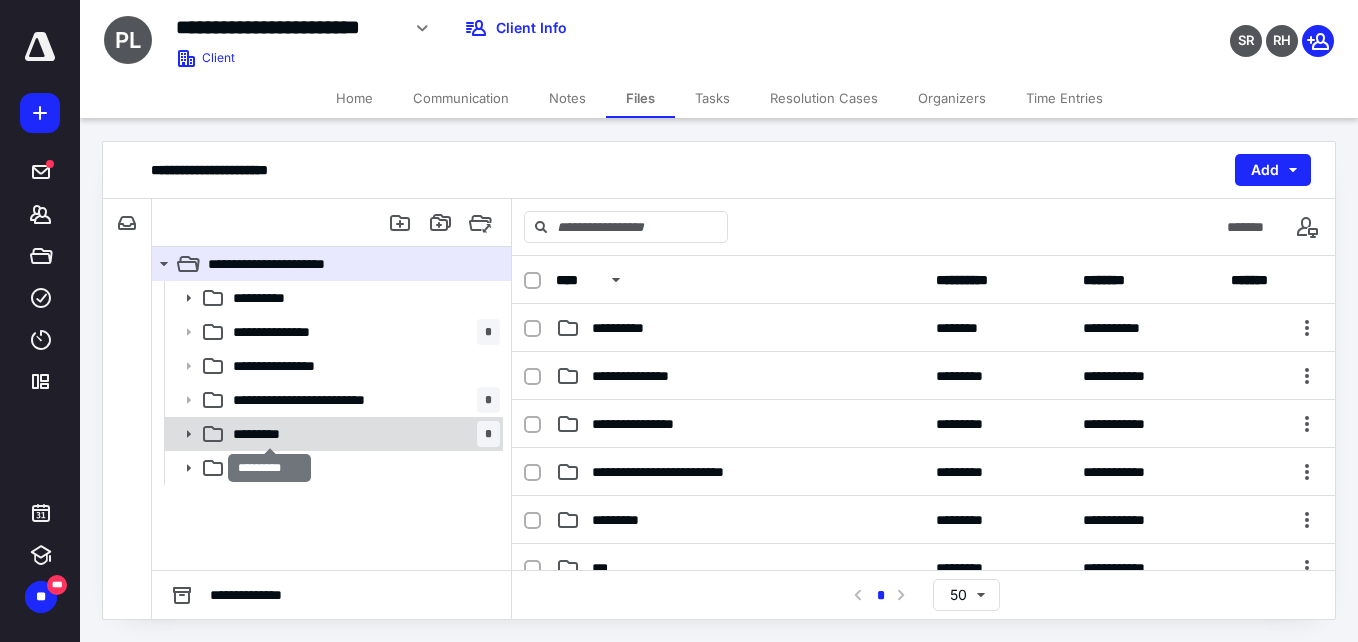 click on "*********" at bounding box center (269, 434) 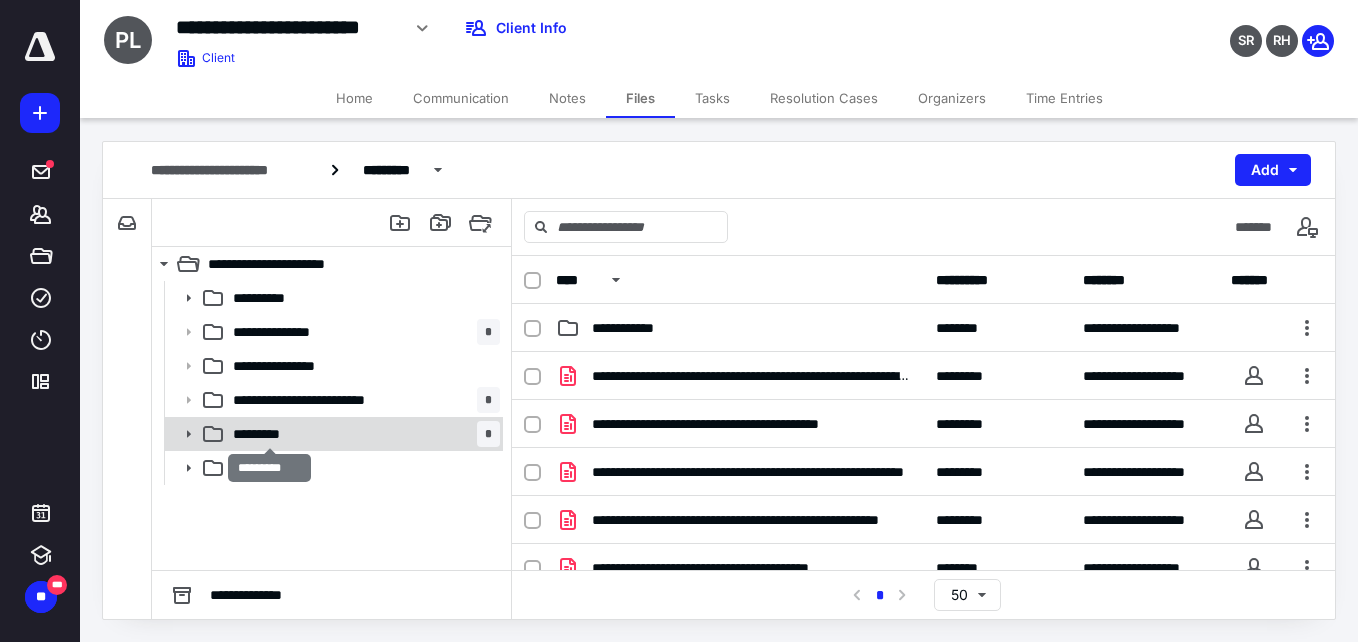 click on "*********" at bounding box center [269, 434] 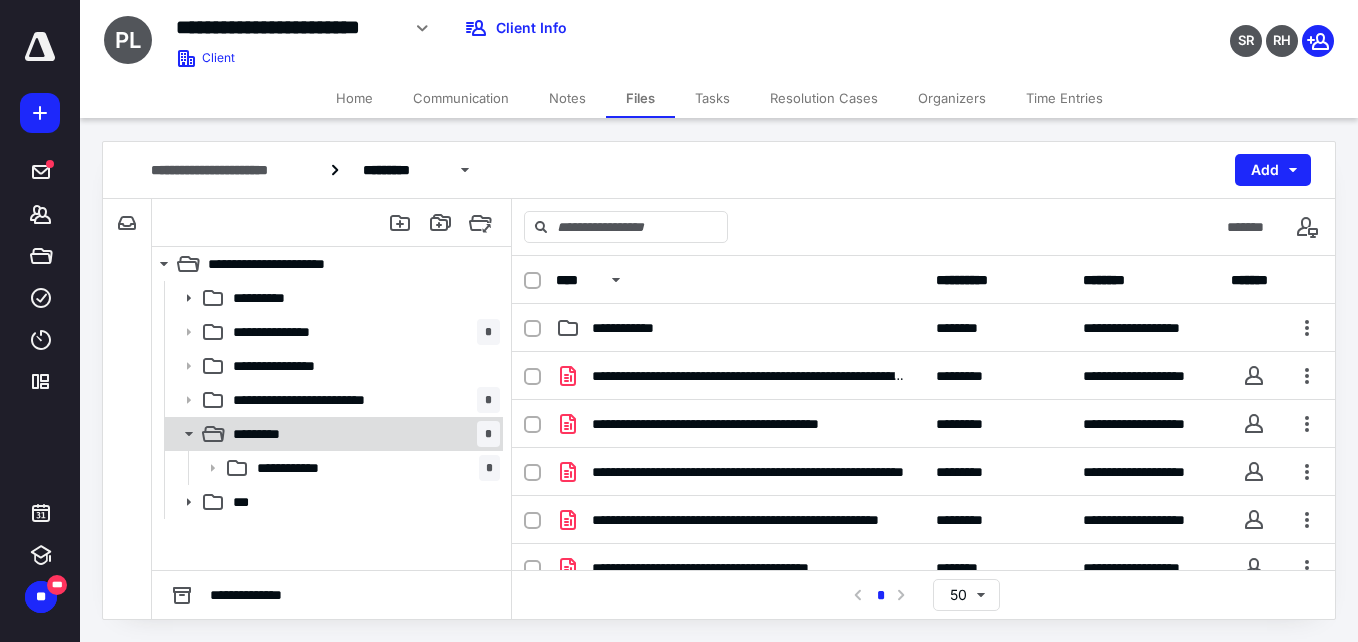 click 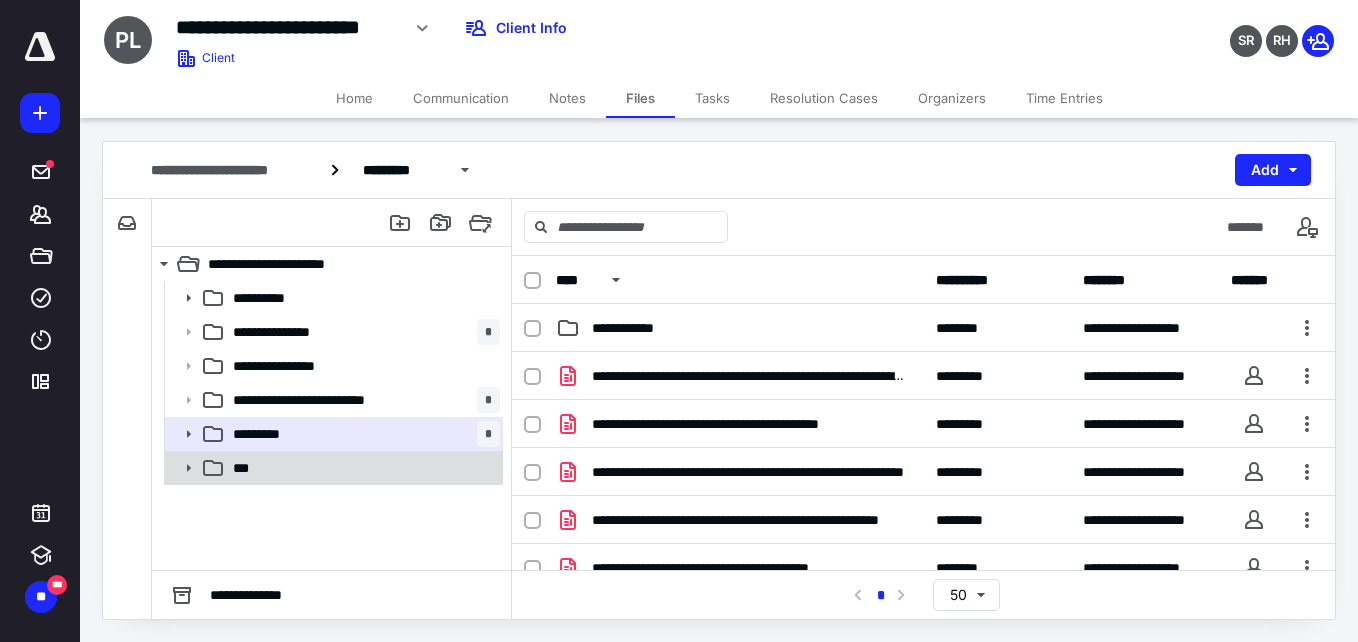 click on "***" at bounding box center [332, 468] 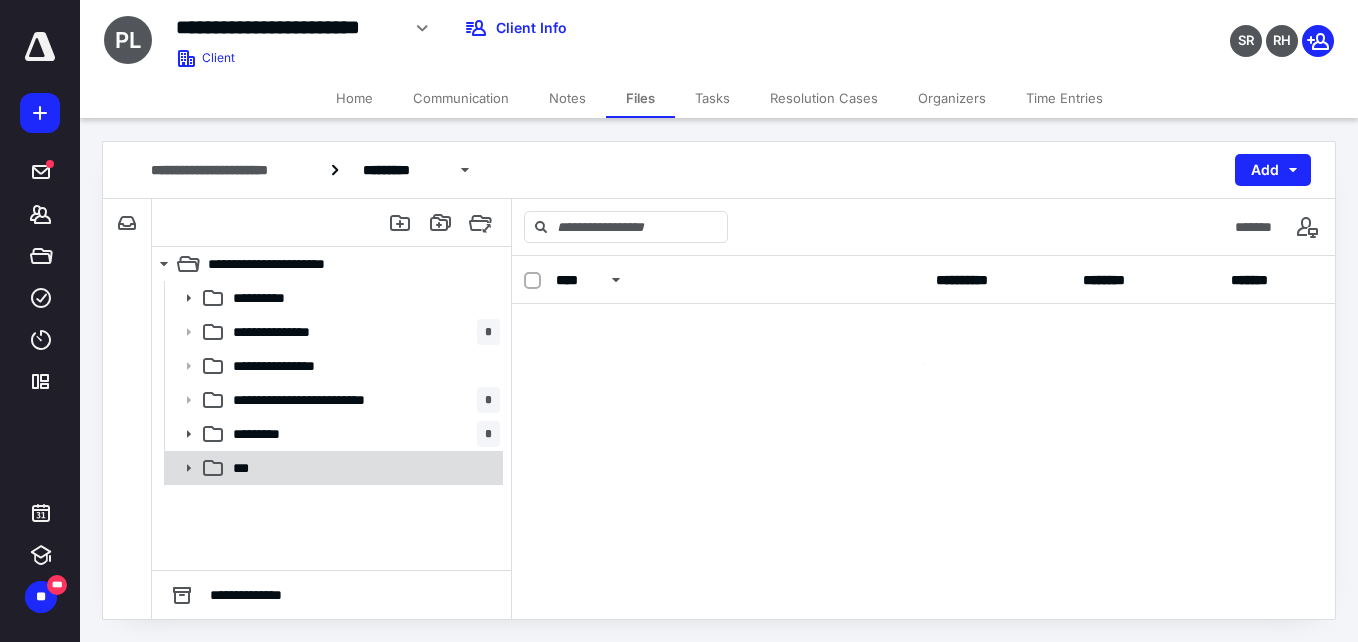 click on "***" at bounding box center (332, 468) 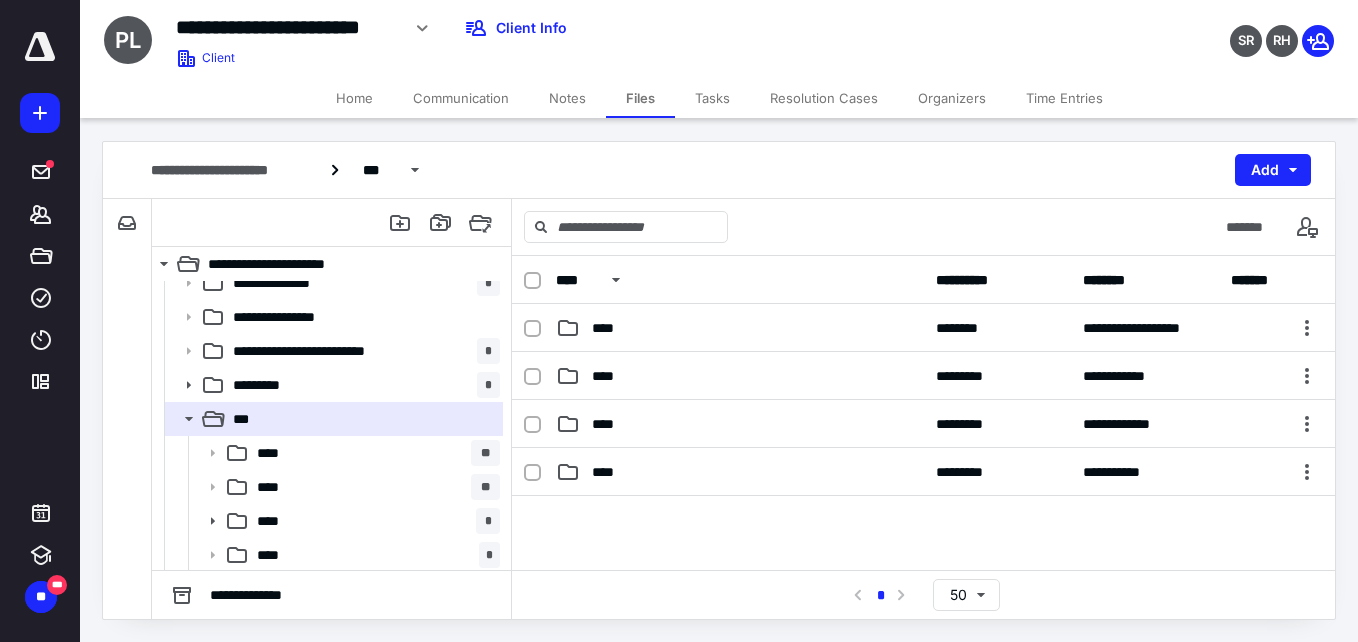 scroll, scrollTop: 51, scrollLeft: 0, axis: vertical 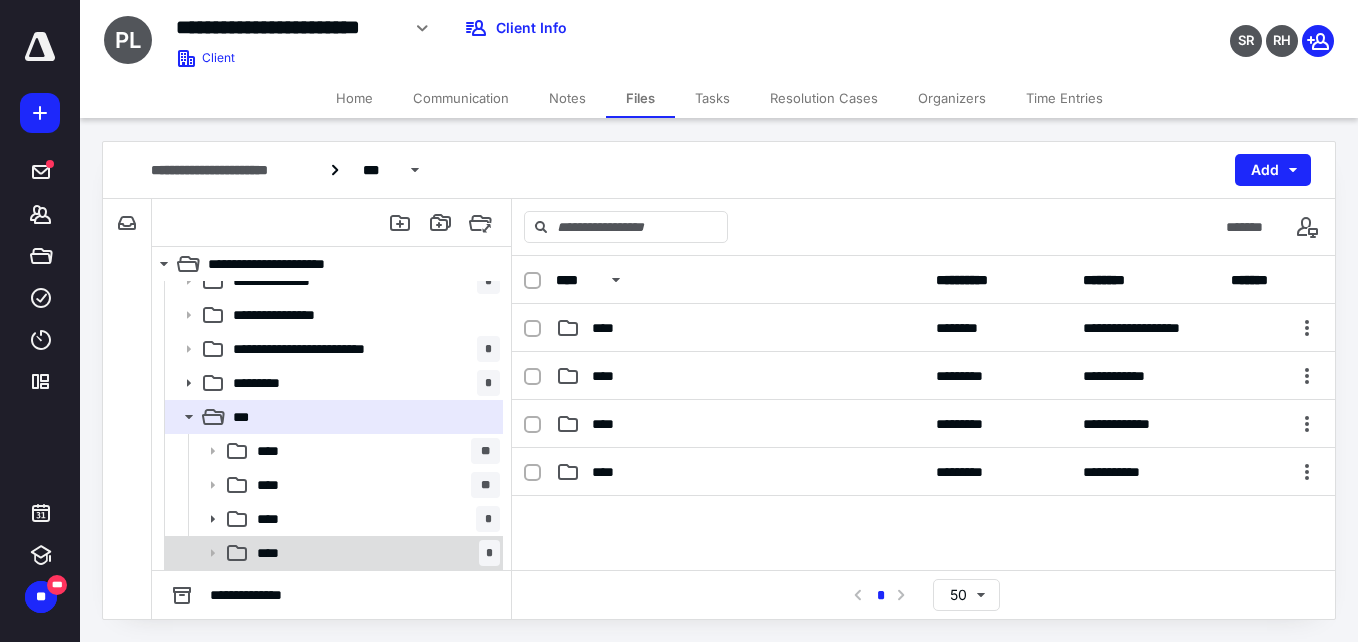 click on "**** *" at bounding box center (374, 553) 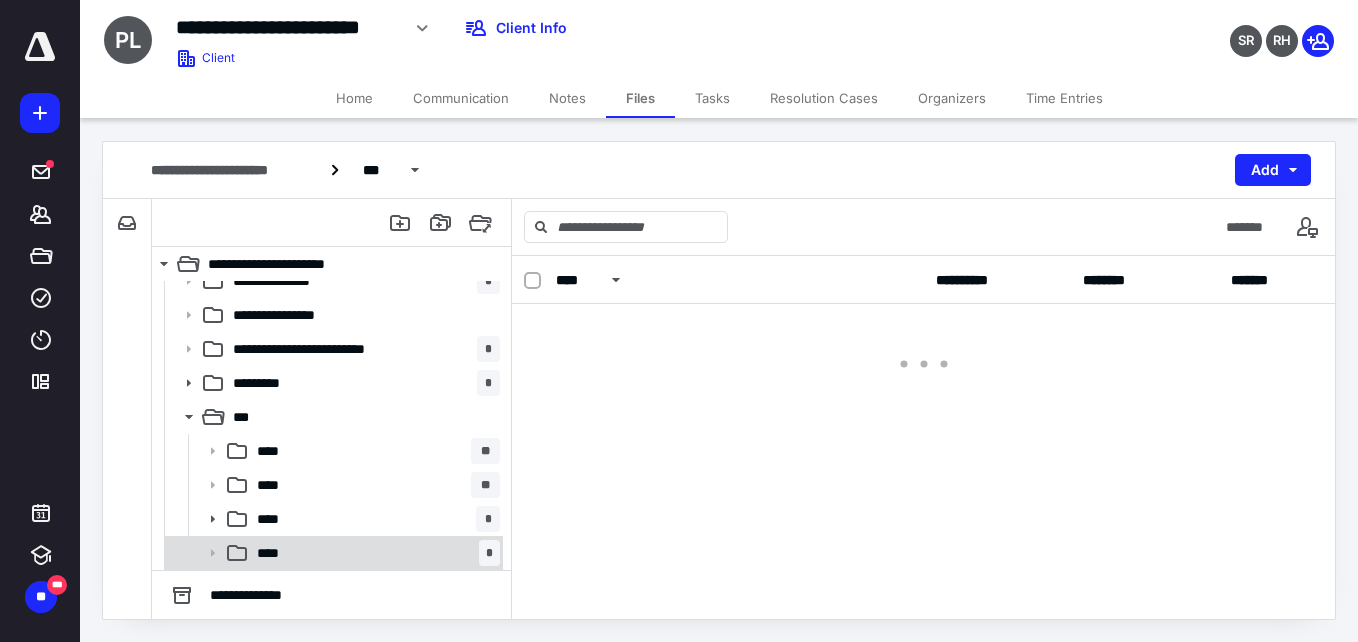click on "**** *" at bounding box center (374, 553) 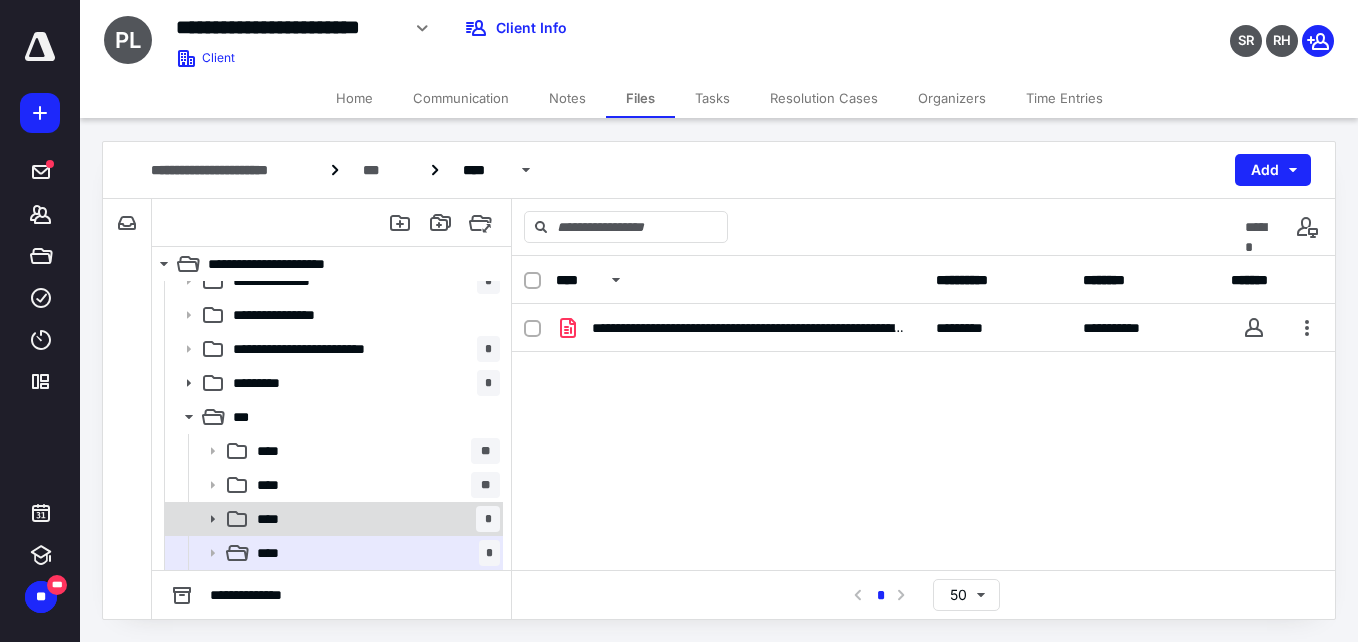 click on "**** *" at bounding box center (374, 519) 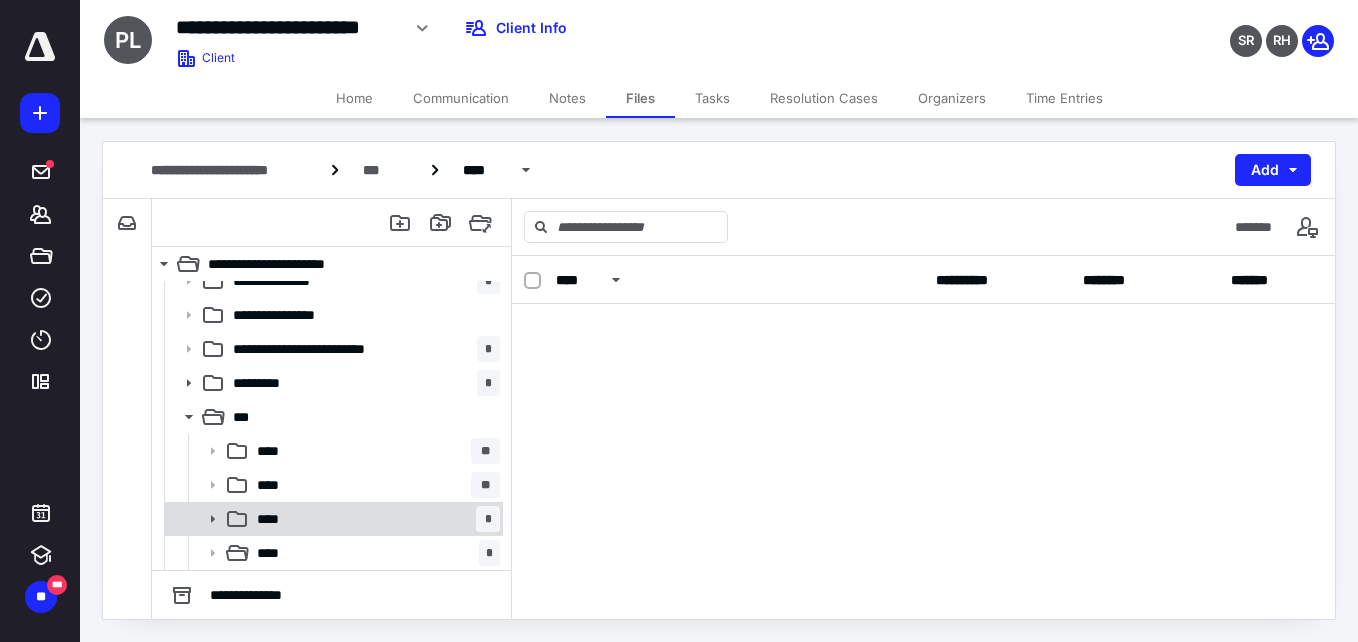 click on "**** *" at bounding box center (374, 519) 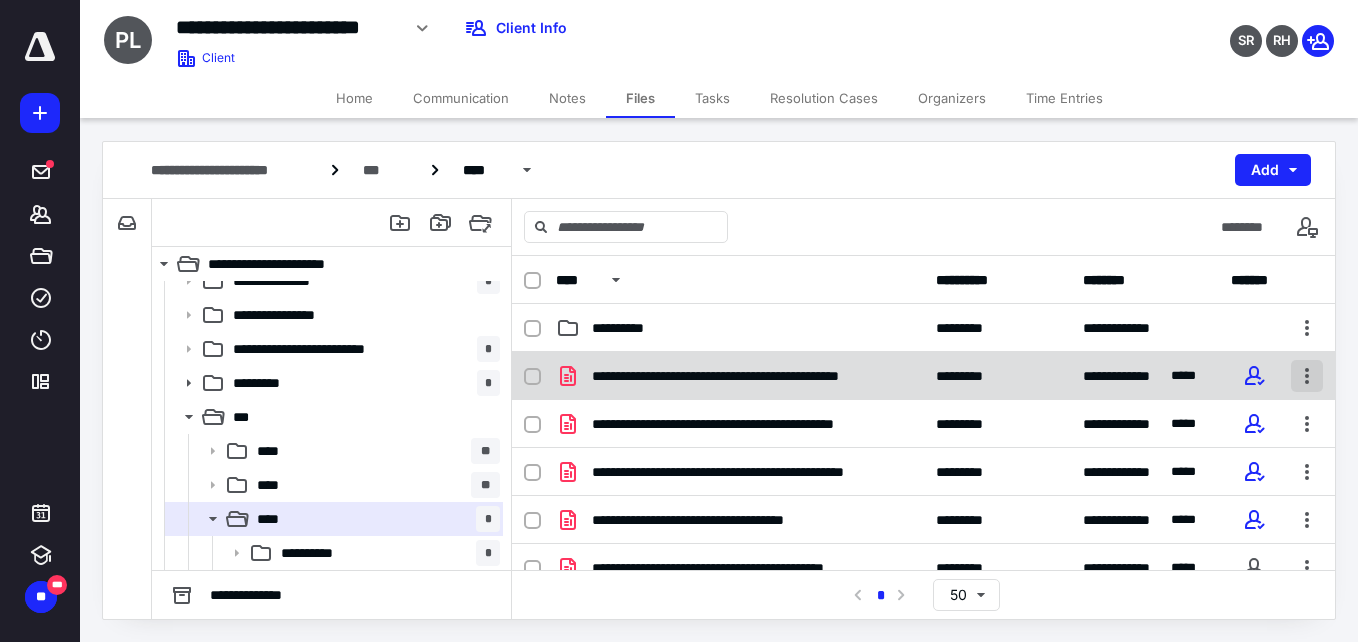click at bounding box center (1307, 376) 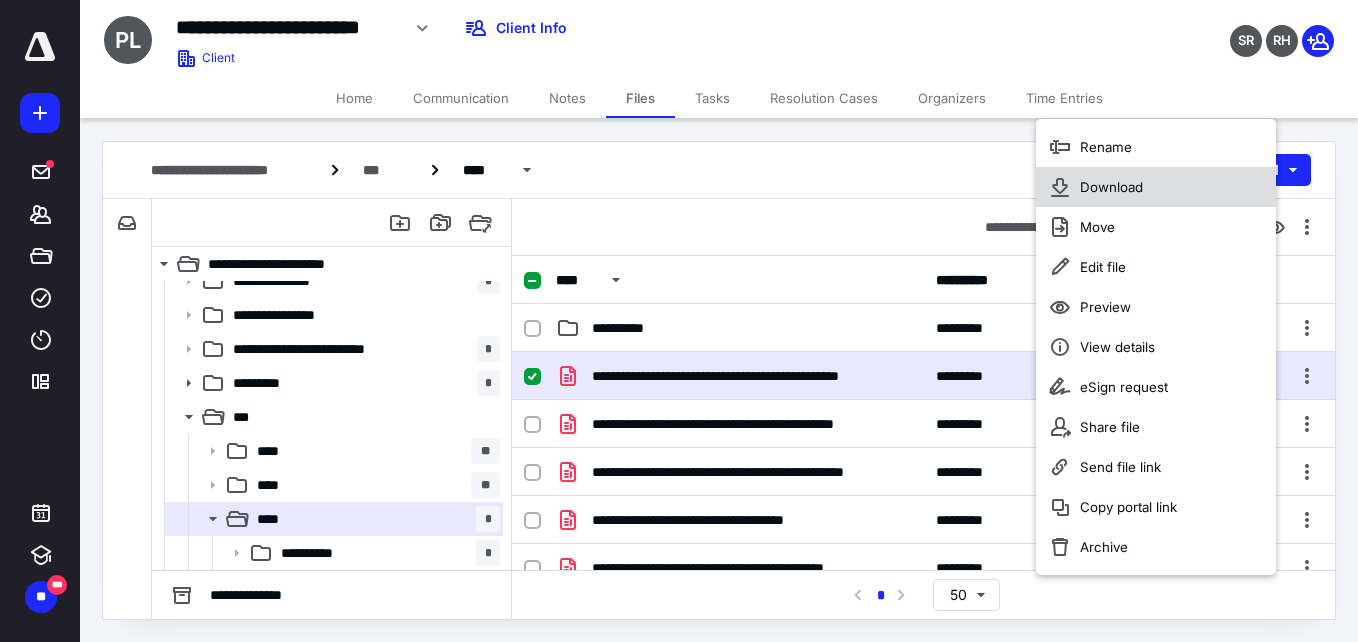 click on "Download" at bounding box center [1156, 187] 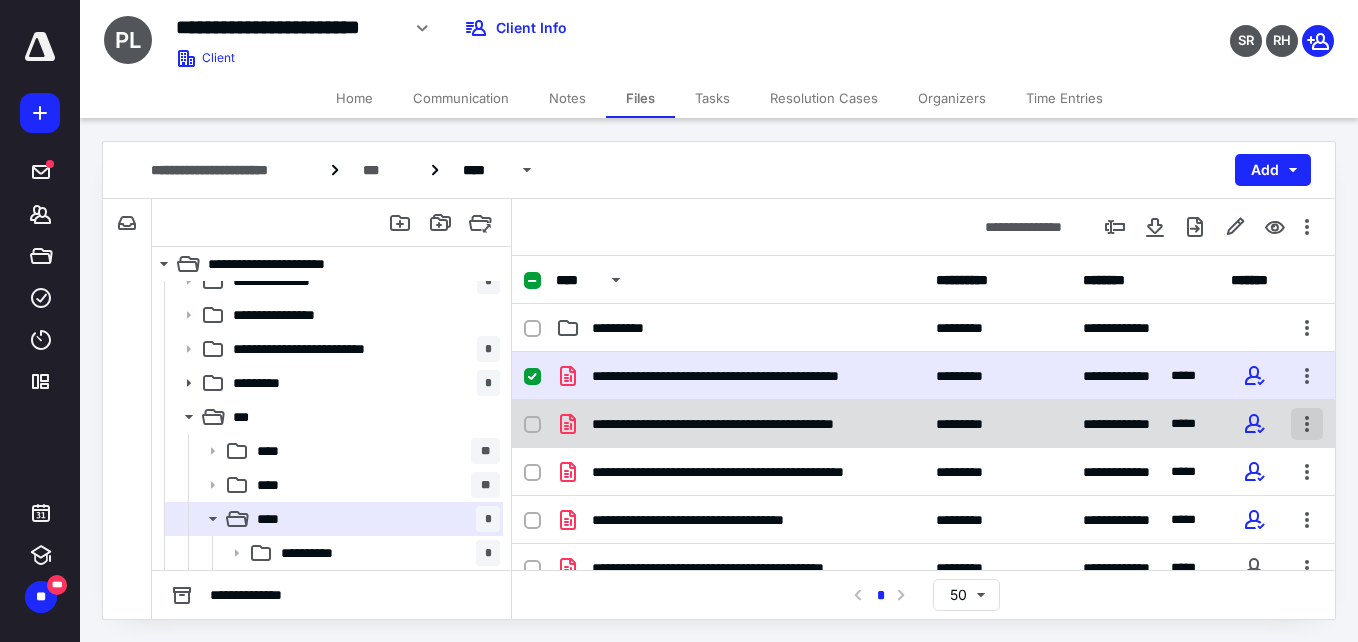 click at bounding box center (1307, 424) 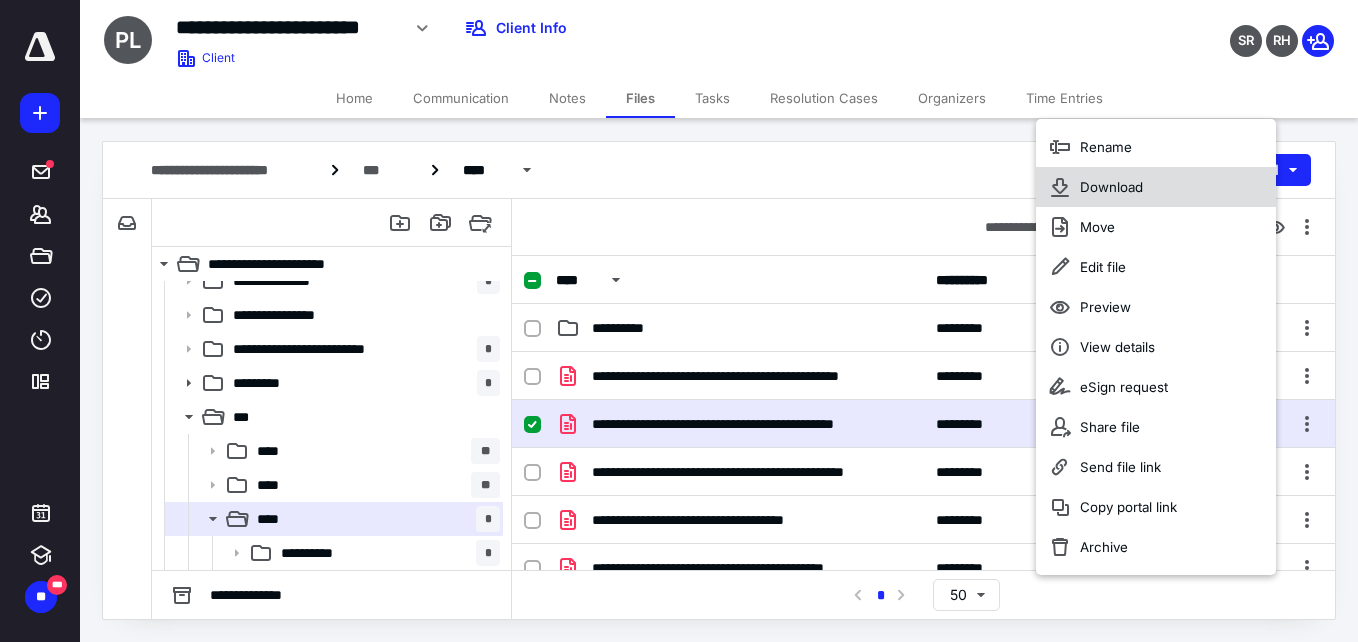 click on "Download" at bounding box center (1111, 187) 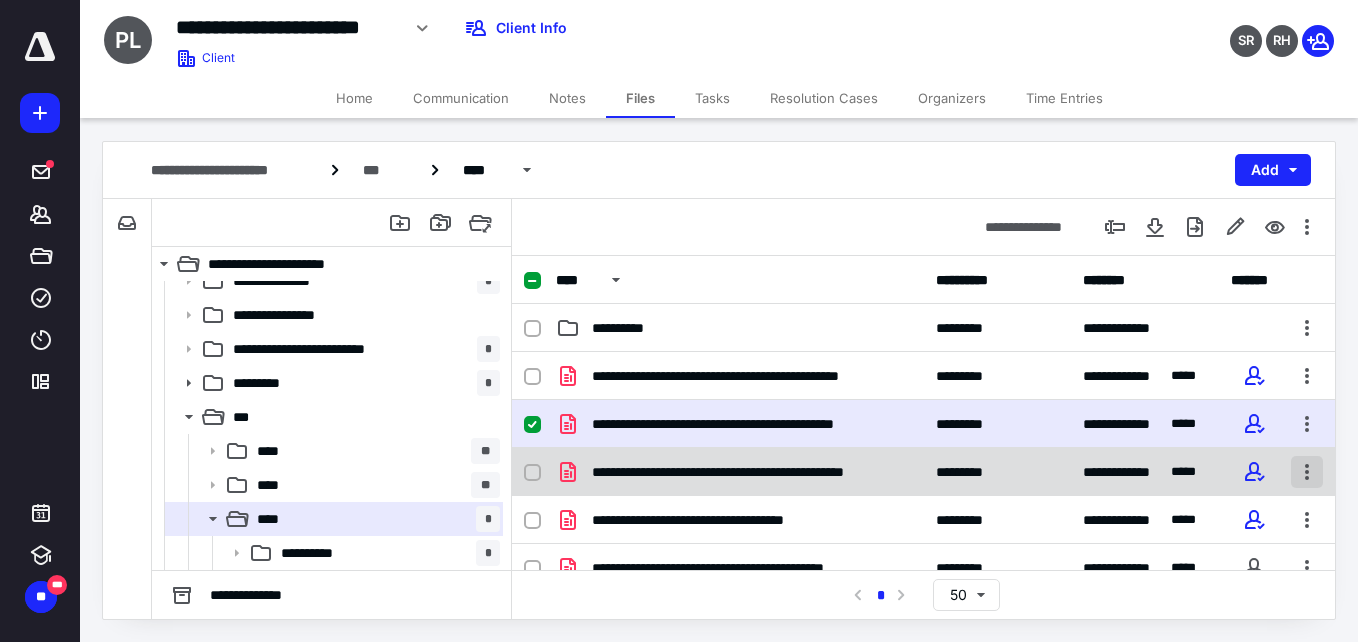 click at bounding box center (1307, 472) 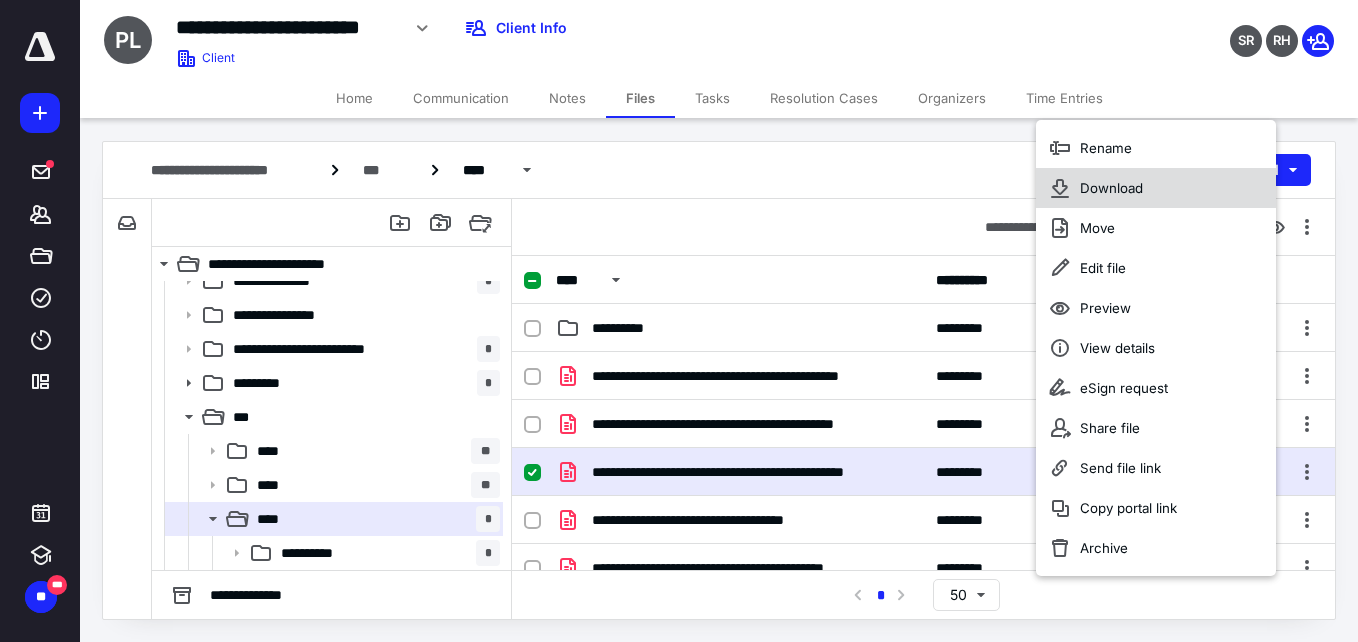 click on "Download" at bounding box center [1111, 188] 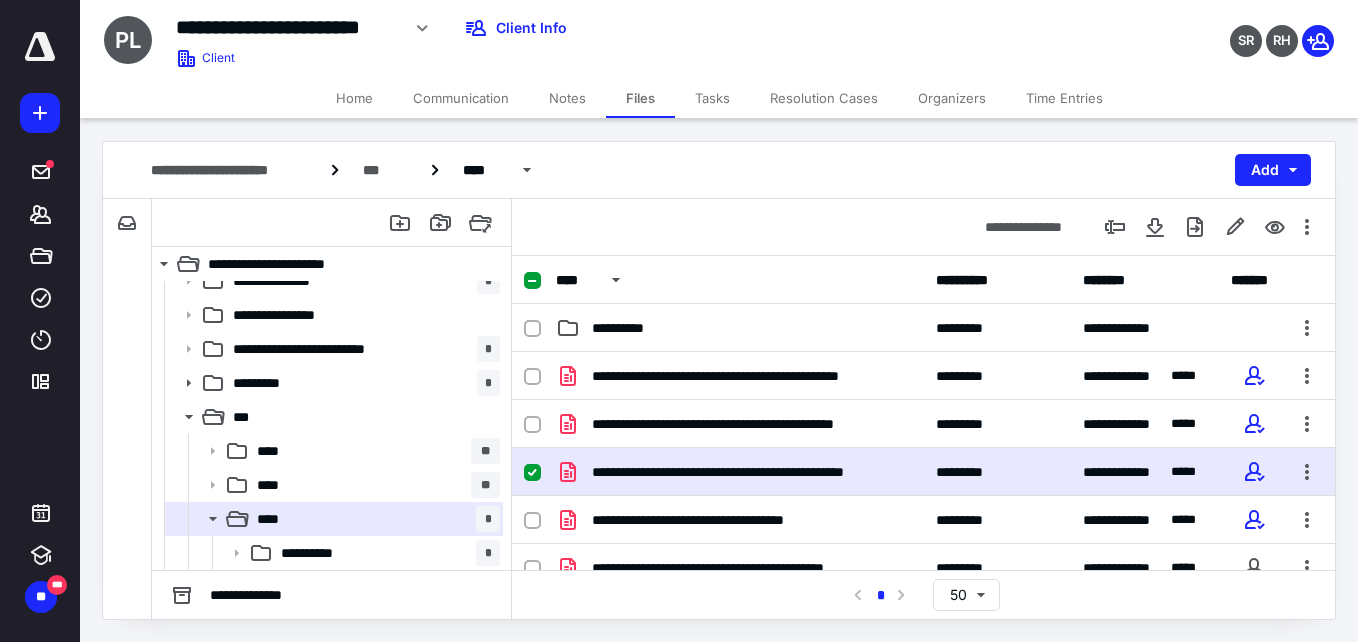 click on "**********" at bounding box center [719, 380] 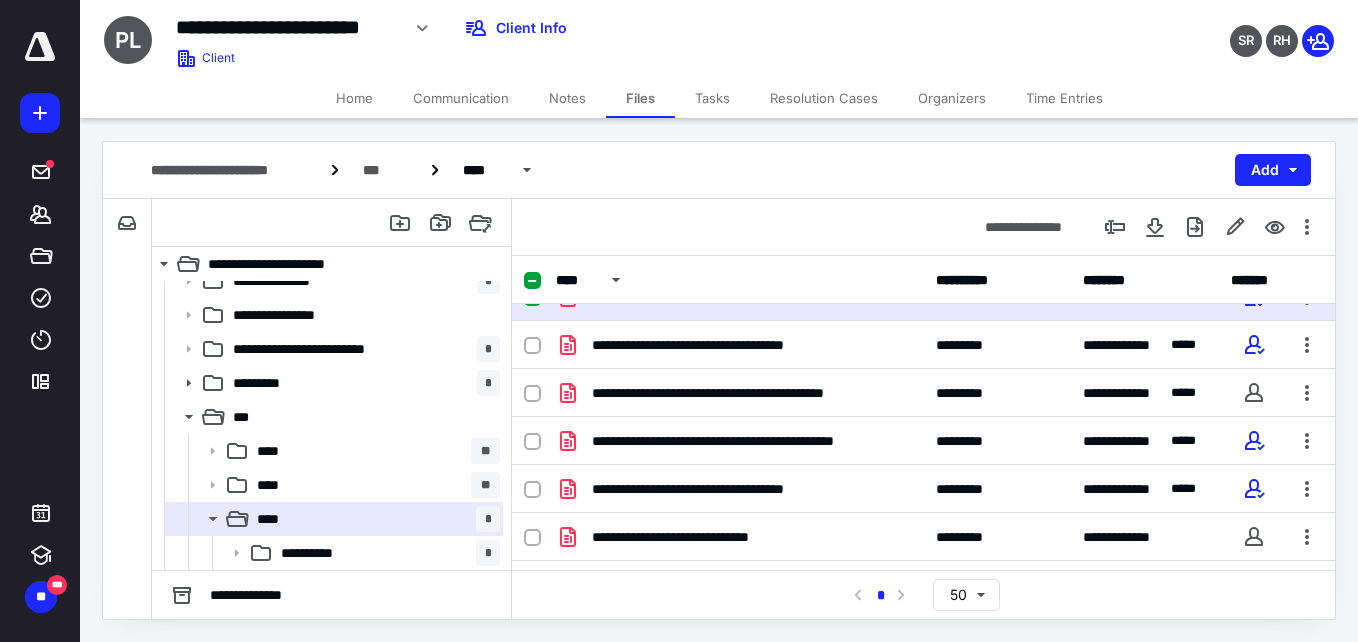 scroll, scrollTop: 183, scrollLeft: 0, axis: vertical 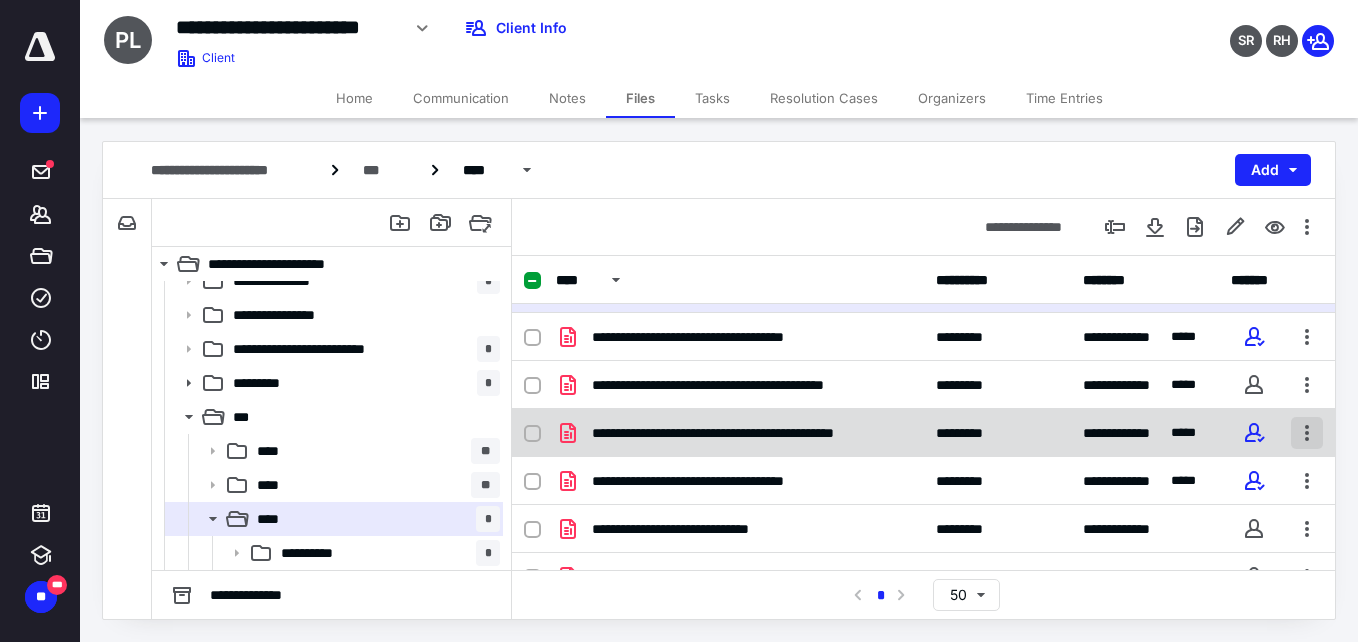 click at bounding box center [1307, 433] 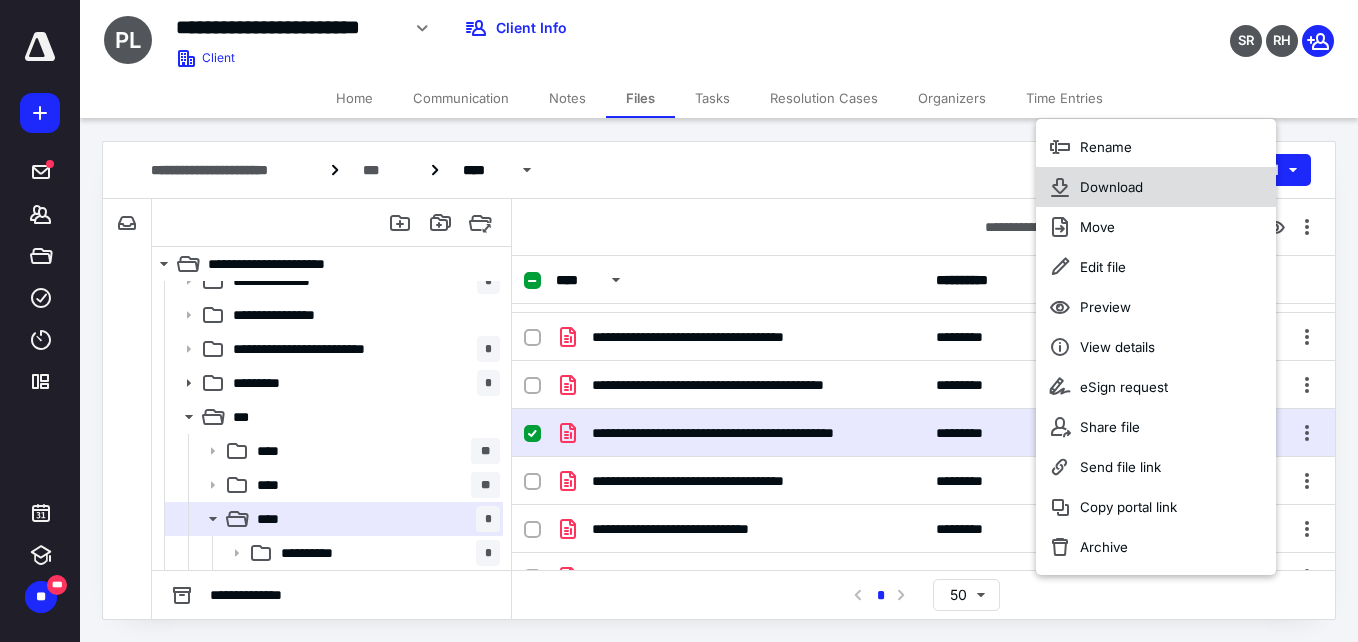click on "Download" at bounding box center [1111, 187] 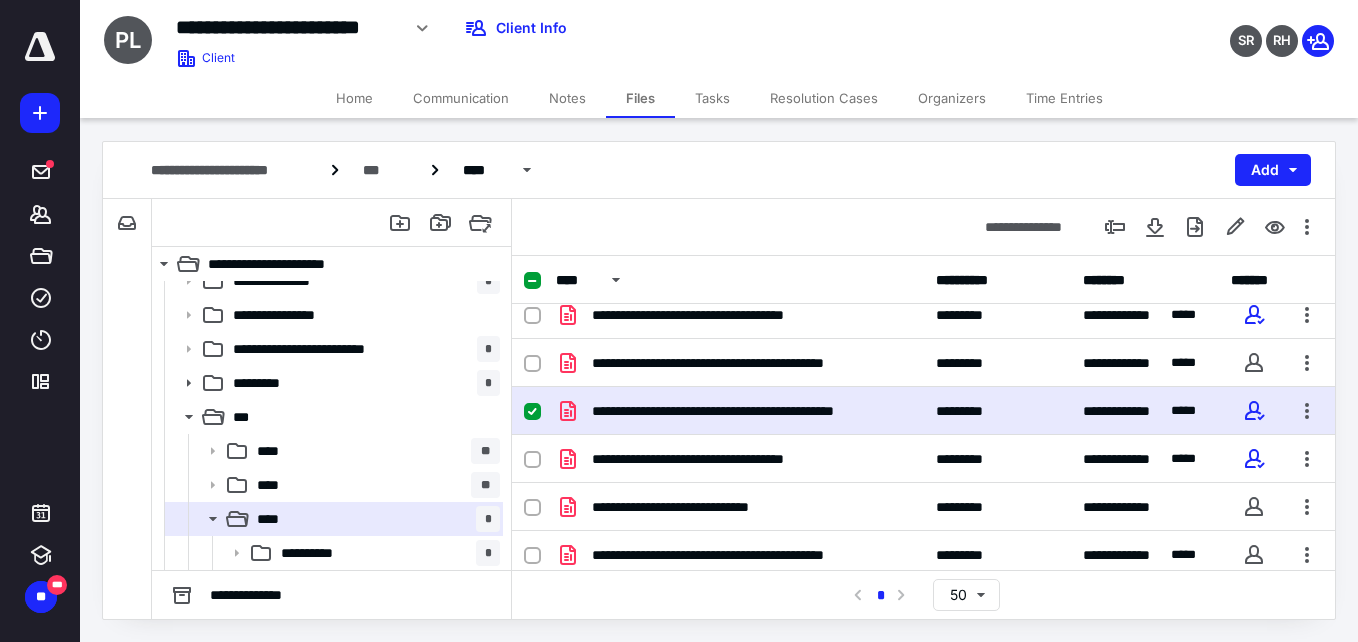 scroll, scrollTop: 214, scrollLeft: 0, axis: vertical 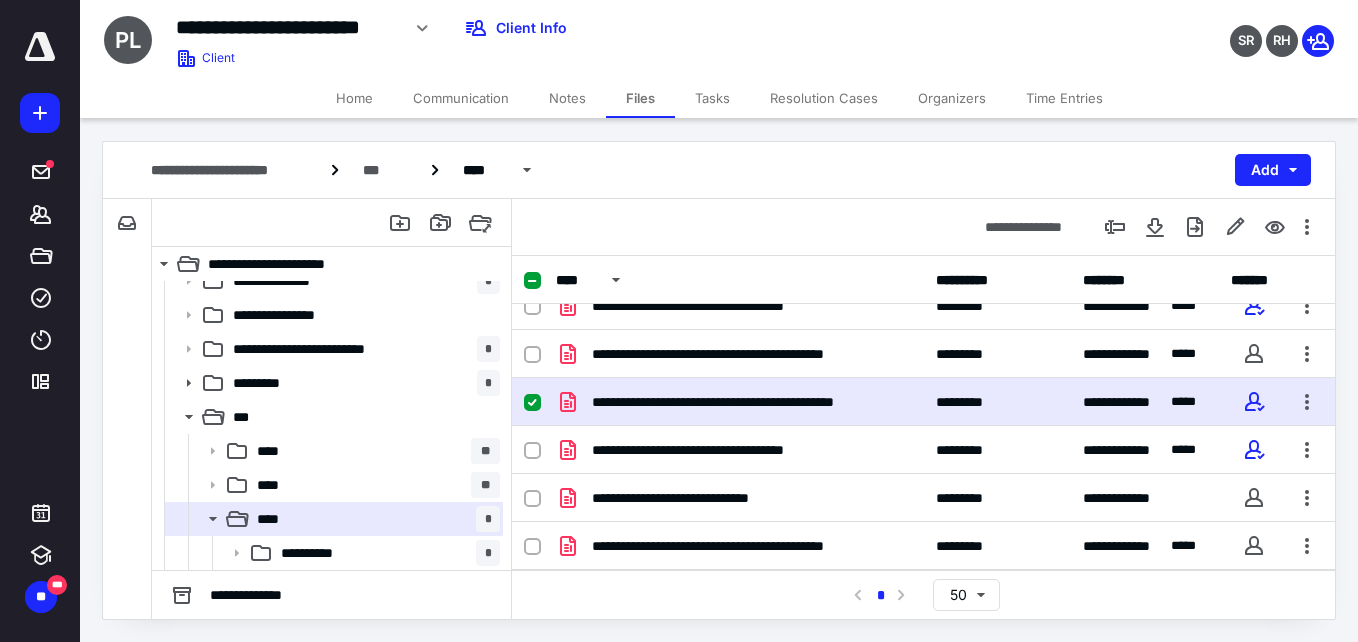 click 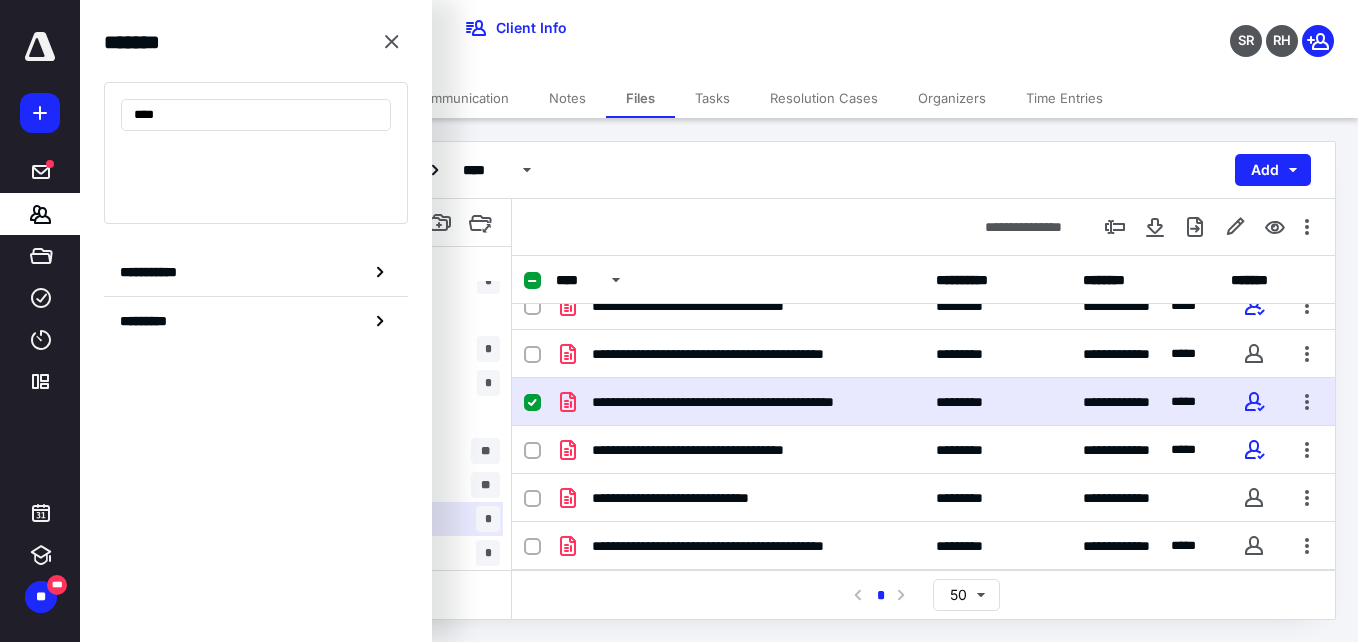type on "****" 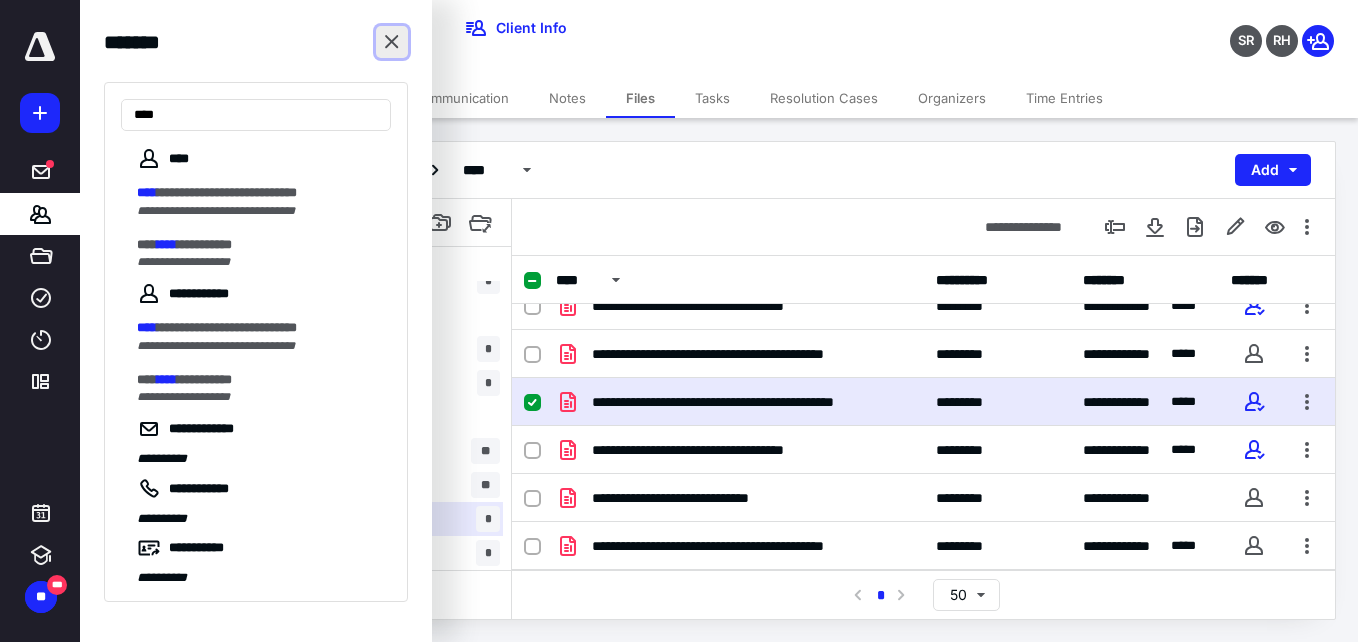 click at bounding box center (392, 42) 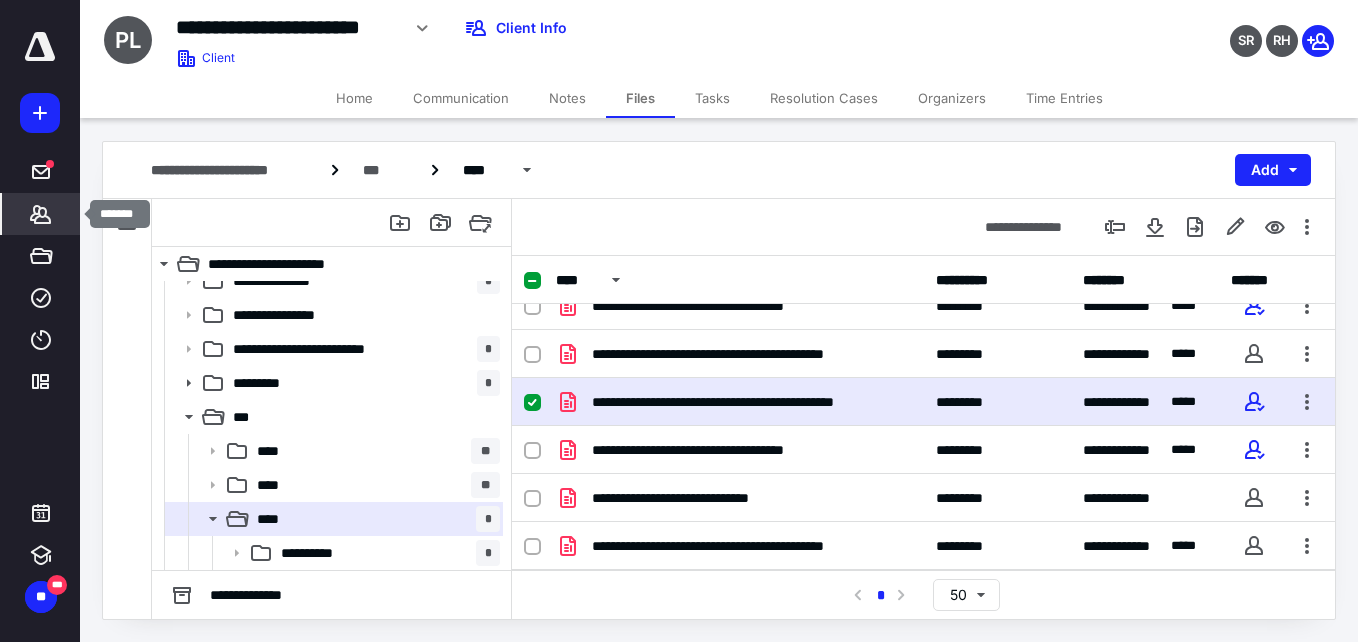 click on "*******" at bounding box center (41, 214) 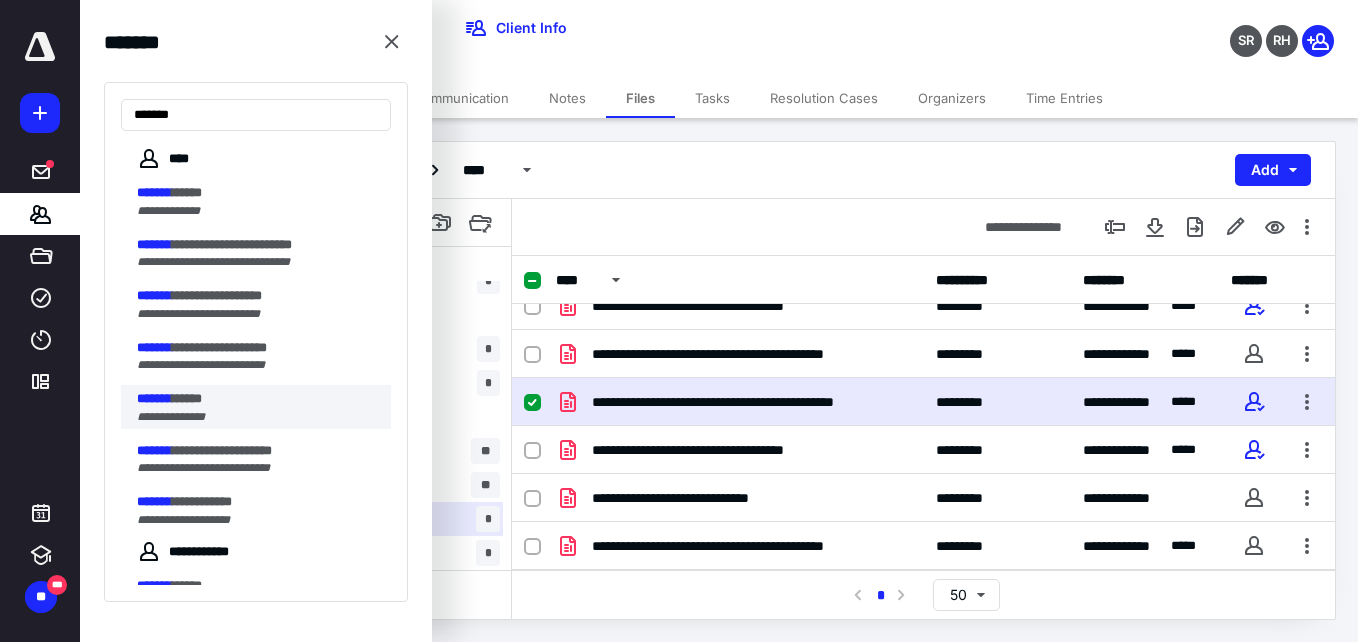 type on "*******" 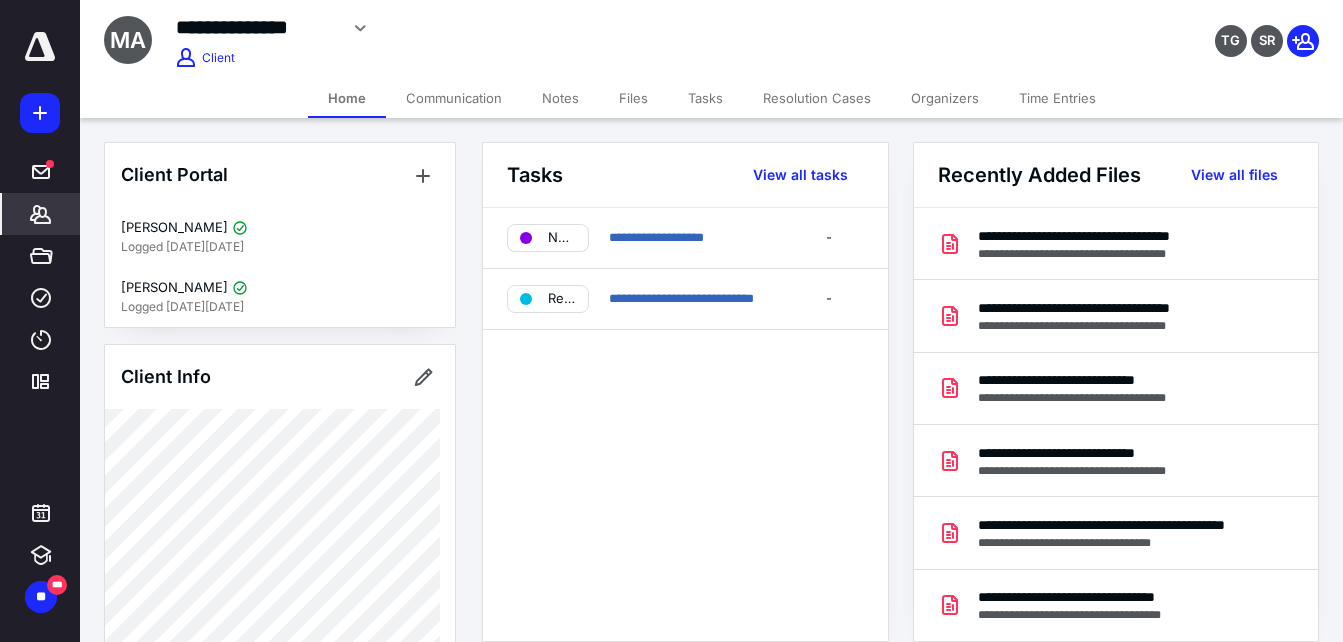 click on "Files" at bounding box center [633, 98] 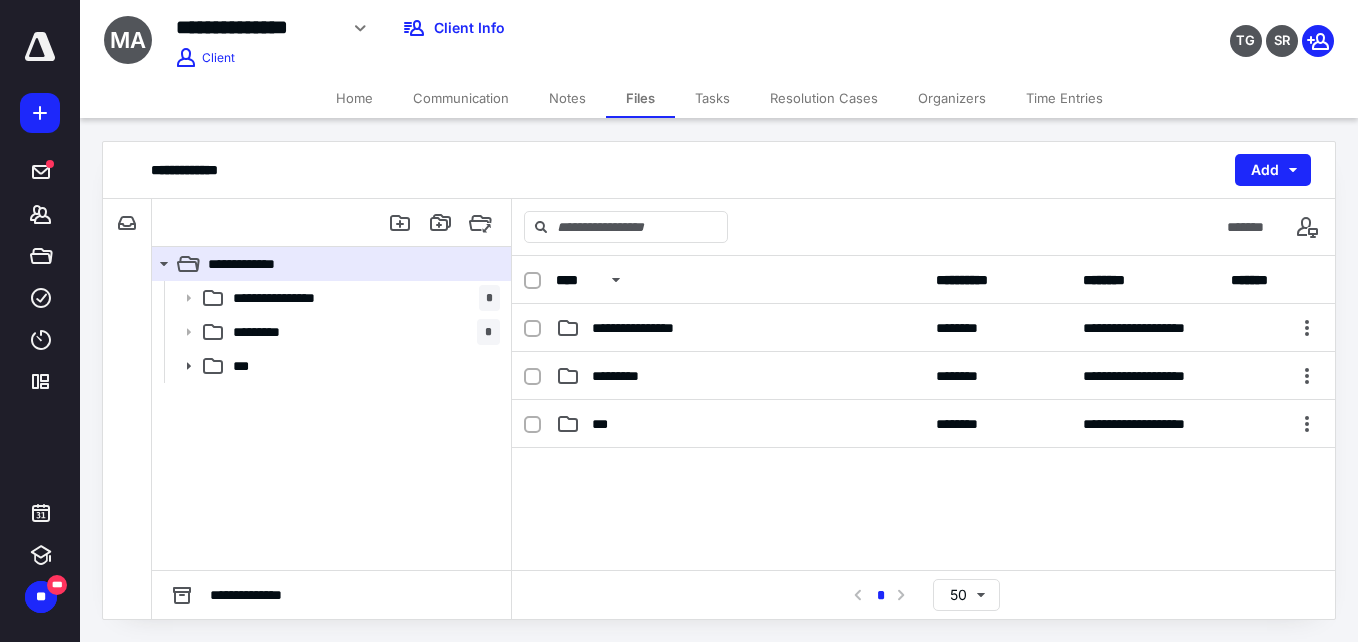 click on "Tasks" at bounding box center (712, 98) 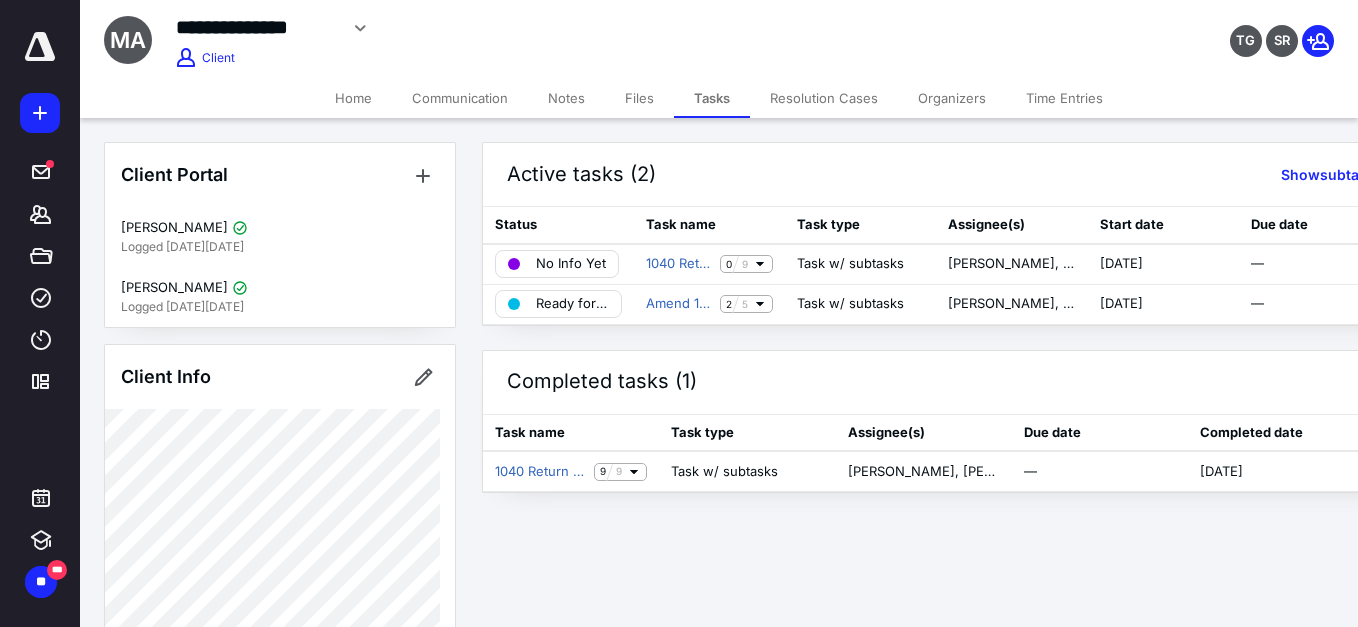 click on "Files" at bounding box center [639, 98] 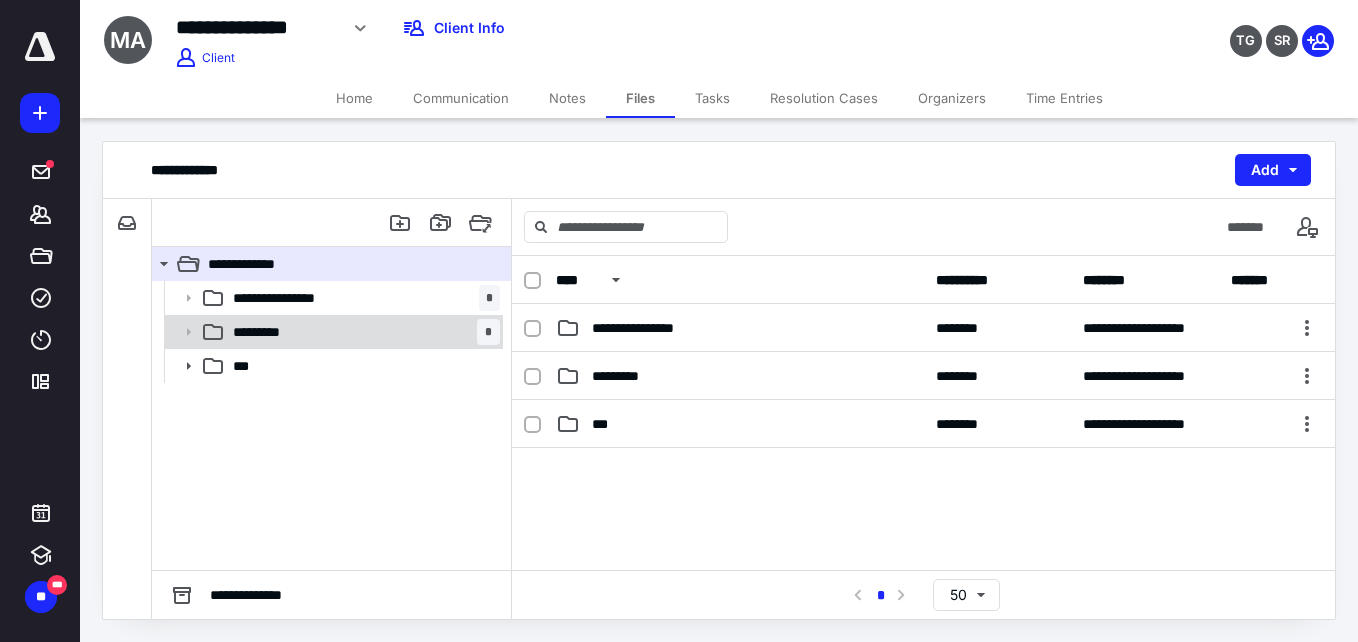 click on "***" at bounding box center [362, 366] 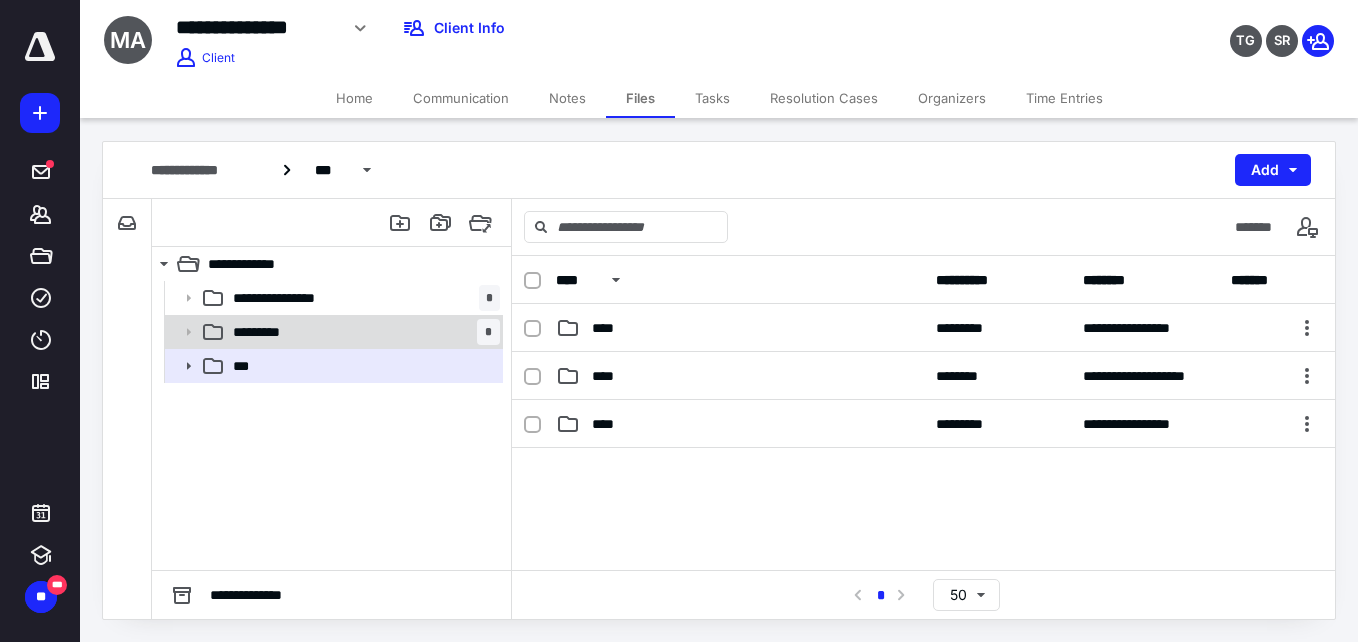 click on "***" at bounding box center [362, 366] 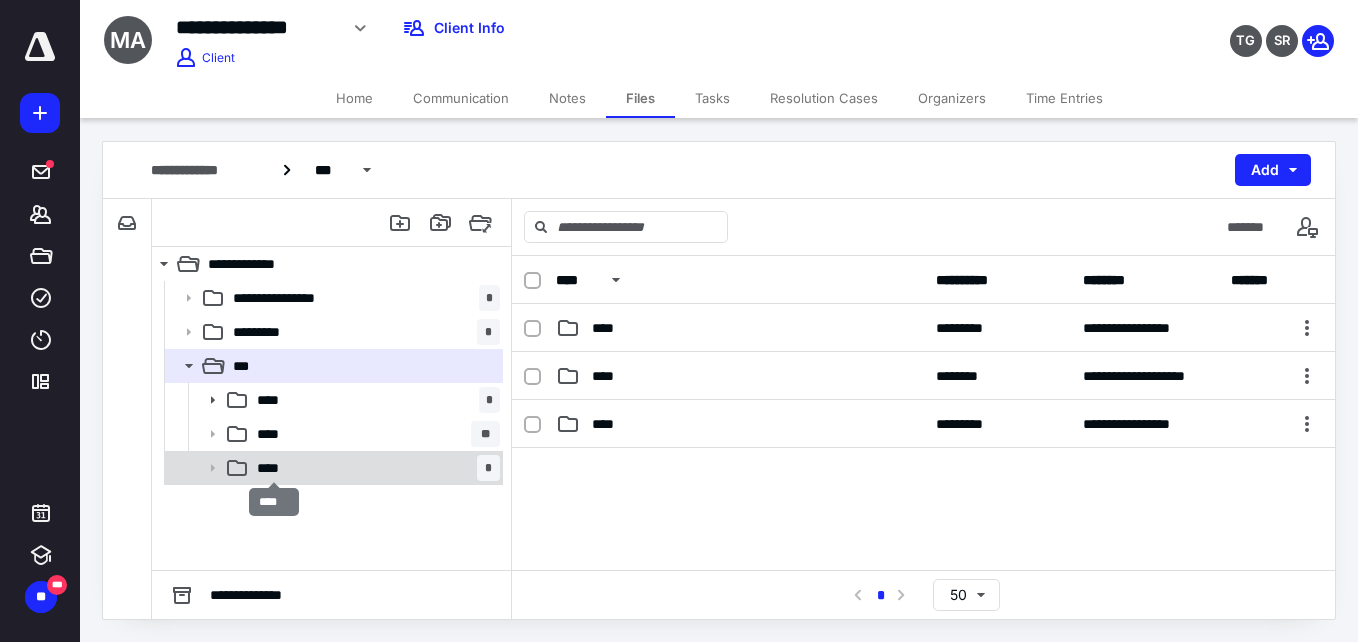 click on "****" at bounding box center (274, 468) 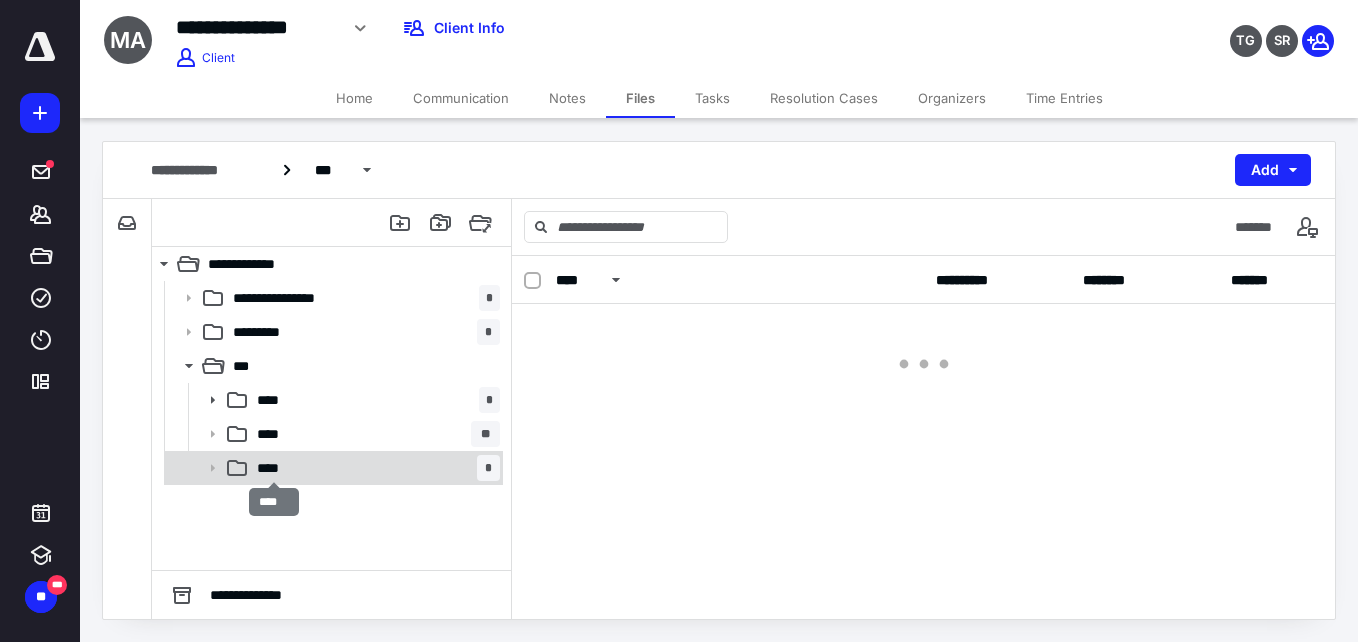 click on "****" at bounding box center [274, 468] 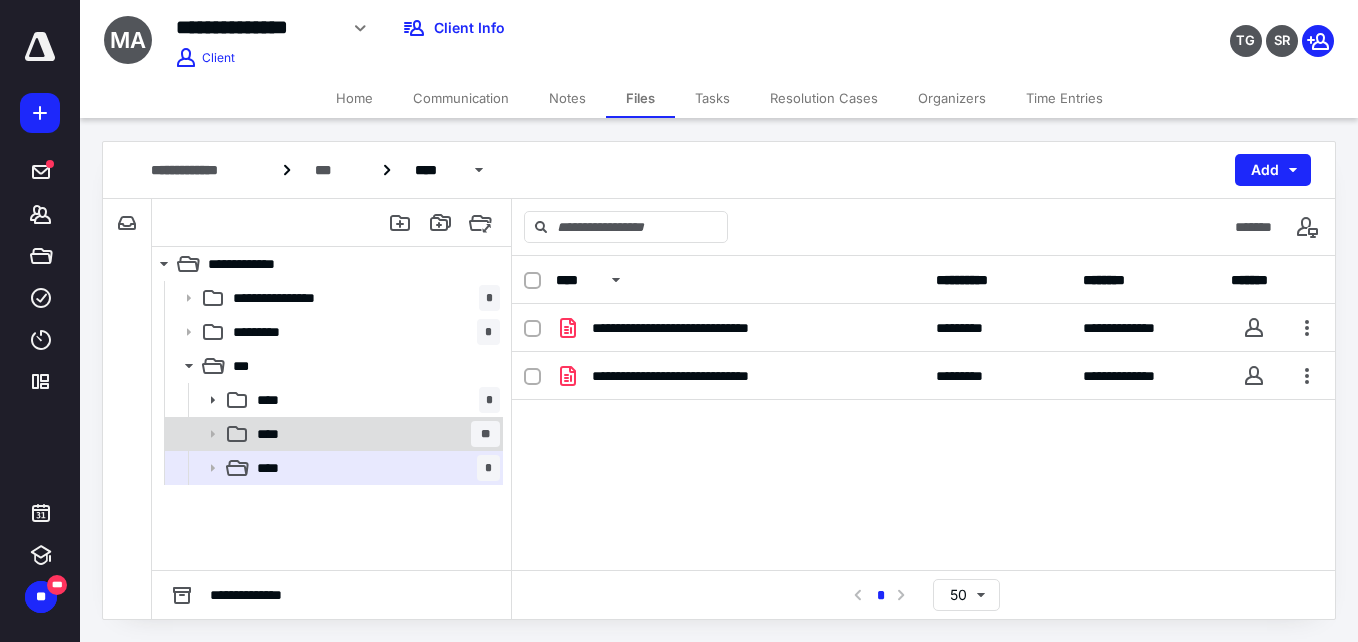 click on "**** **" at bounding box center (374, 434) 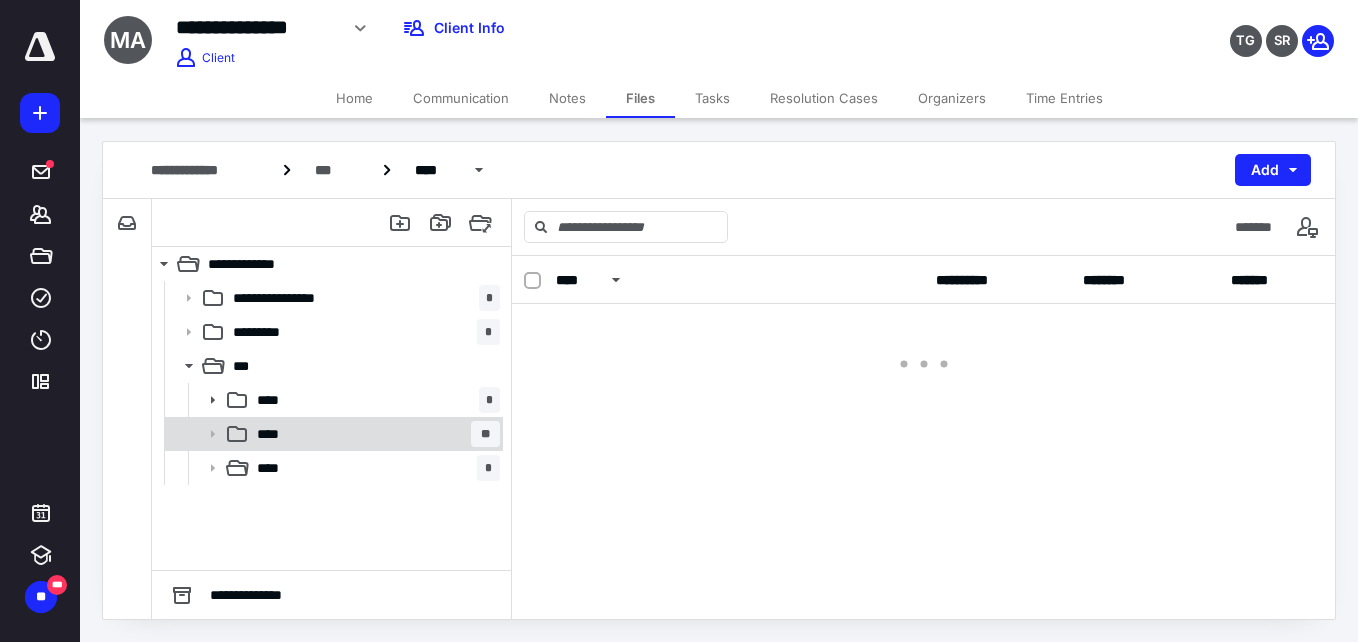 click on "**** **" at bounding box center (374, 434) 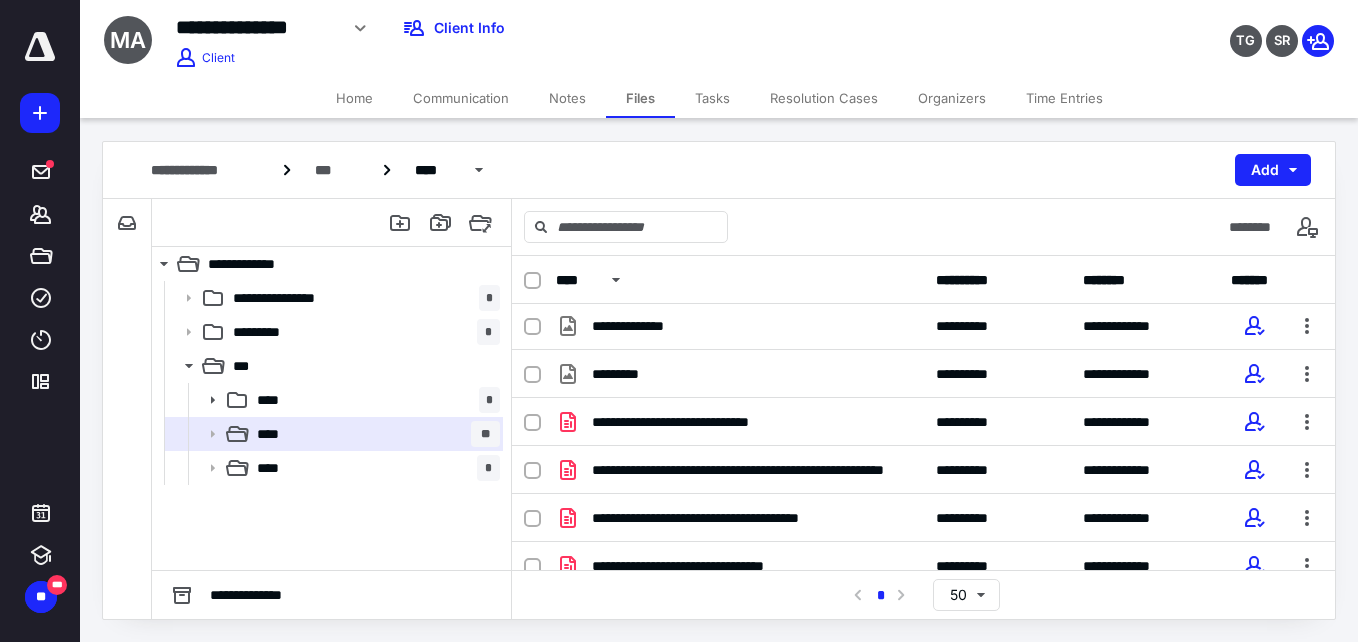 scroll, scrollTop: 358, scrollLeft: 0, axis: vertical 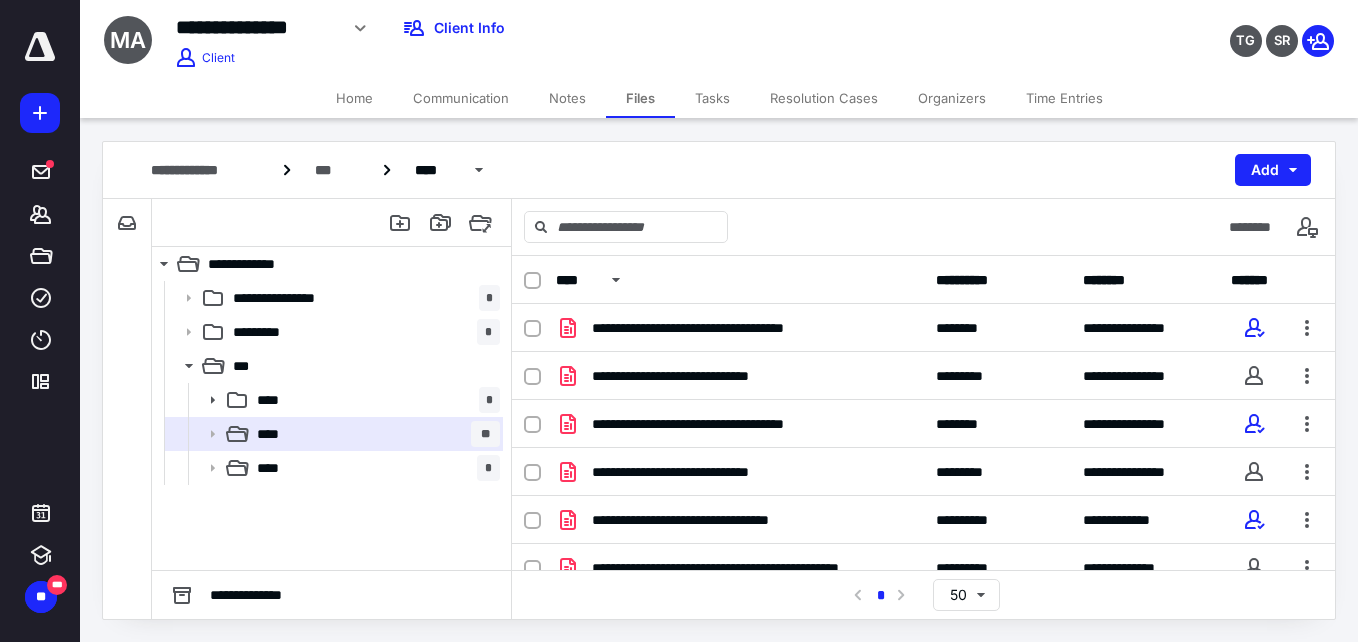 click on "Communication" at bounding box center [461, 98] 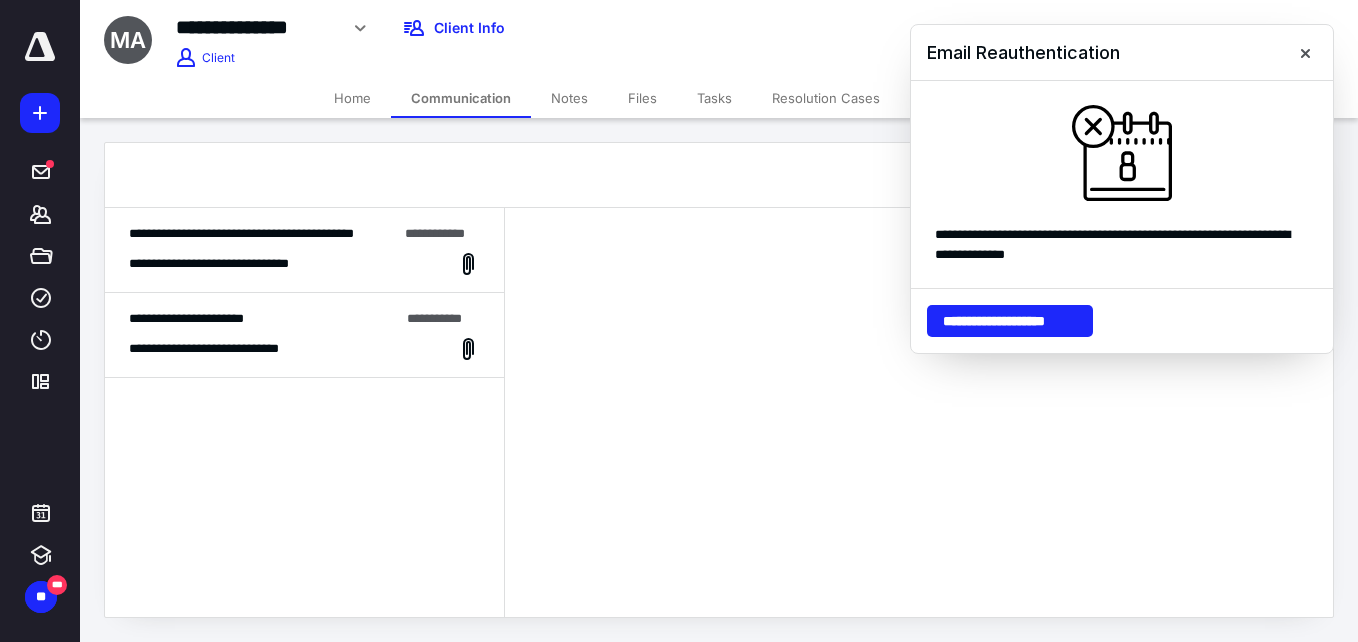 click on "**********" at bounding box center (304, 264) 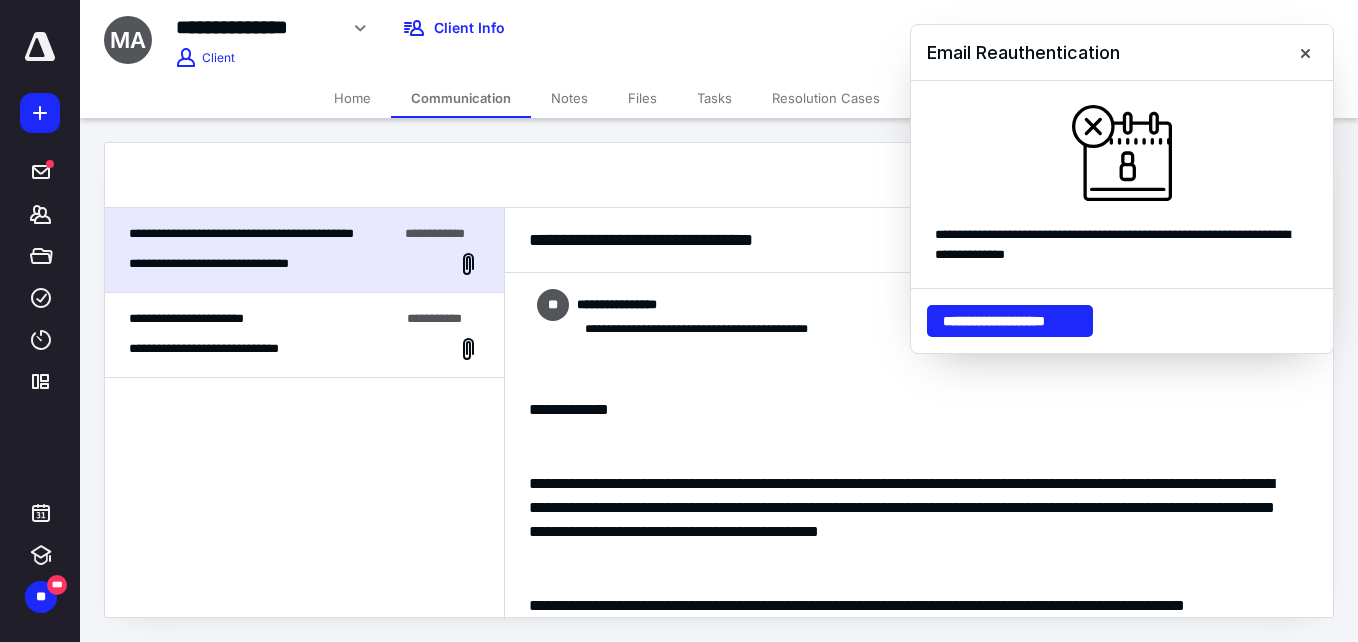 scroll, scrollTop: 532, scrollLeft: 0, axis: vertical 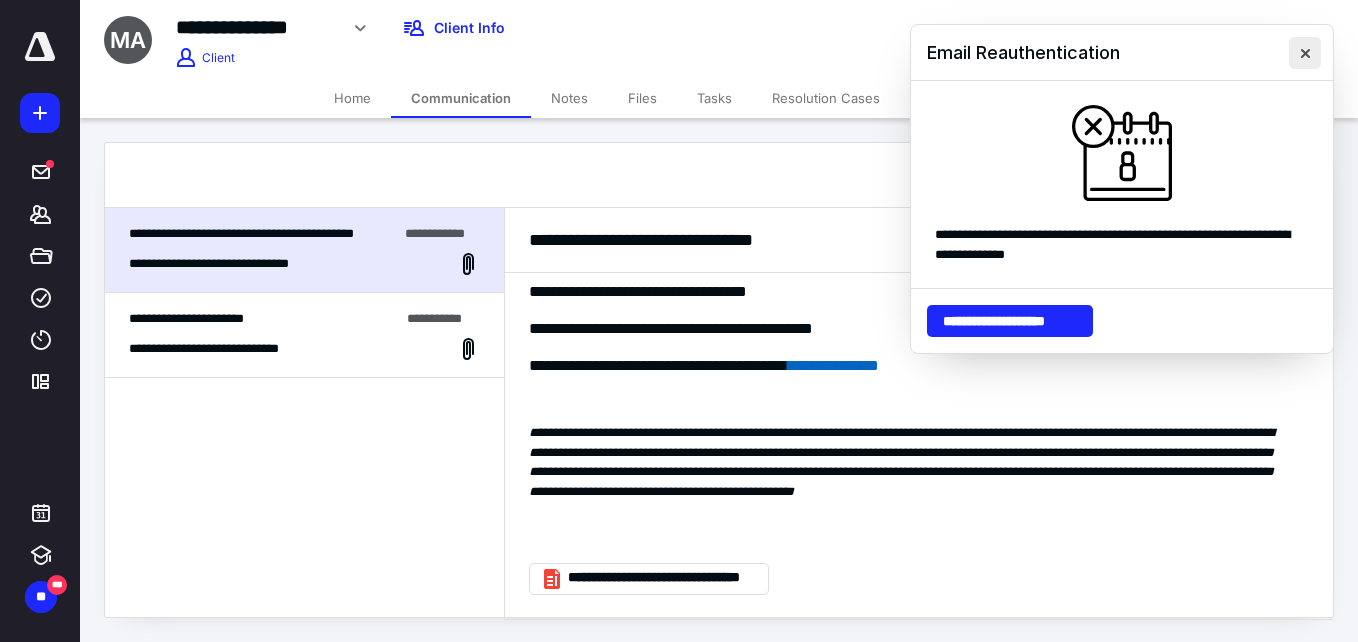 click at bounding box center (1305, 53) 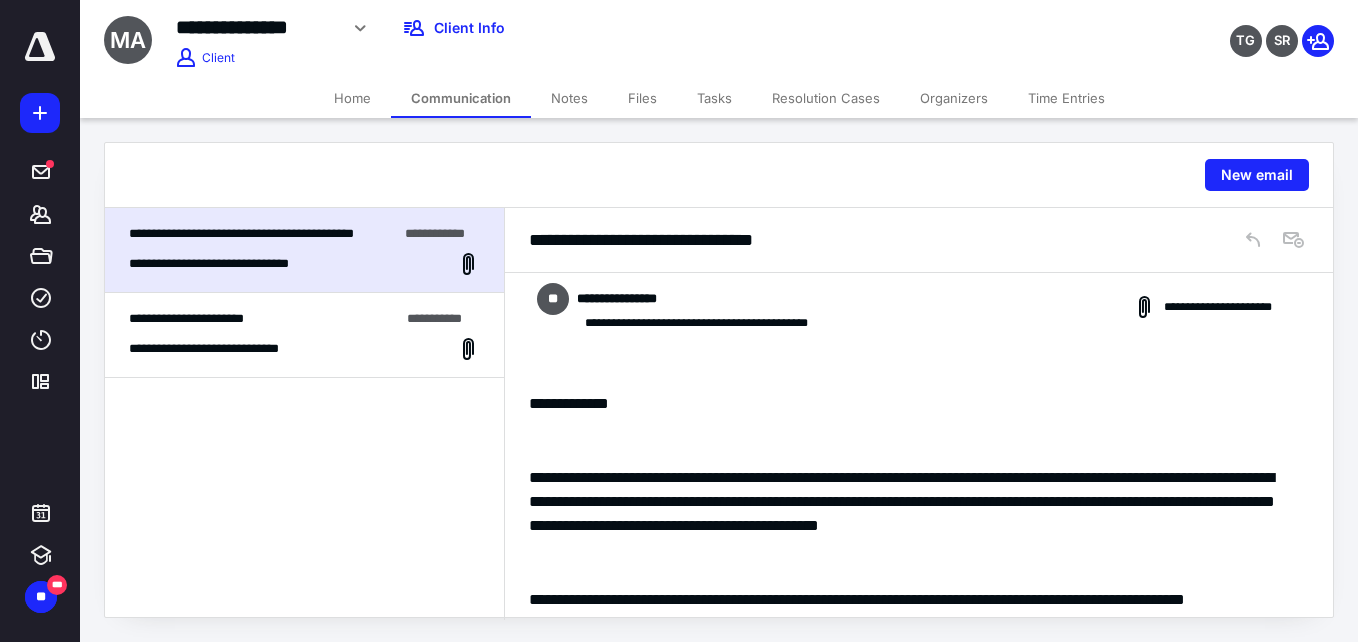 scroll, scrollTop: 0, scrollLeft: 0, axis: both 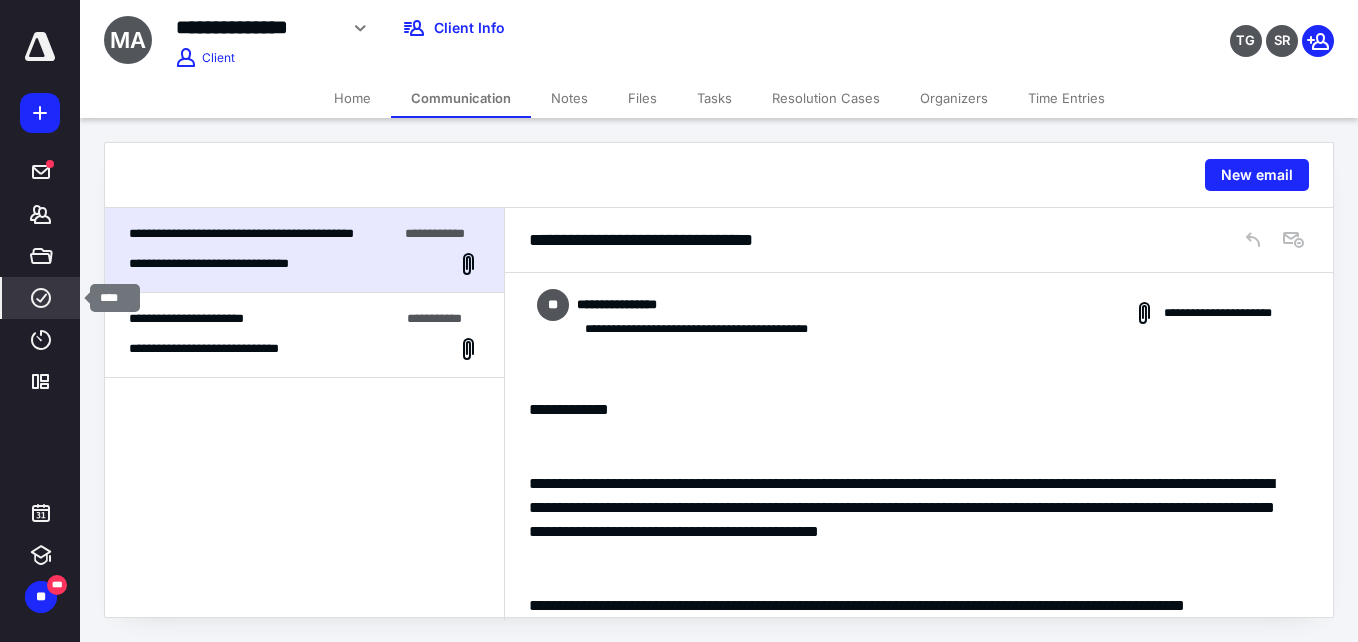 click 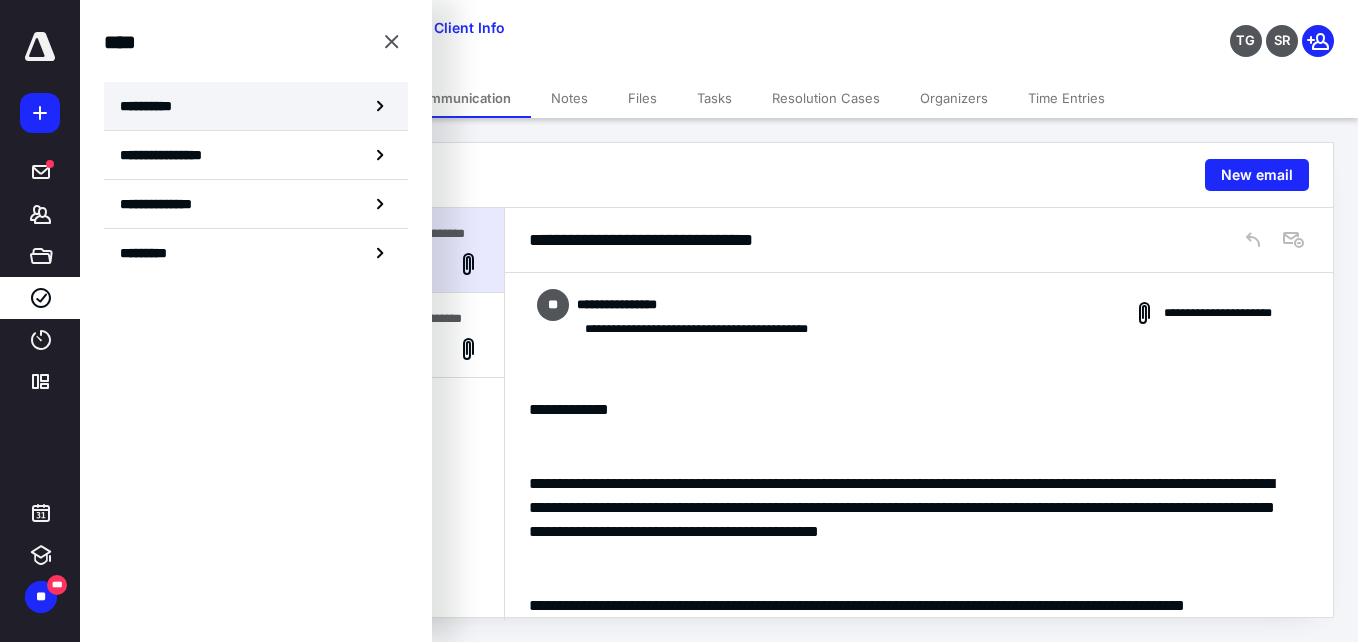 click on "**********" at bounding box center [256, 106] 